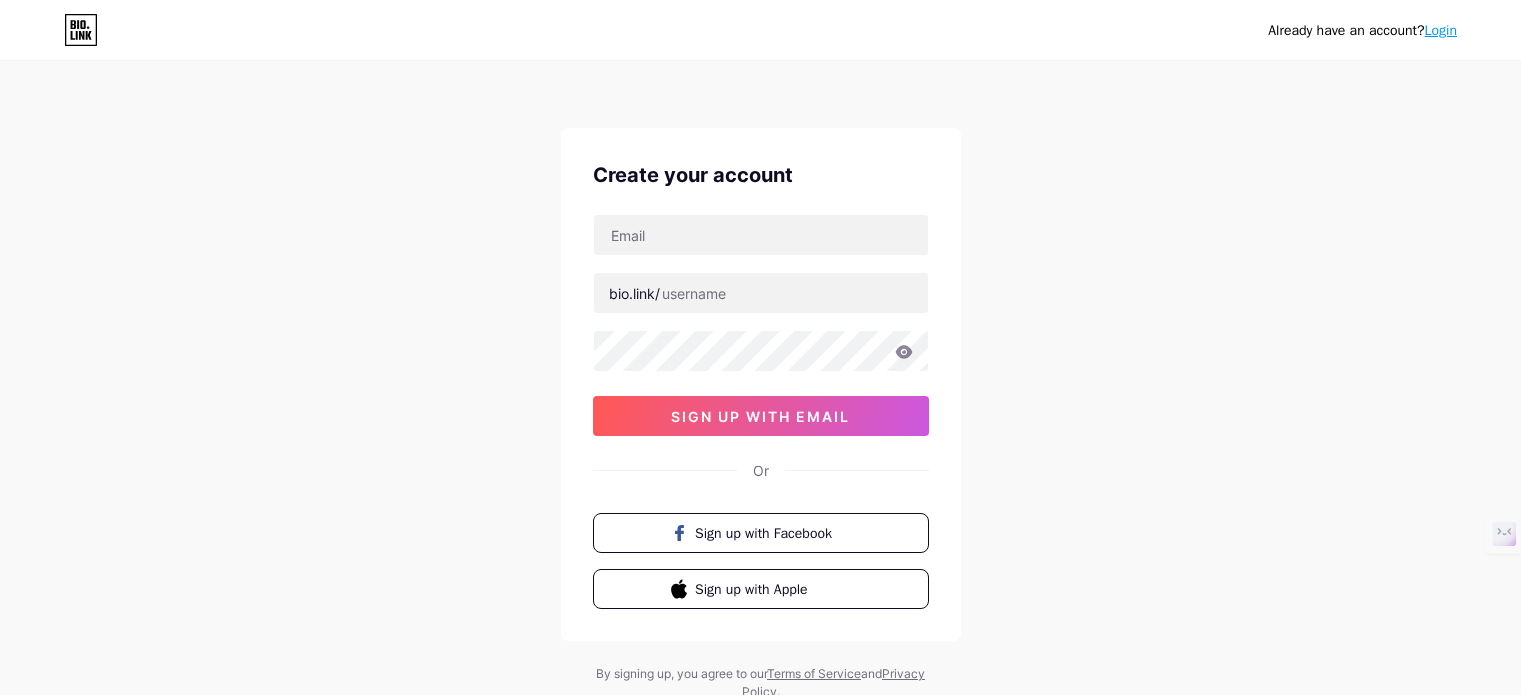 scroll, scrollTop: 0, scrollLeft: 0, axis: both 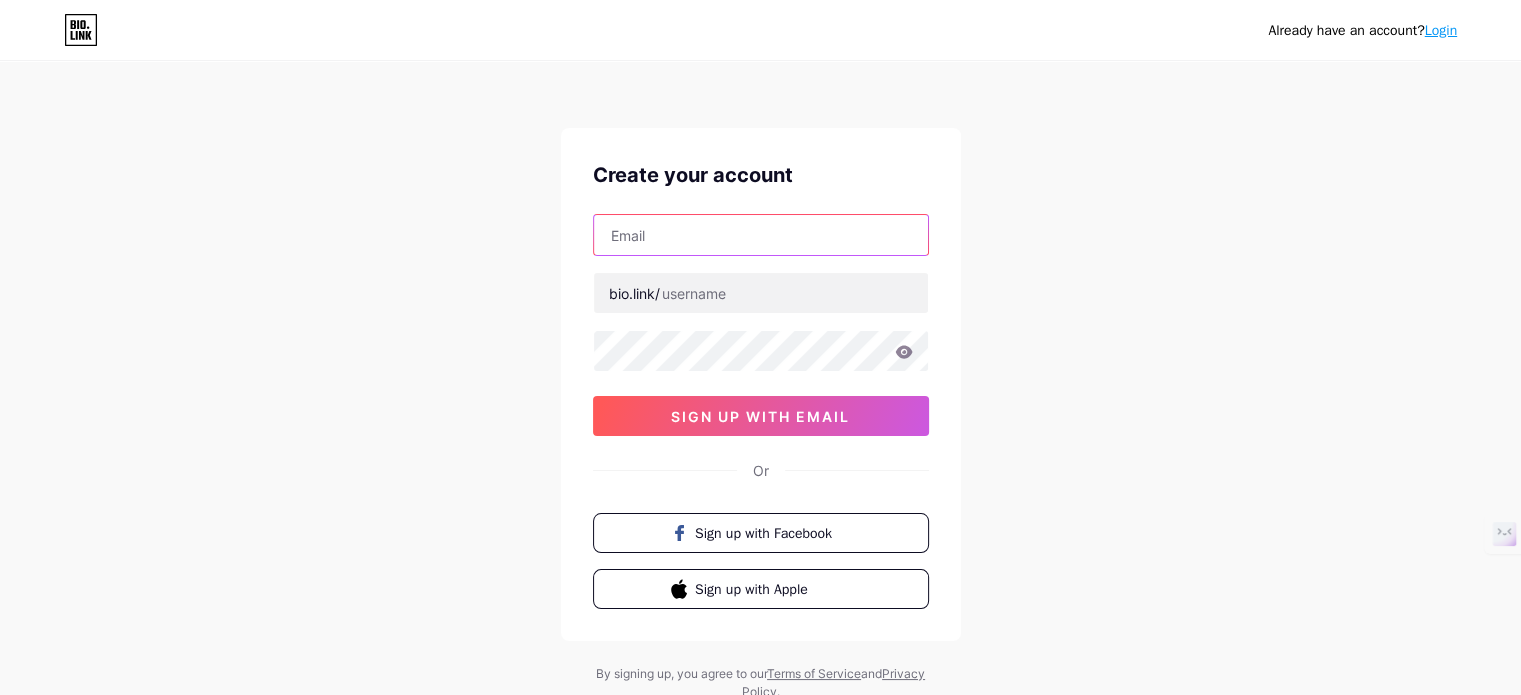 click at bounding box center (761, 235) 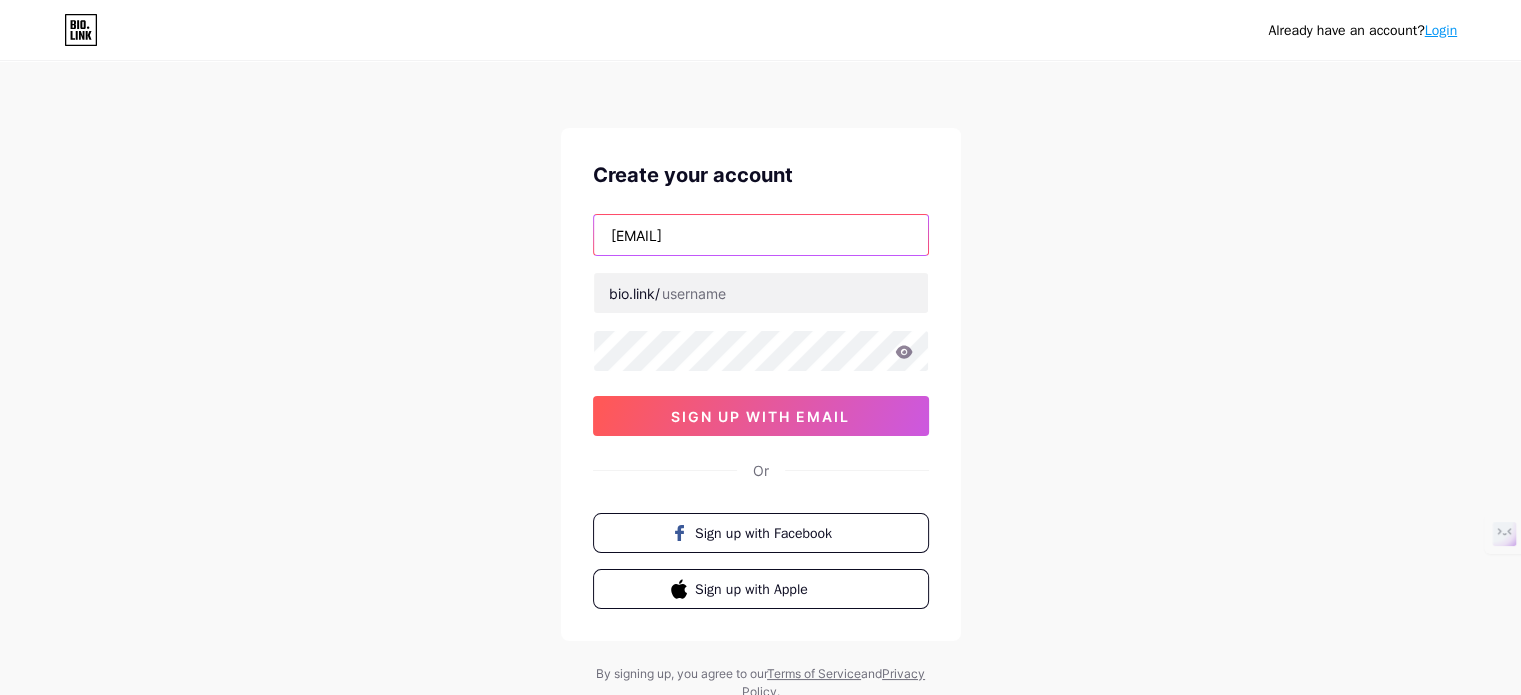 drag, startPoint x: 804, startPoint y: 233, endPoint x: 572, endPoint y: 219, distance: 232.42203 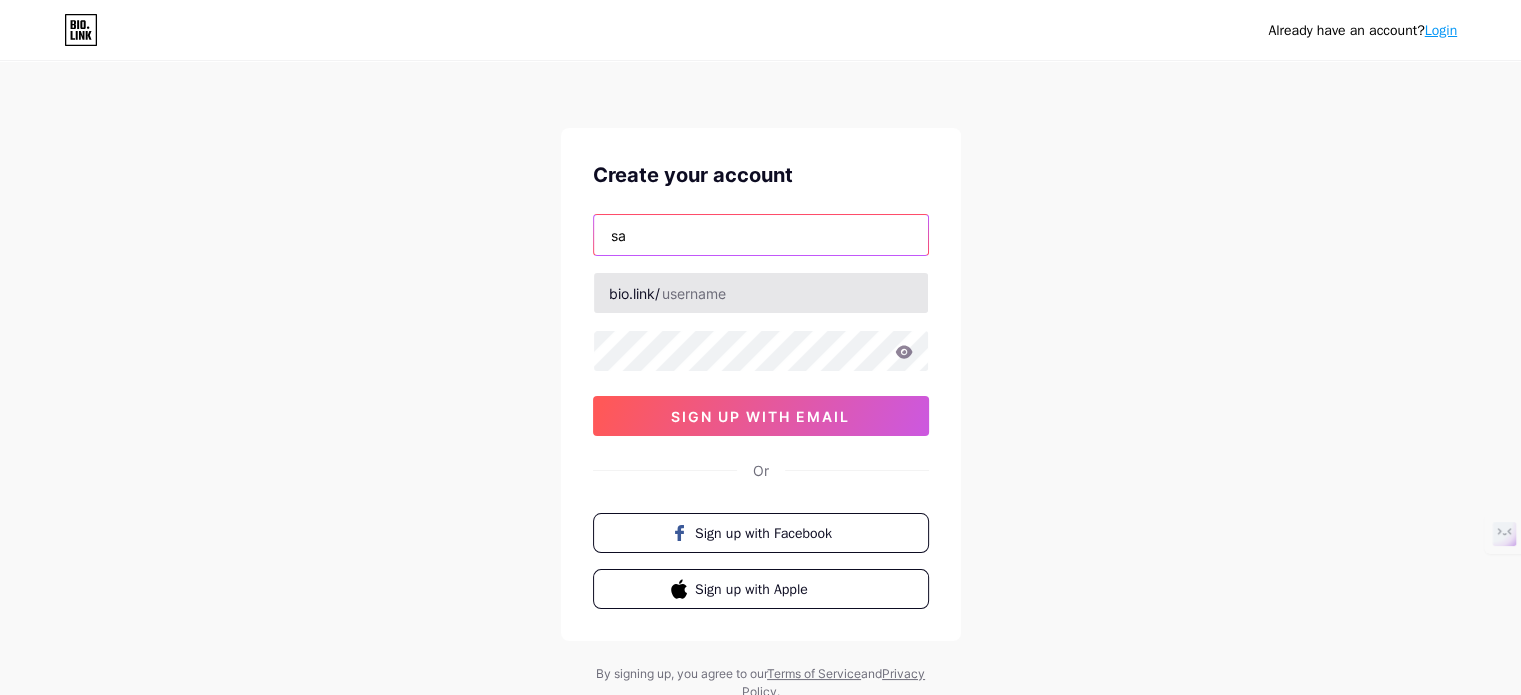 type on "sarmanilunga@gmail.com" 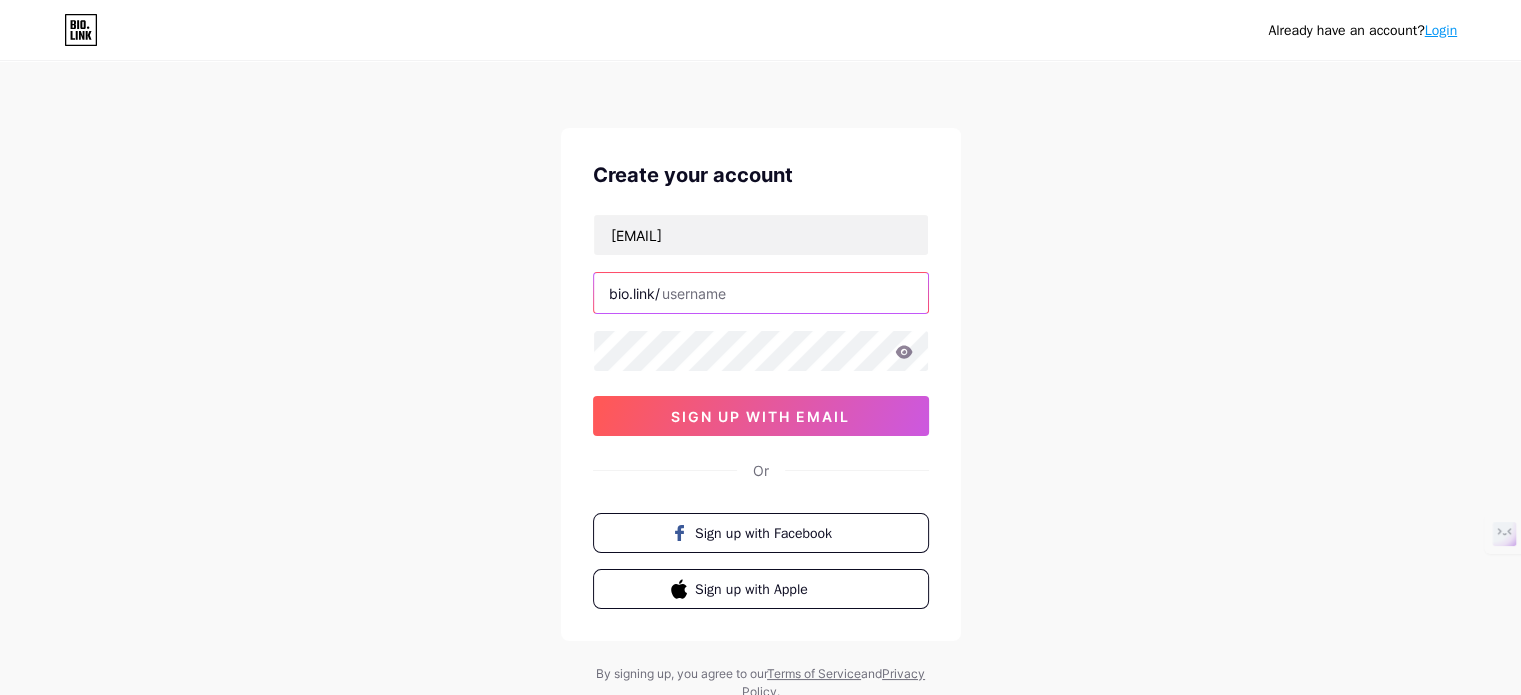 click at bounding box center (761, 293) 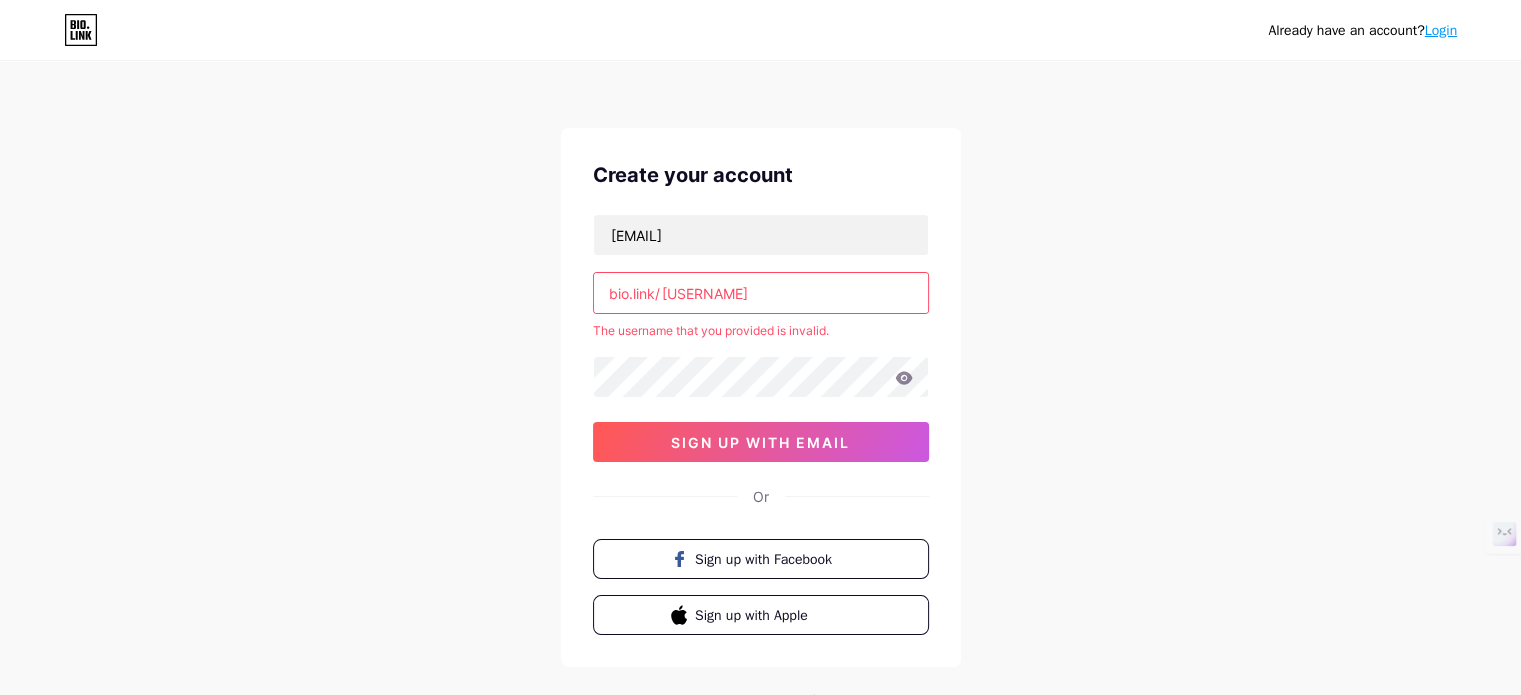 type on "objectif36" 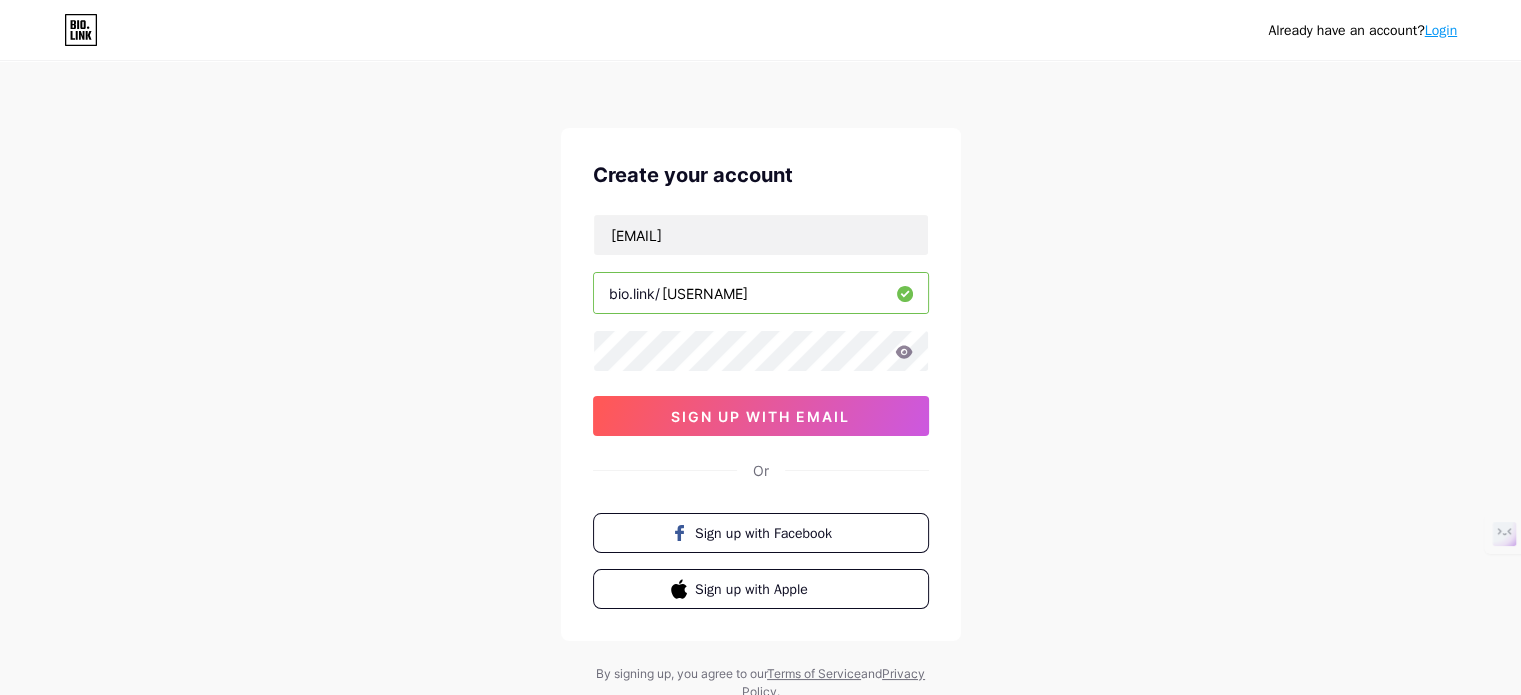 click on "Create your account     sarmanilunga@gmail.com     bio.link/   objectif36                     sign up with email         Or       Sign up with Facebook
Sign up with Apple" at bounding box center [761, 384] 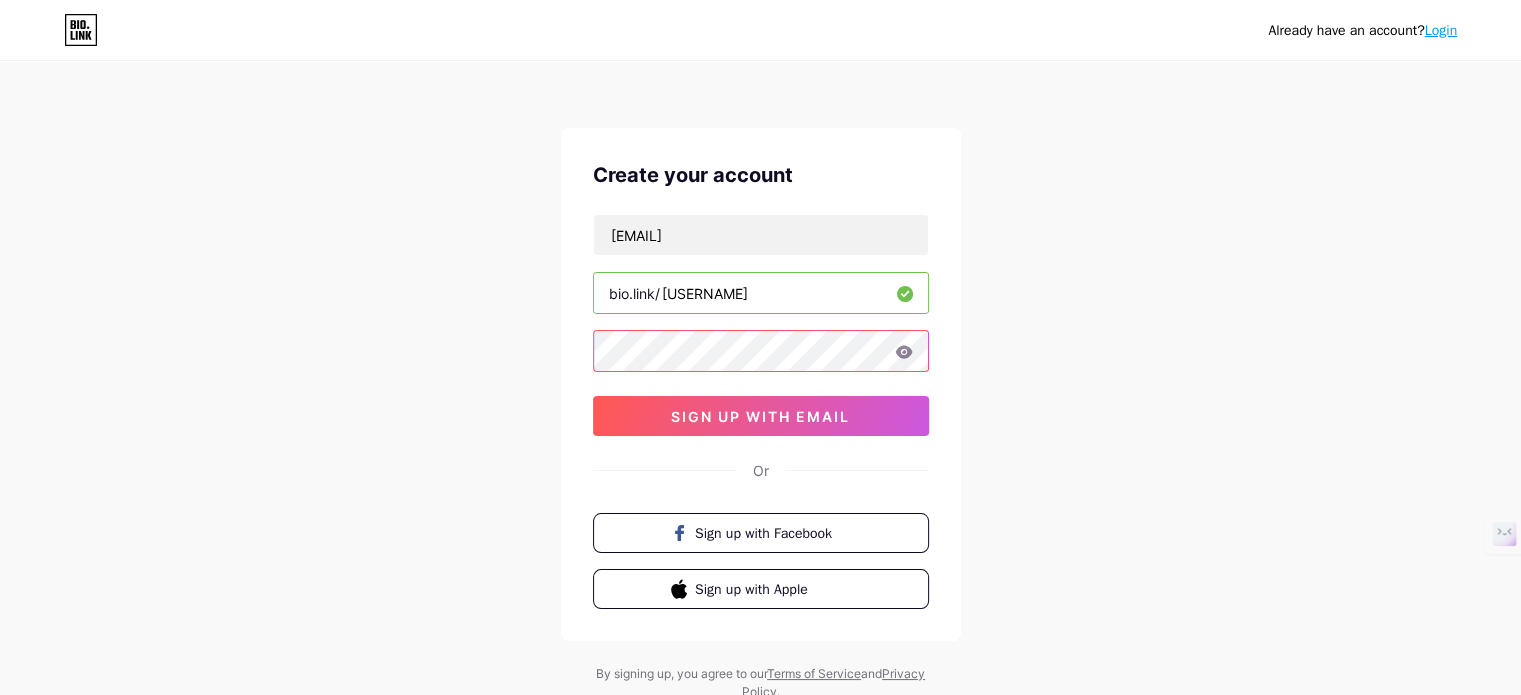 click on "Already have an account?  Login   Create your account     sarmanilunga@gmail.com     bio.link/   objectif36                     sign up with email         Or       Sign up with Facebook
Sign up with Apple
By signing up, you agree to our  Terms of Service  and  Privacy Policy ." at bounding box center [760, 382] 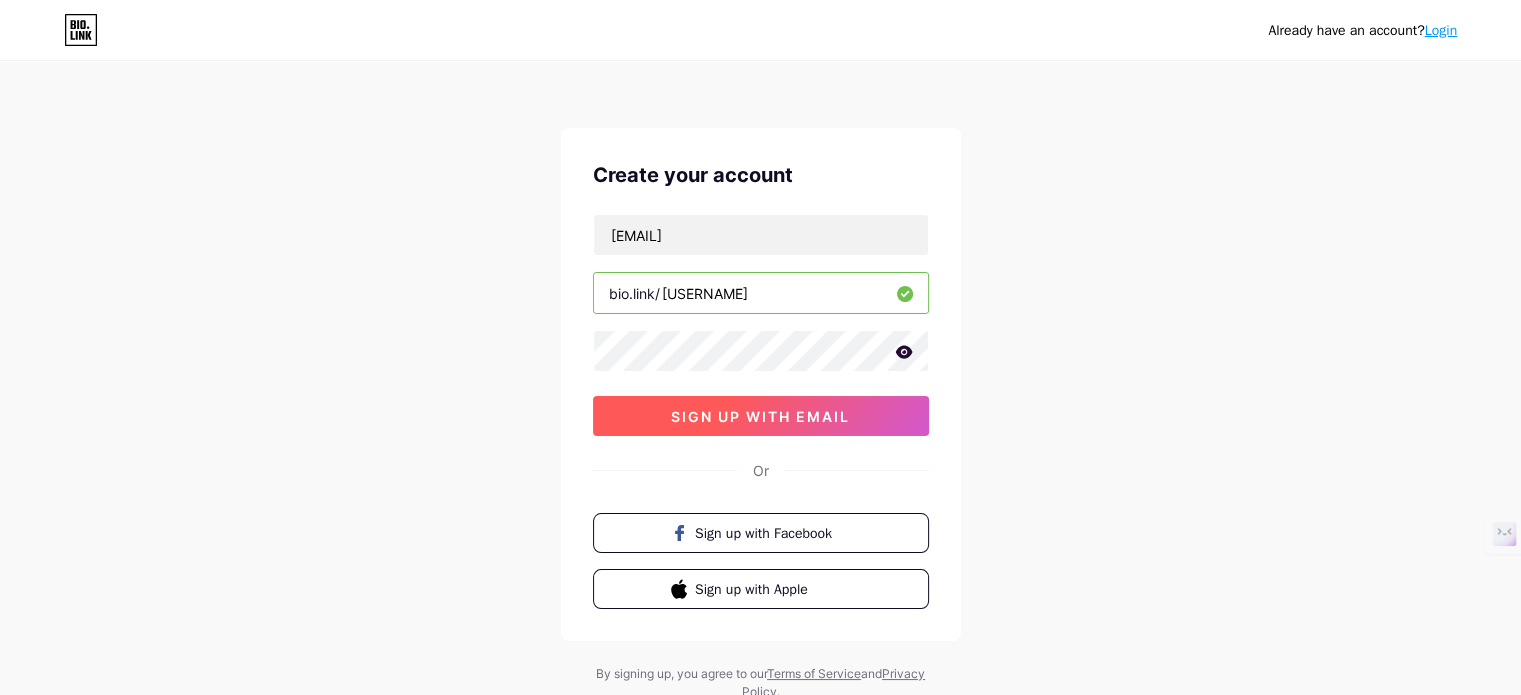 click on "sign up with email" at bounding box center [760, 416] 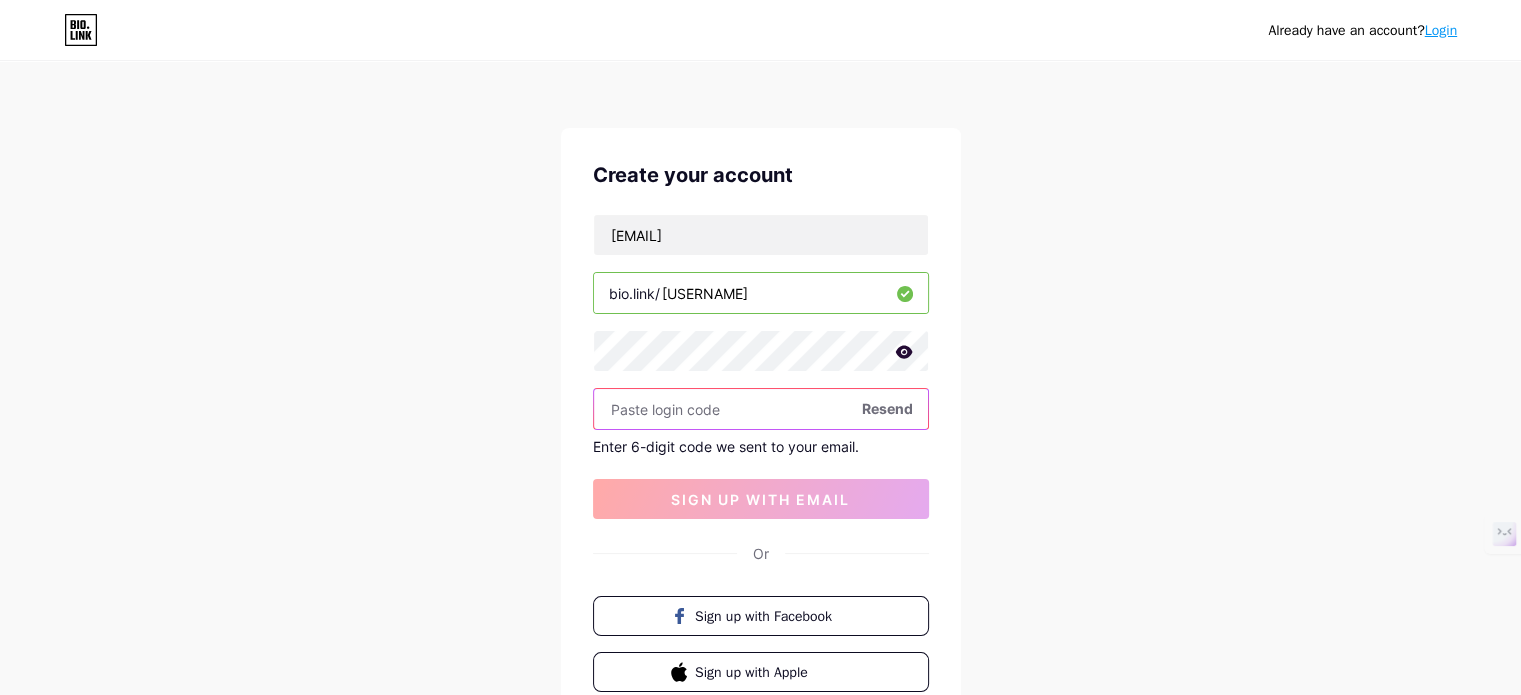 paste on "797137" 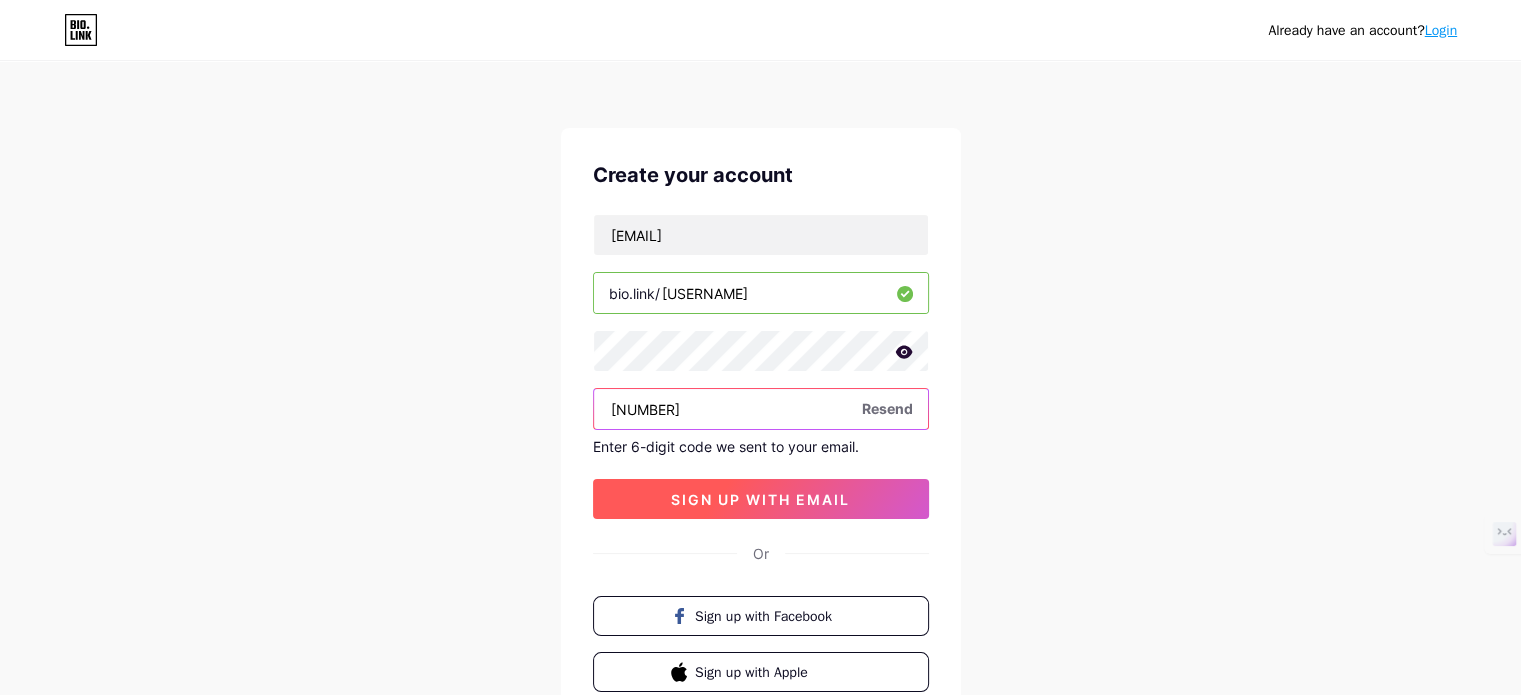 type on "797137" 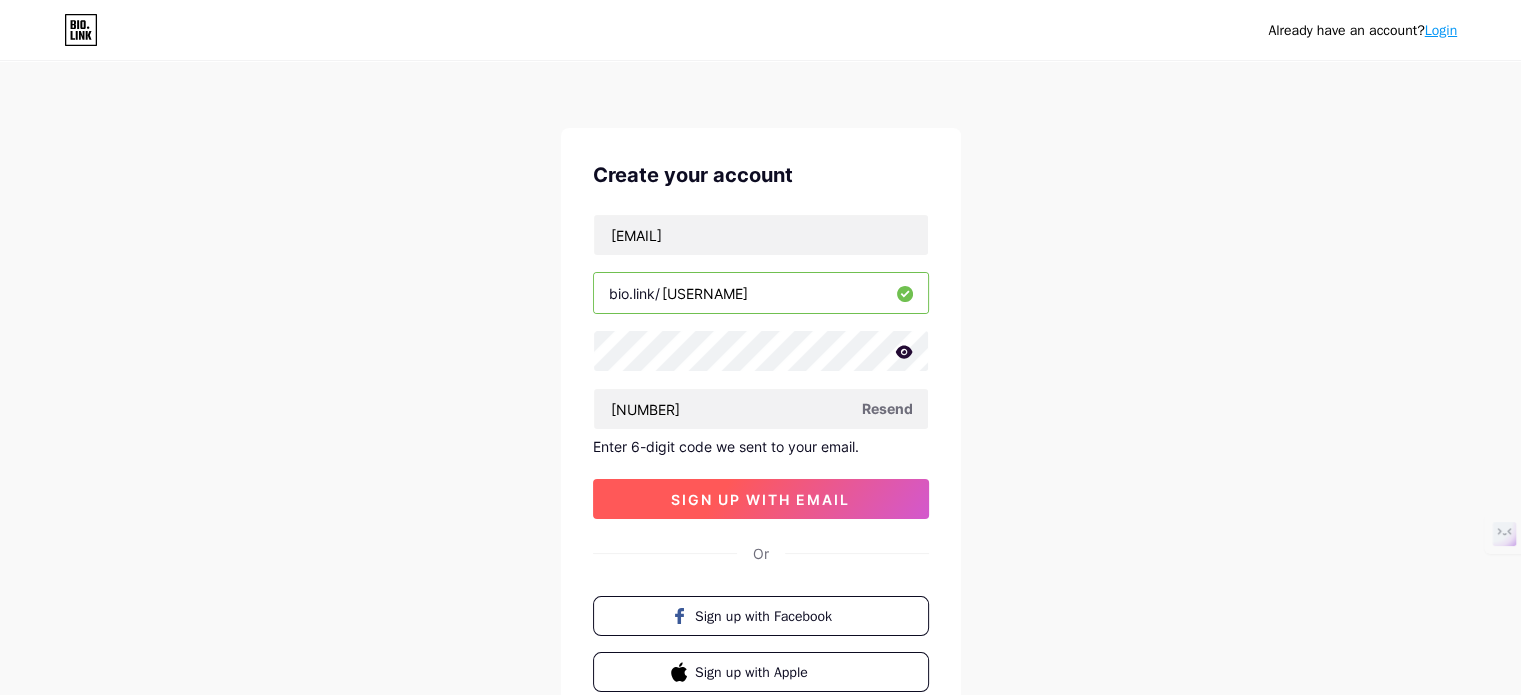 click on "sign up with email" at bounding box center [761, 499] 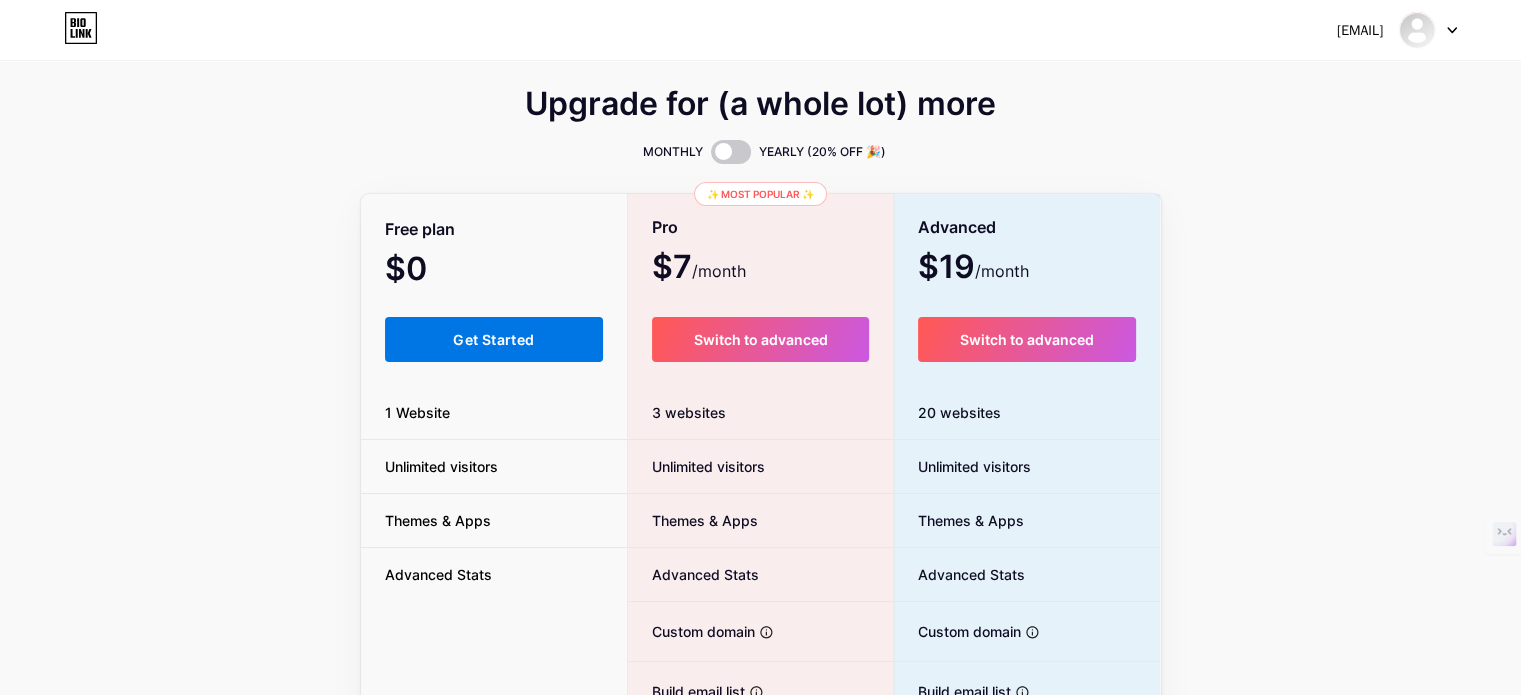 click on "Get Started" at bounding box center (494, 339) 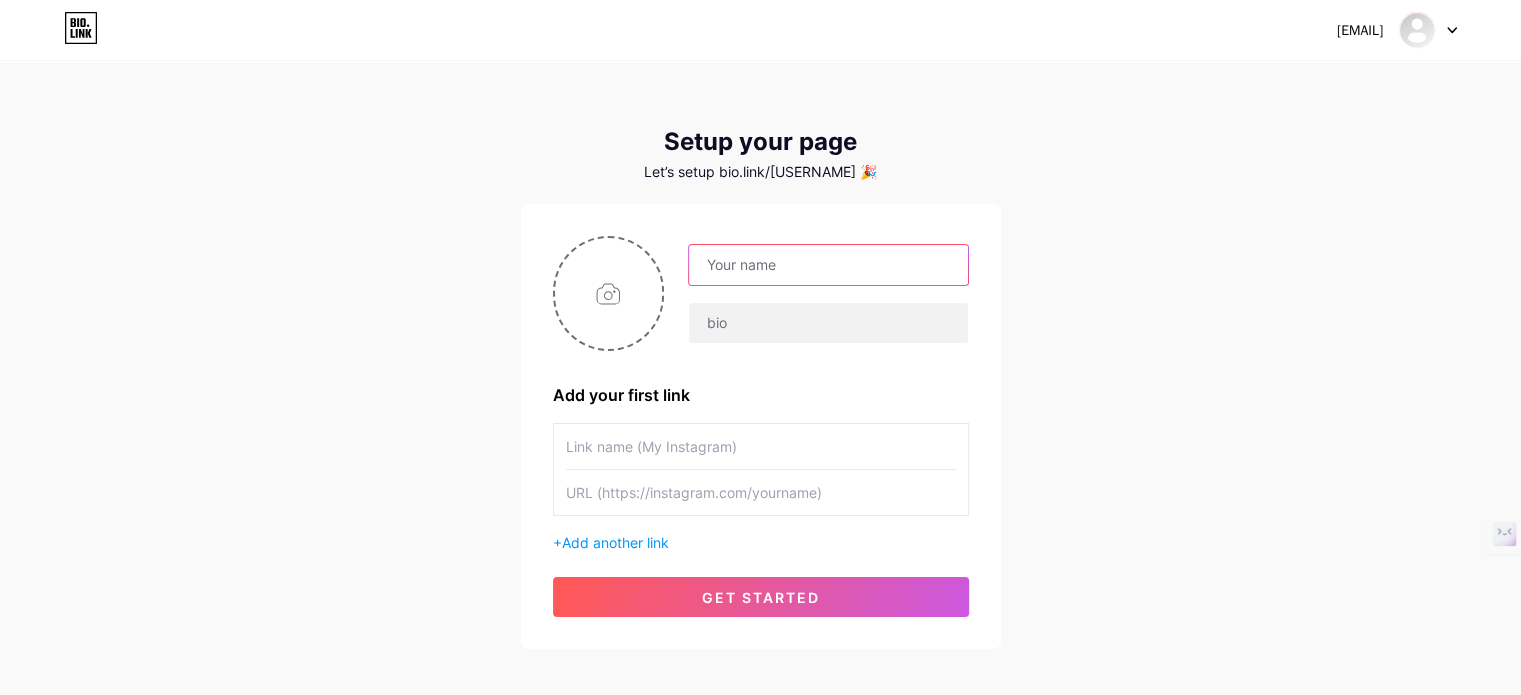 click at bounding box center [828, 265] 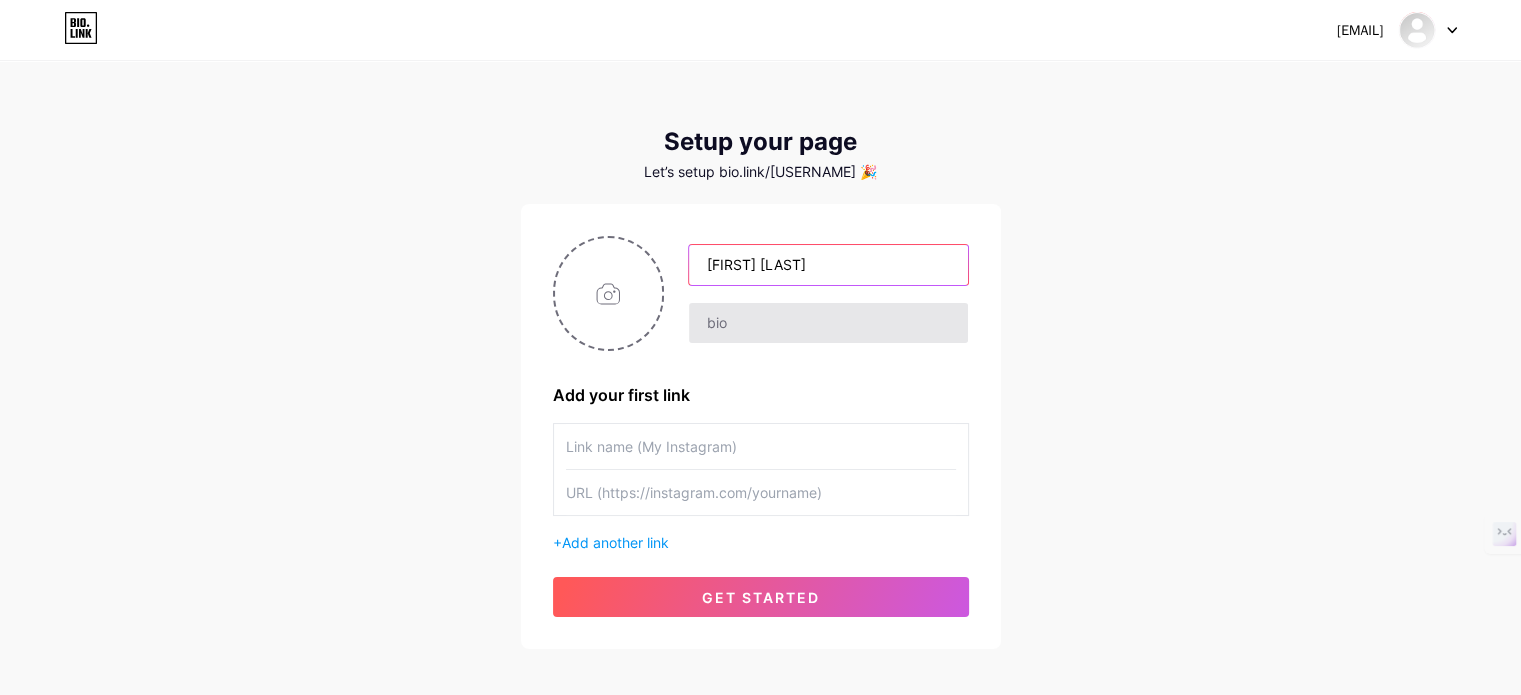 type on "[FIRST] [LAST]" 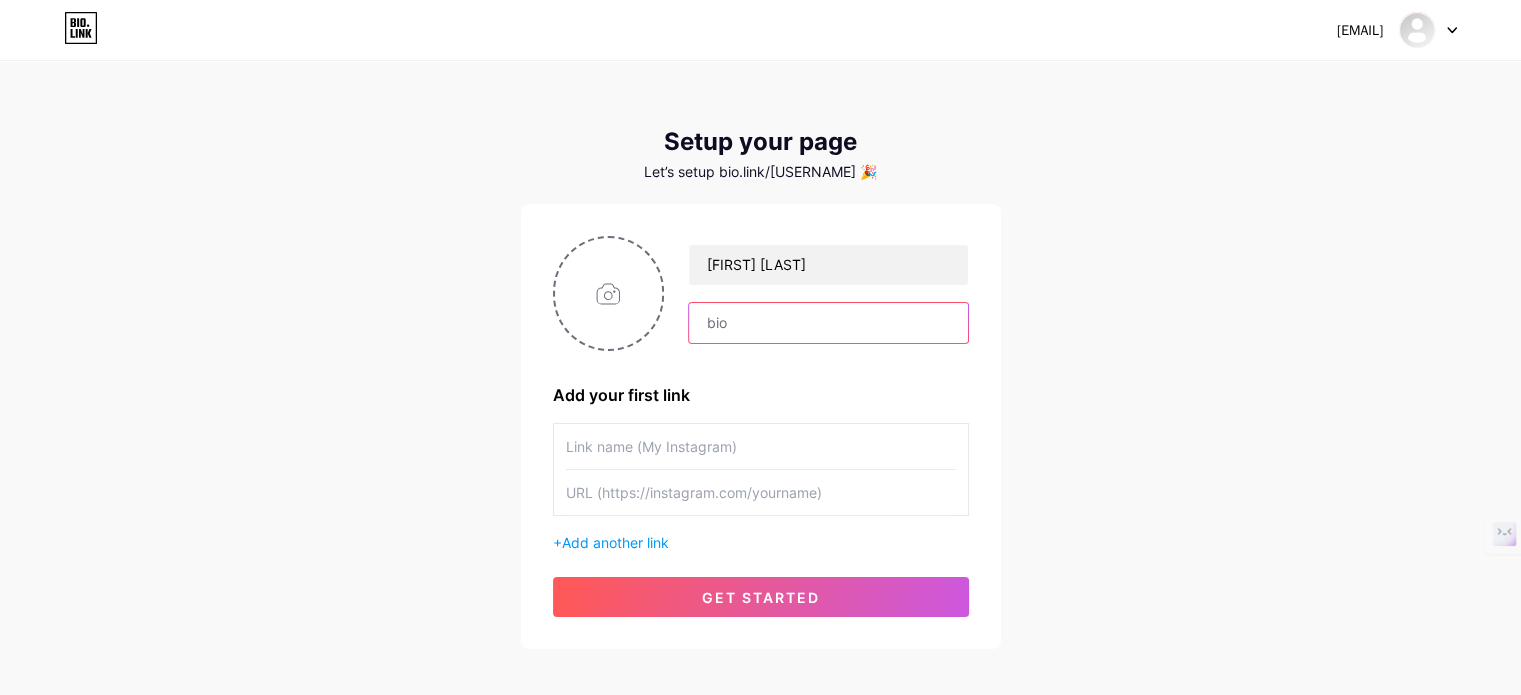 click at bounding box center (828, 323) 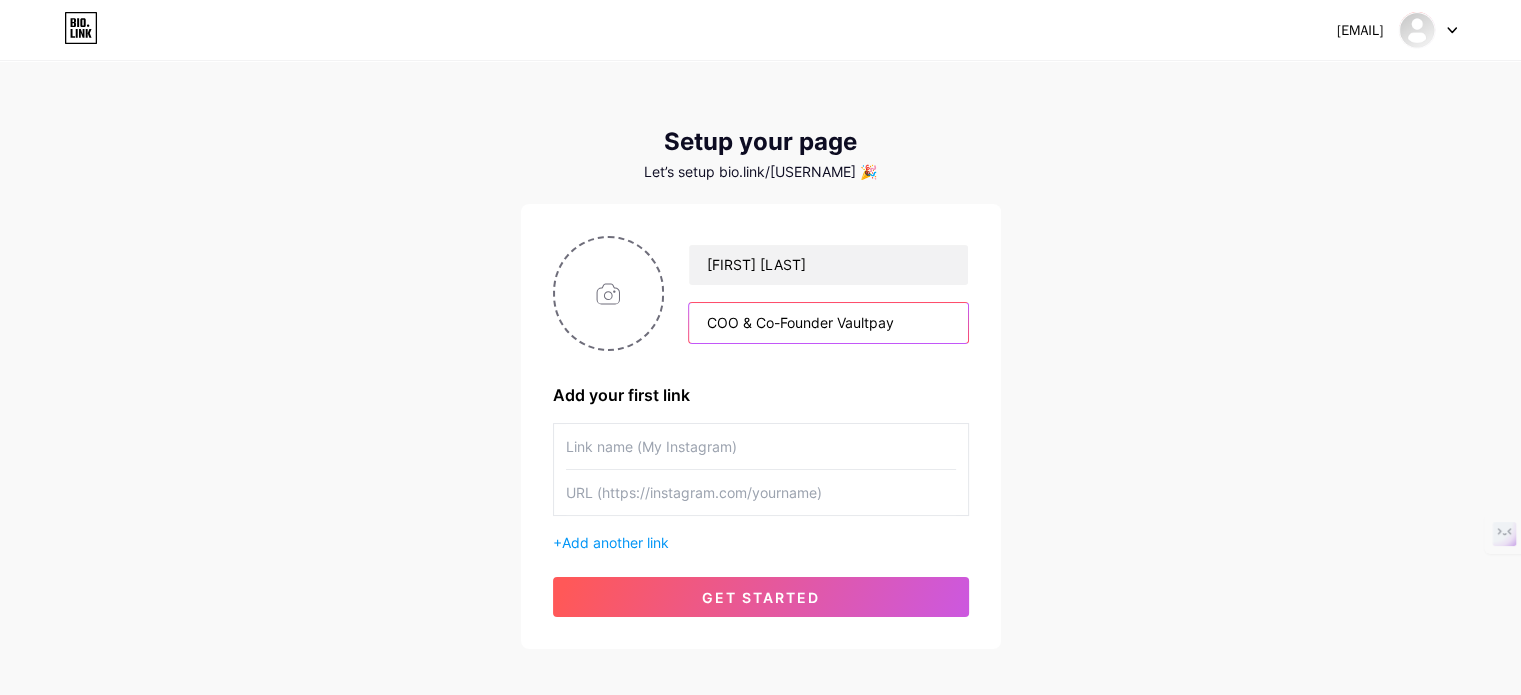 type on "COO & Co-Founder Vaultpay" 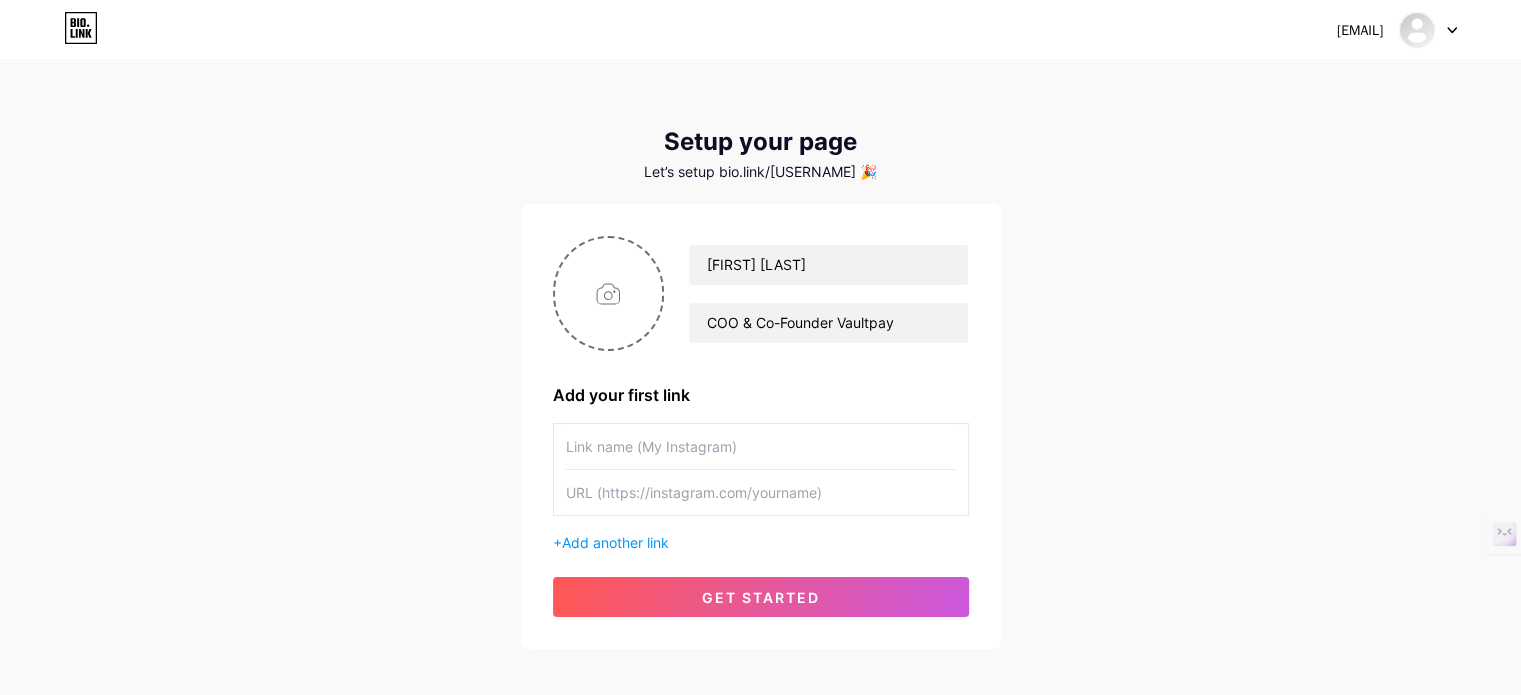 click at bounding box center [761, 446] 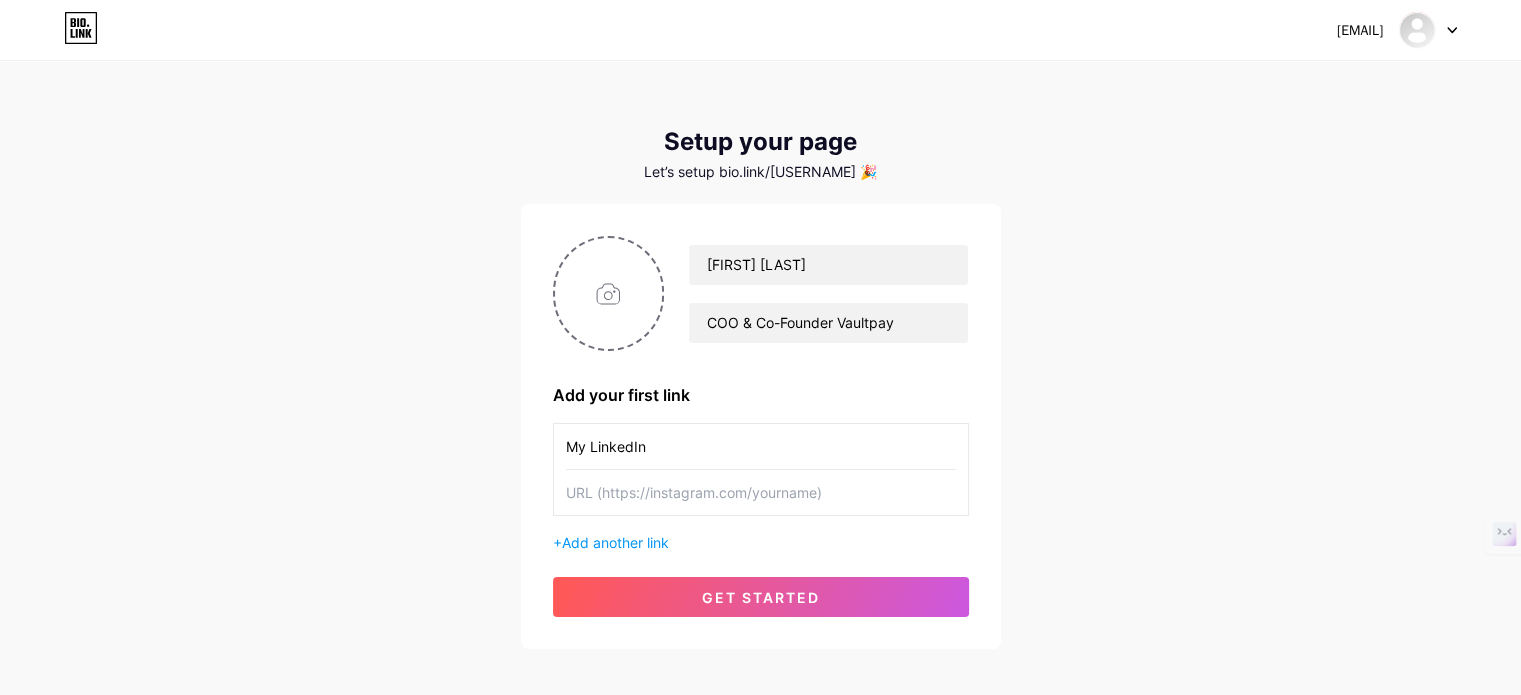 type on "My LinkedIn" 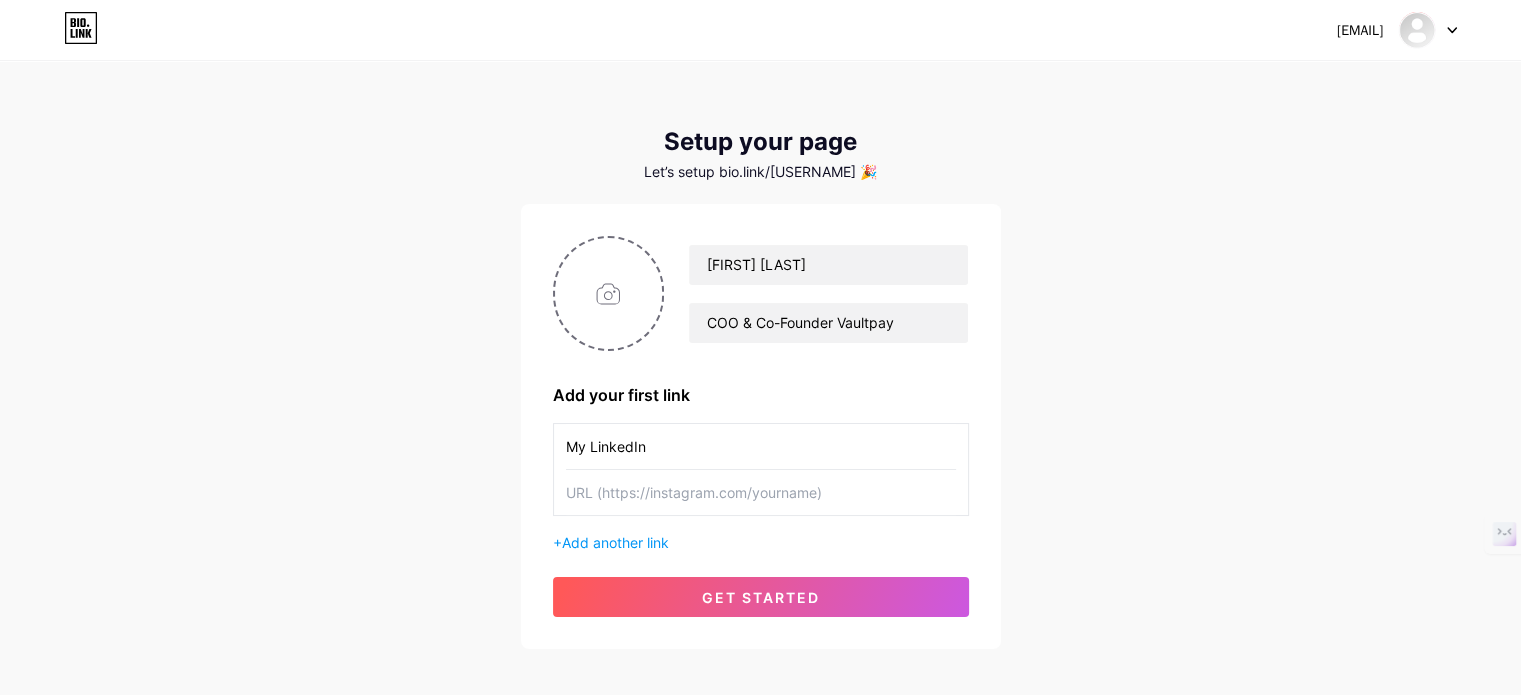 click at bounding box center [761, 492] 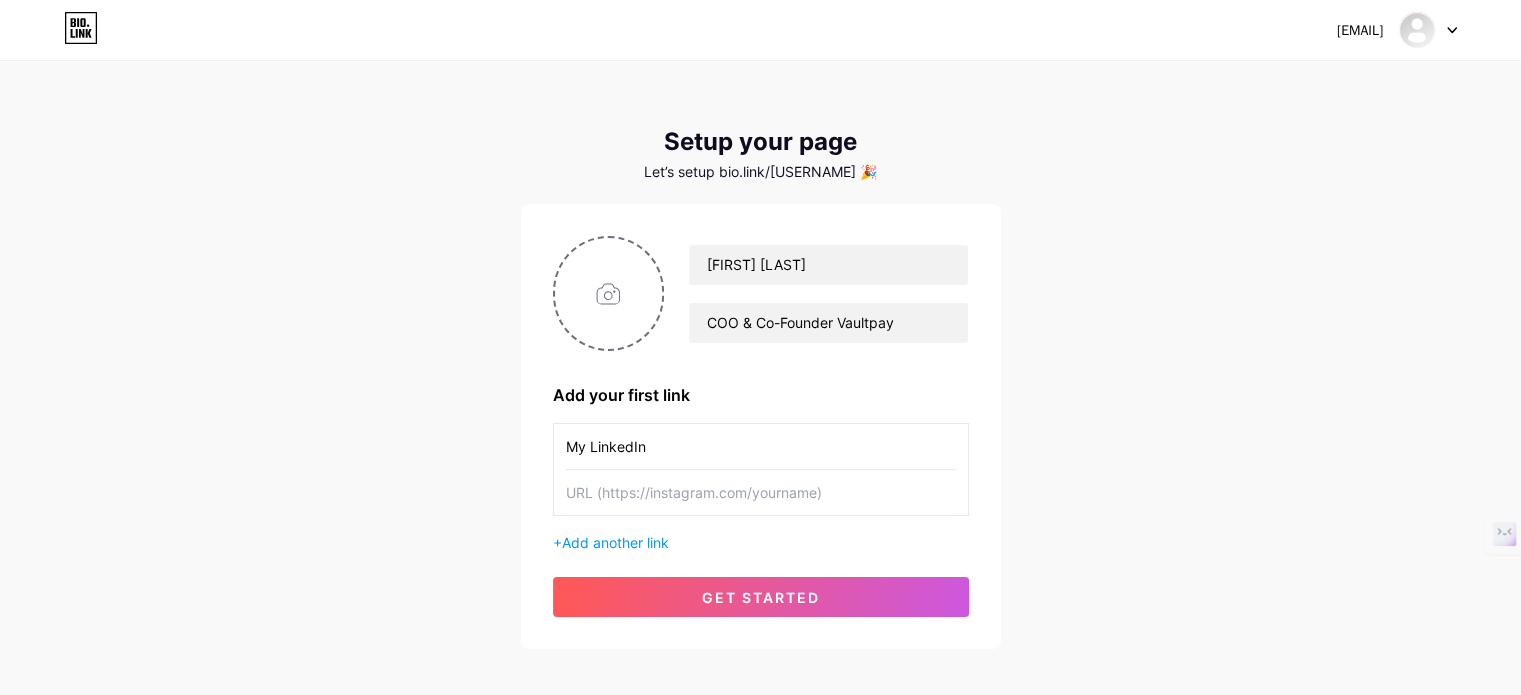 paste on "https://www.linkedin.com/in/[NAME]" 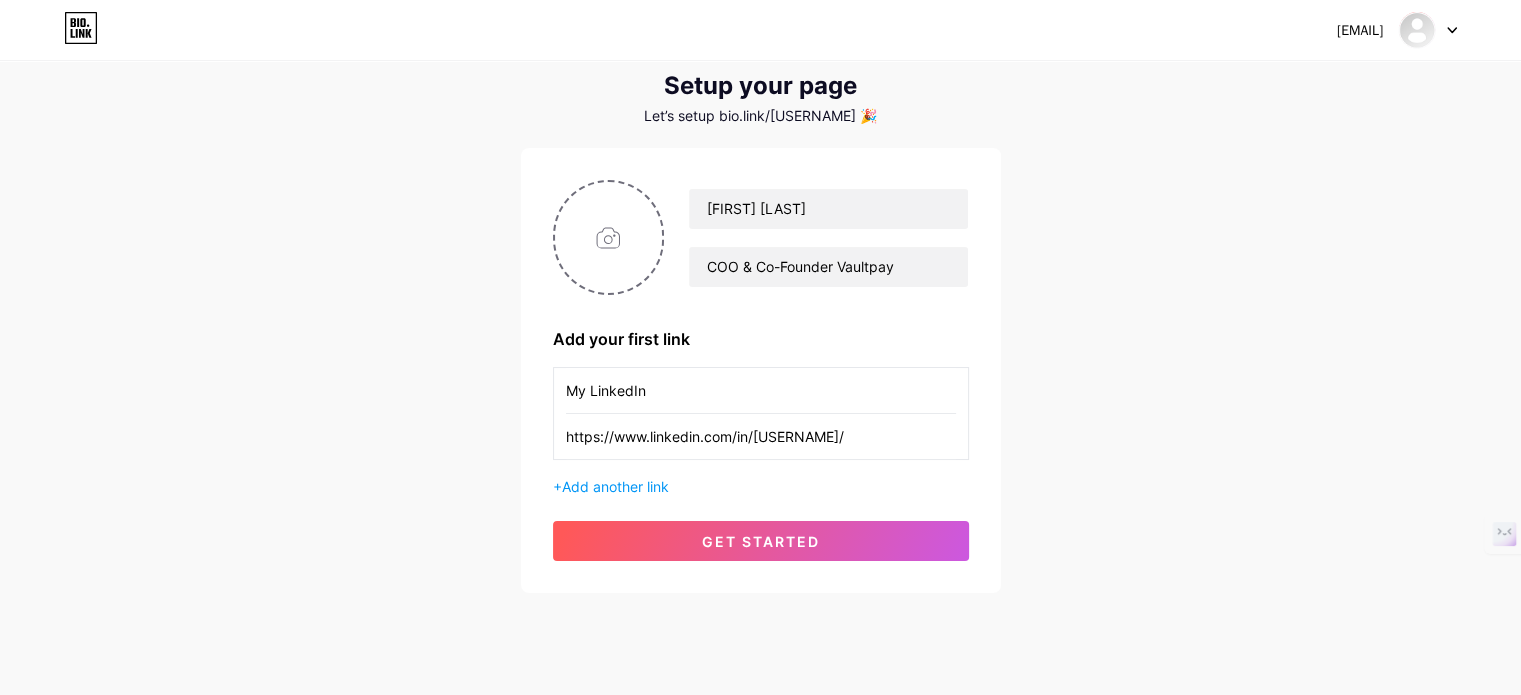 scroll, scrollTop: 68, scrollLeft: 0, axis: vertical 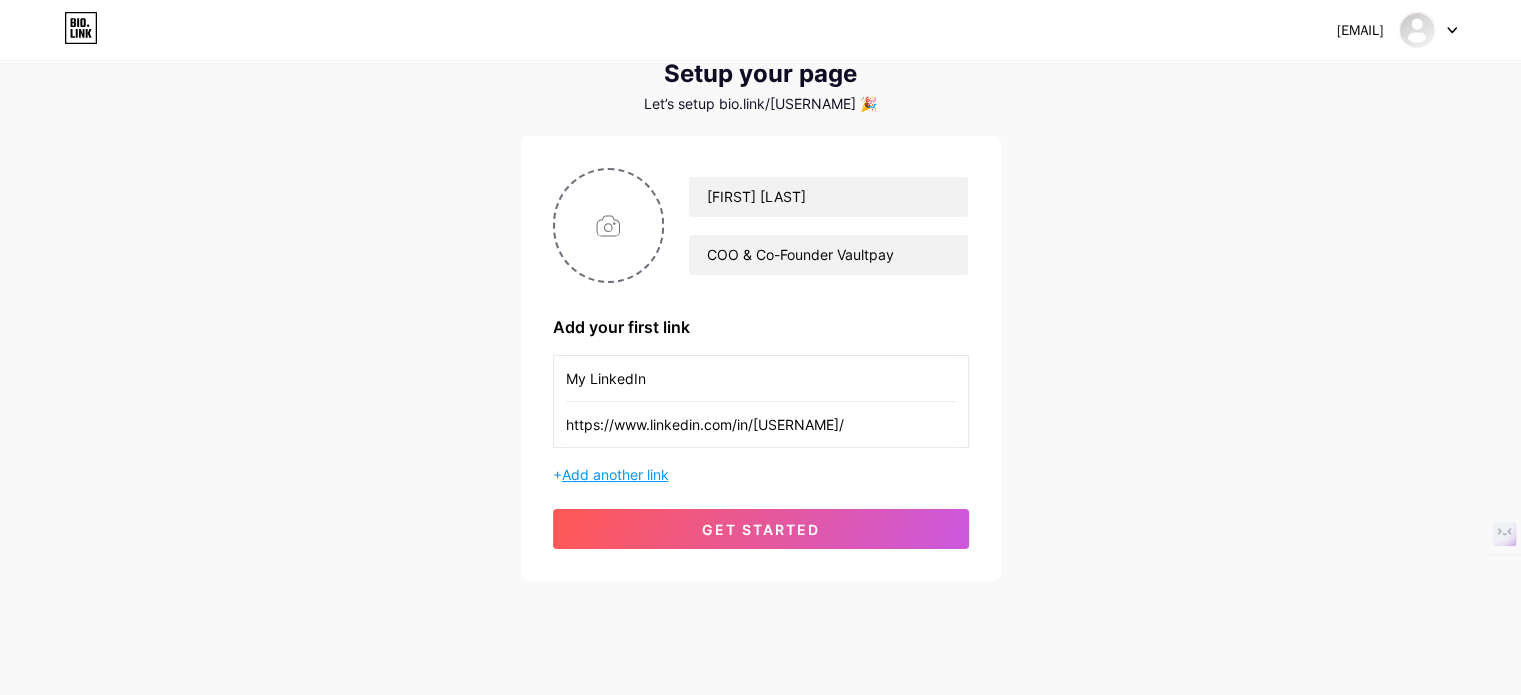 type on "https://www.linkedin.com/in/[NAME]" 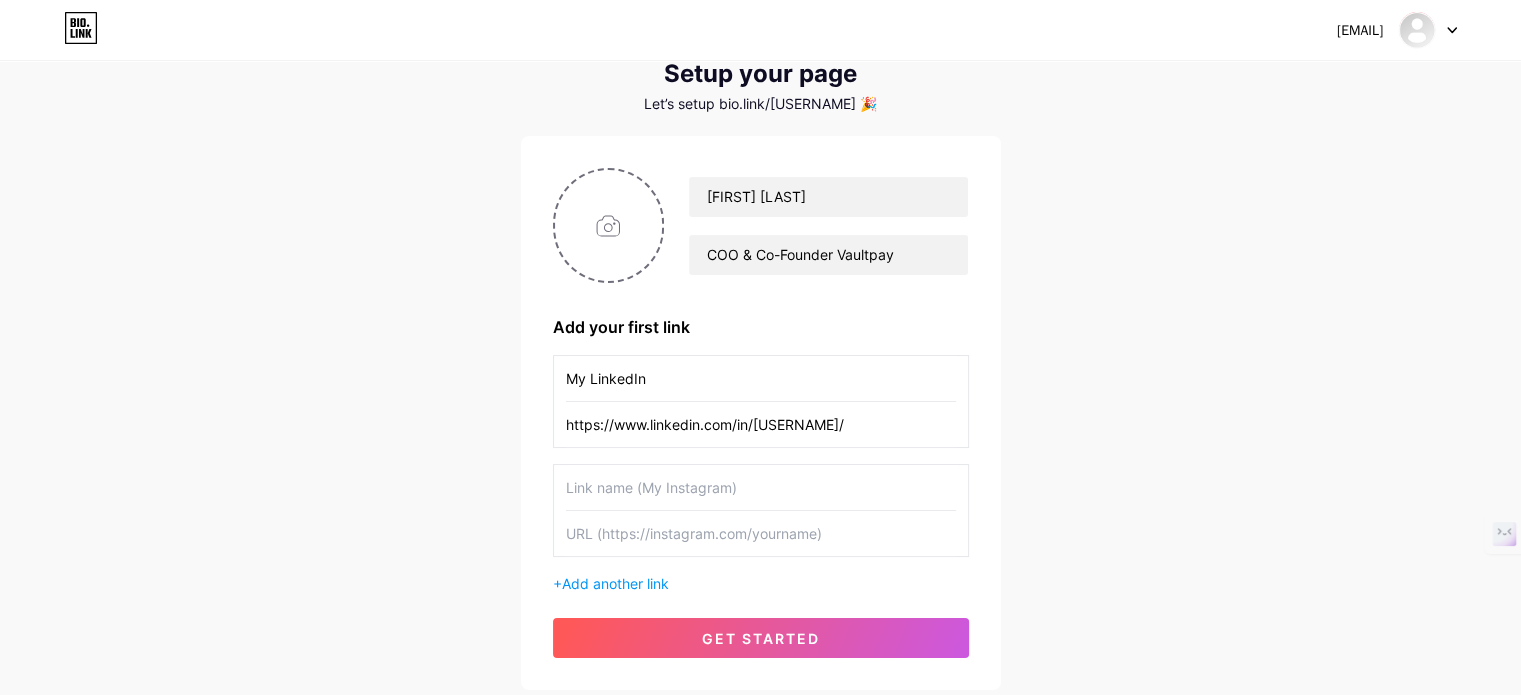 click at bounding box center (761, 487) 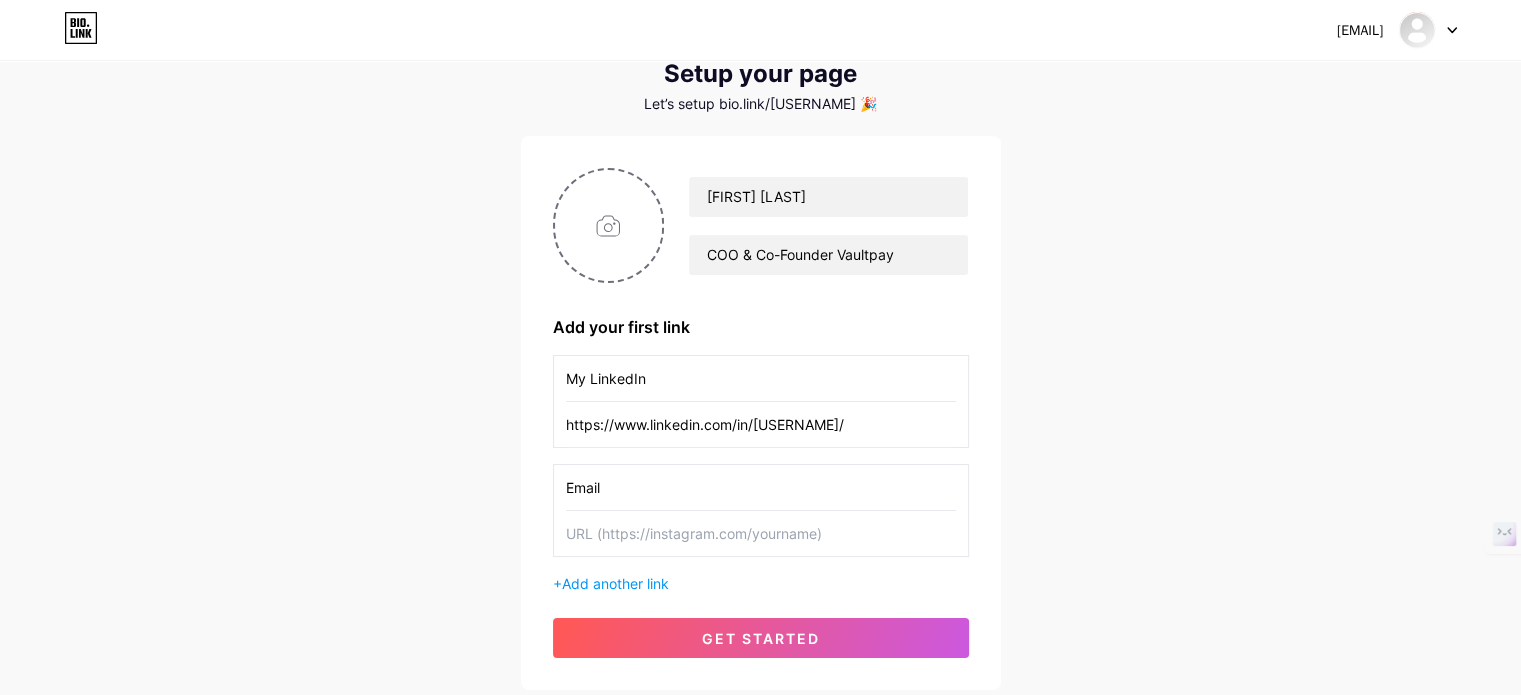 type on "Email" 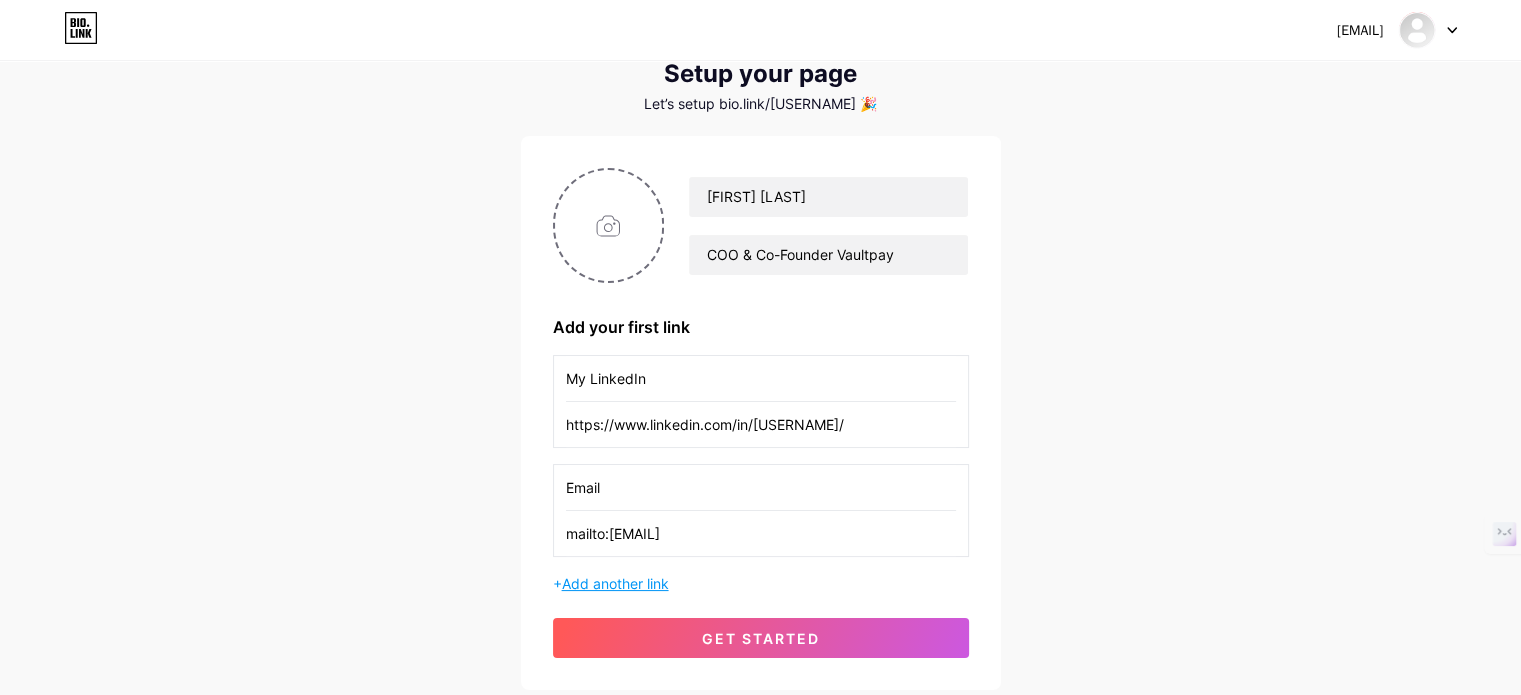 type on "mailto:[EMAIL]" 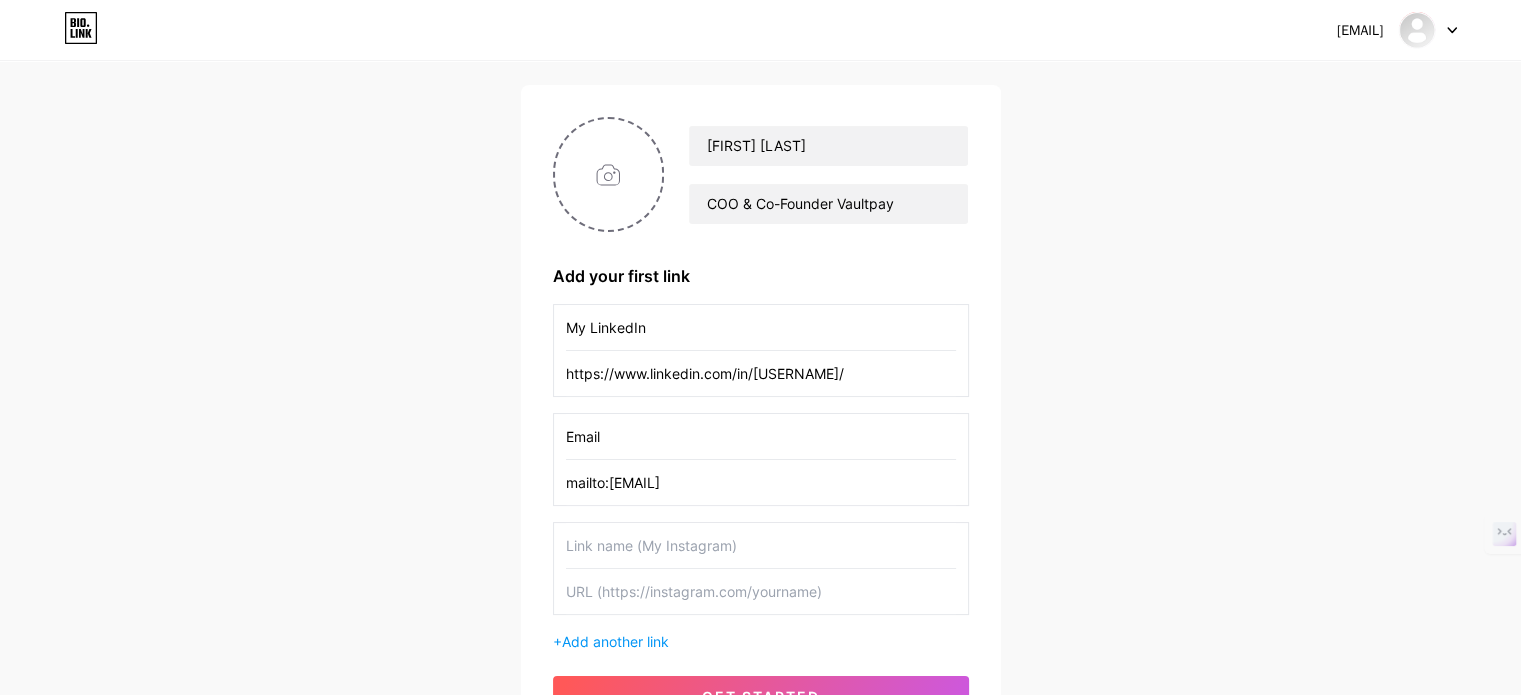 scroll, scrollTop: 120, scrollLeft: 0, axis: vertical 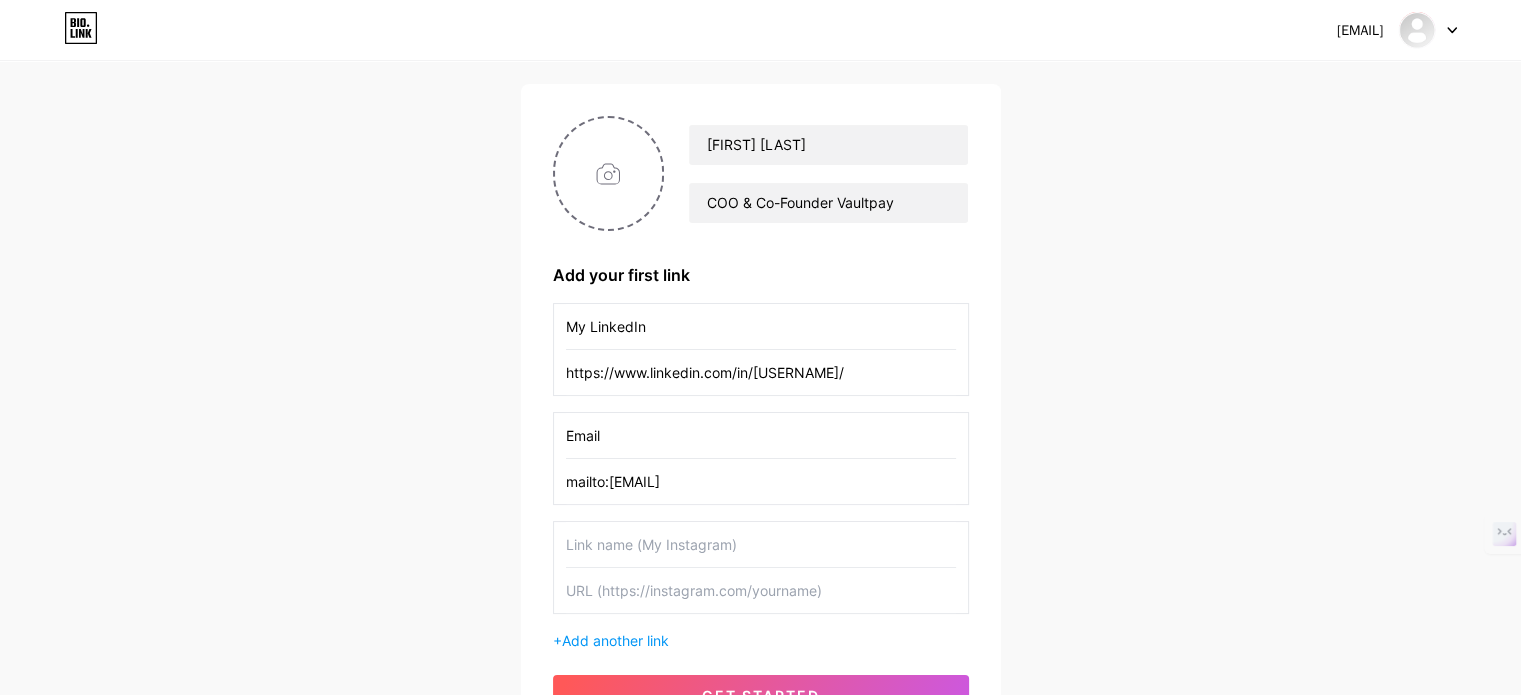 click at bounding box center (761, 544) 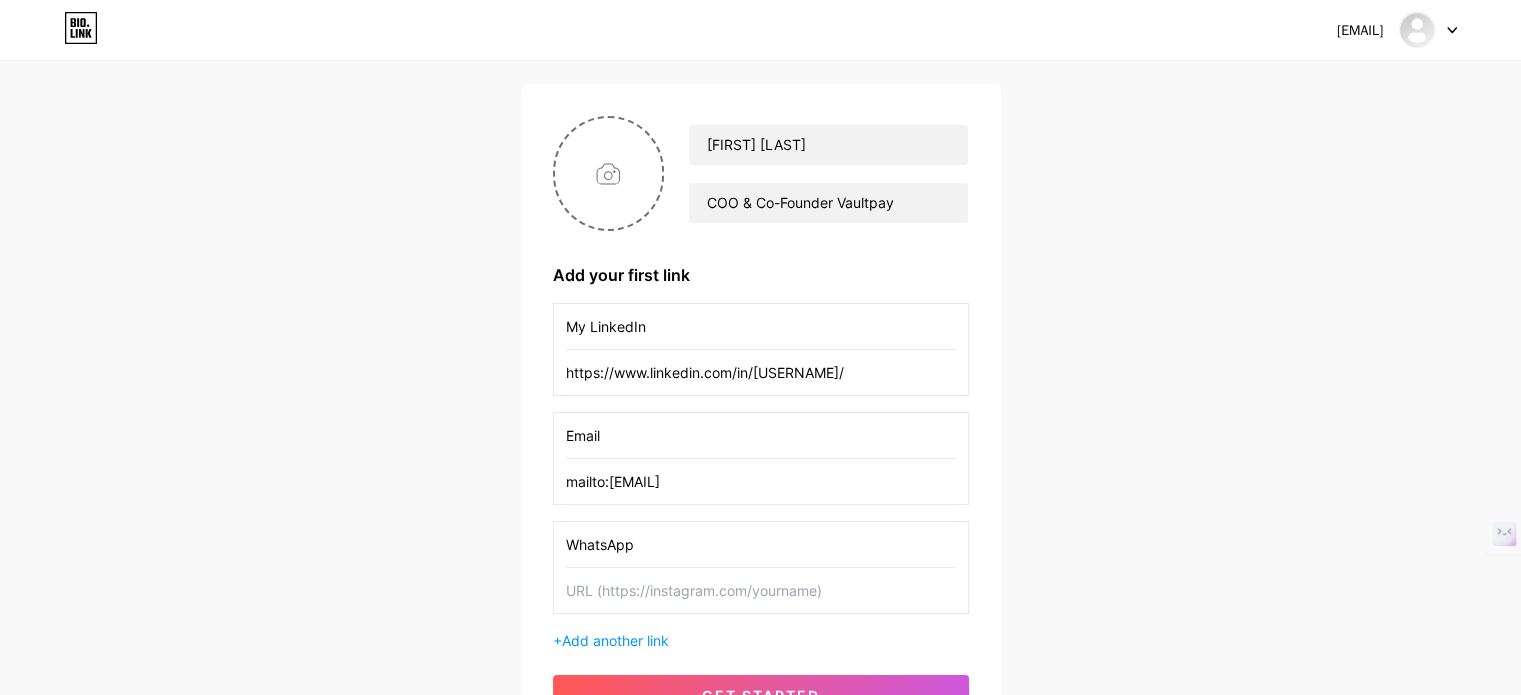 type on "WhatsApp" 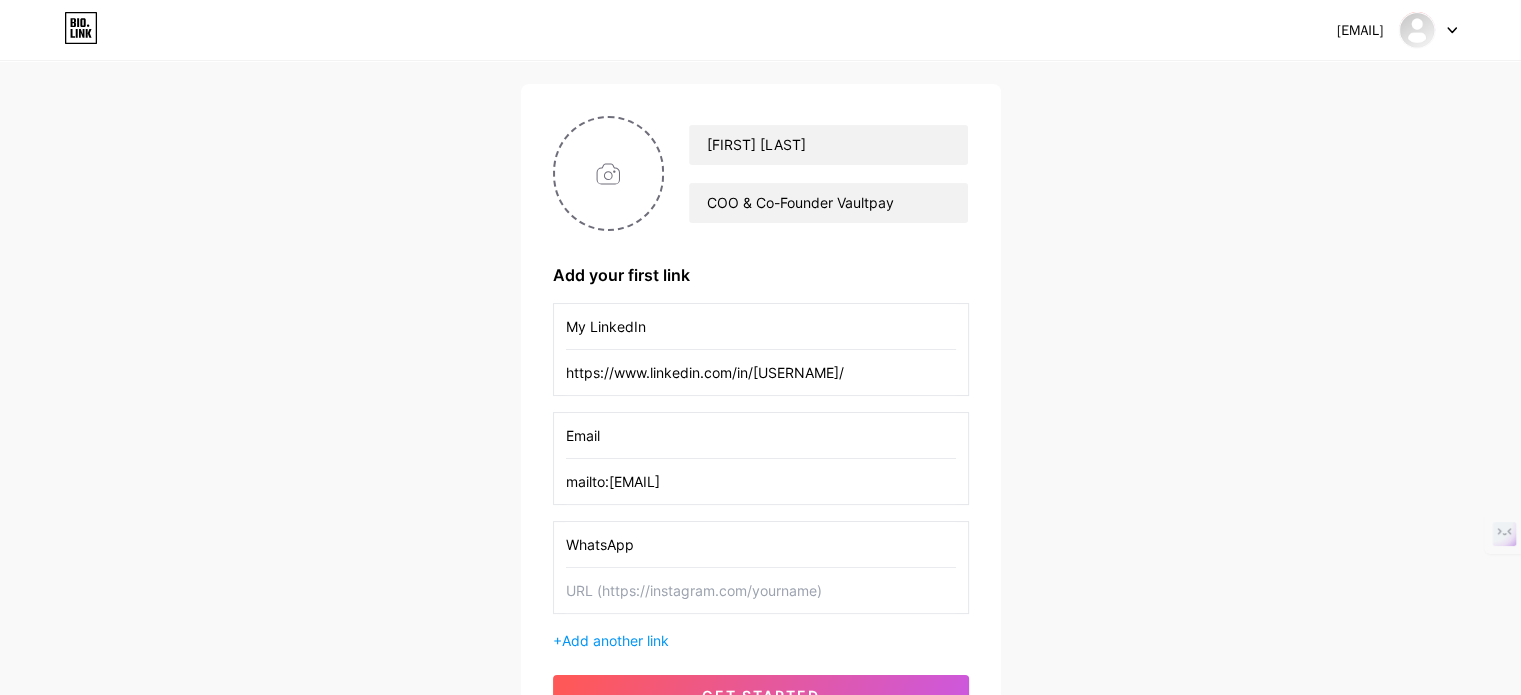paste on "https://wa.me/[PHONE]" 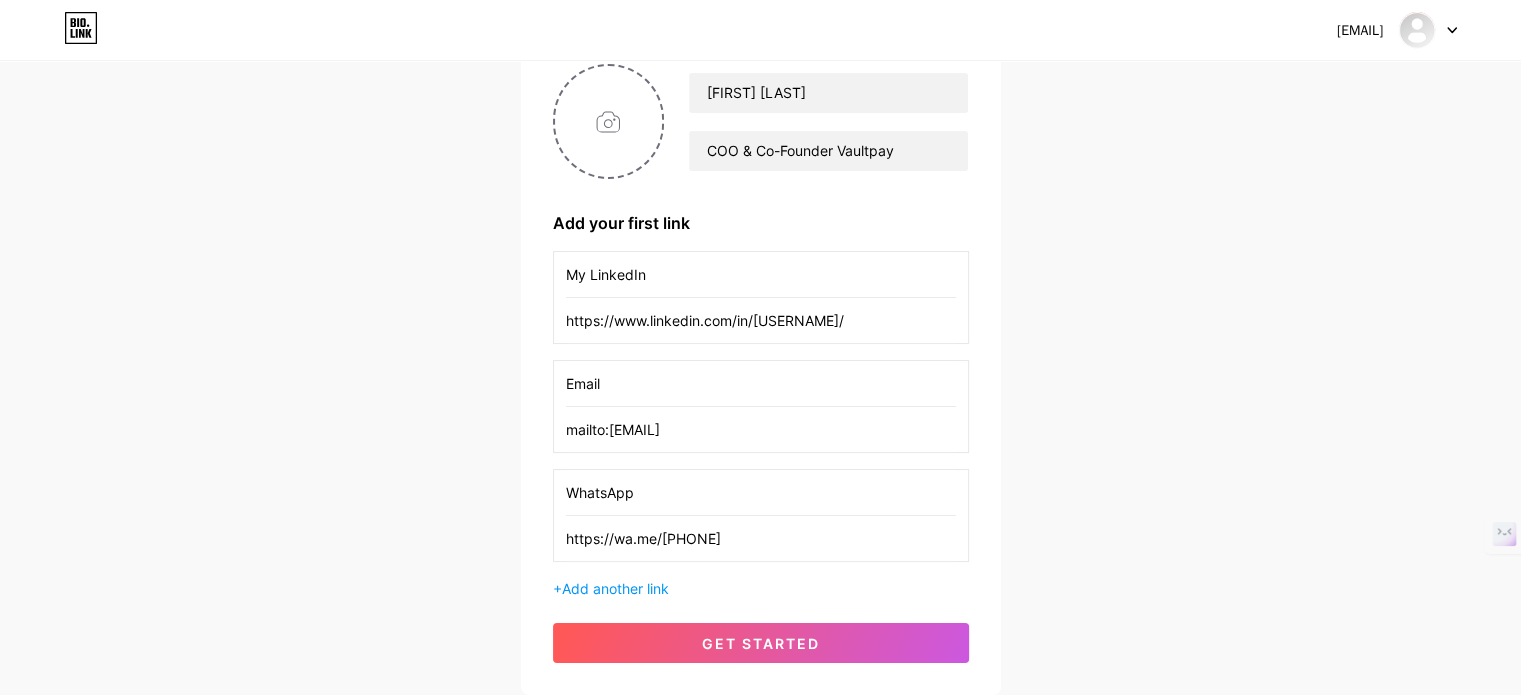 scroll, scrollTop: 168, scrollLeft: 0, axis: vertical 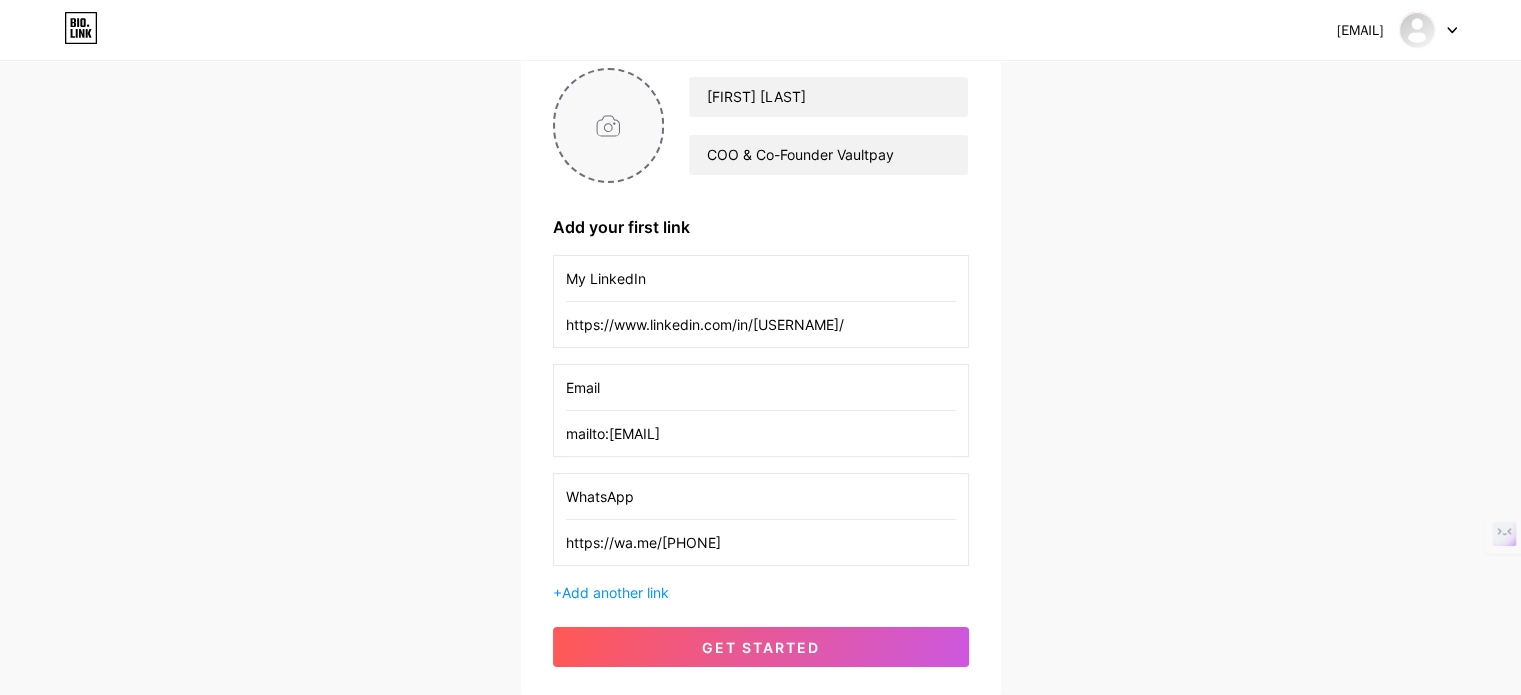type on "https://wa.me/[PHONE]" 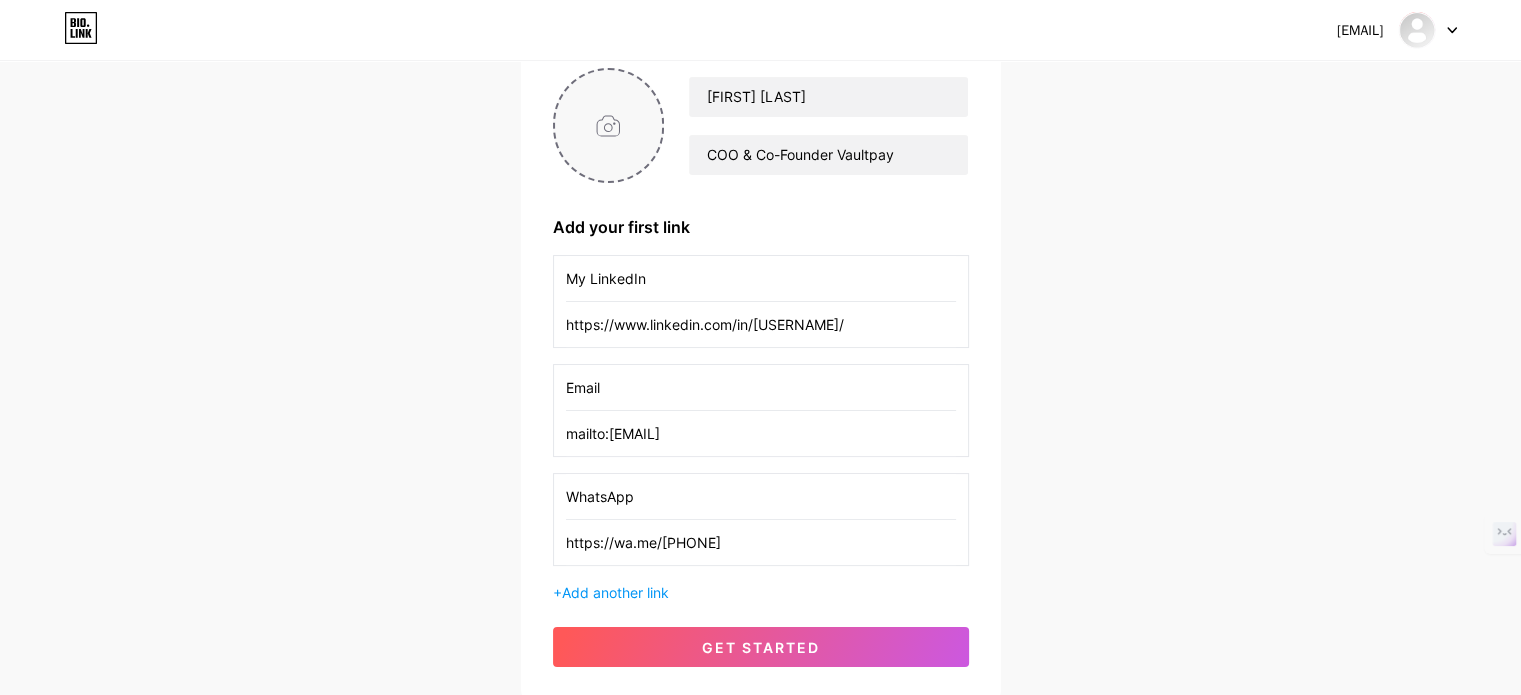type on "C:\fakepath\WhatsApp Image 2025-07-09 at 13.57.12.jpeg" 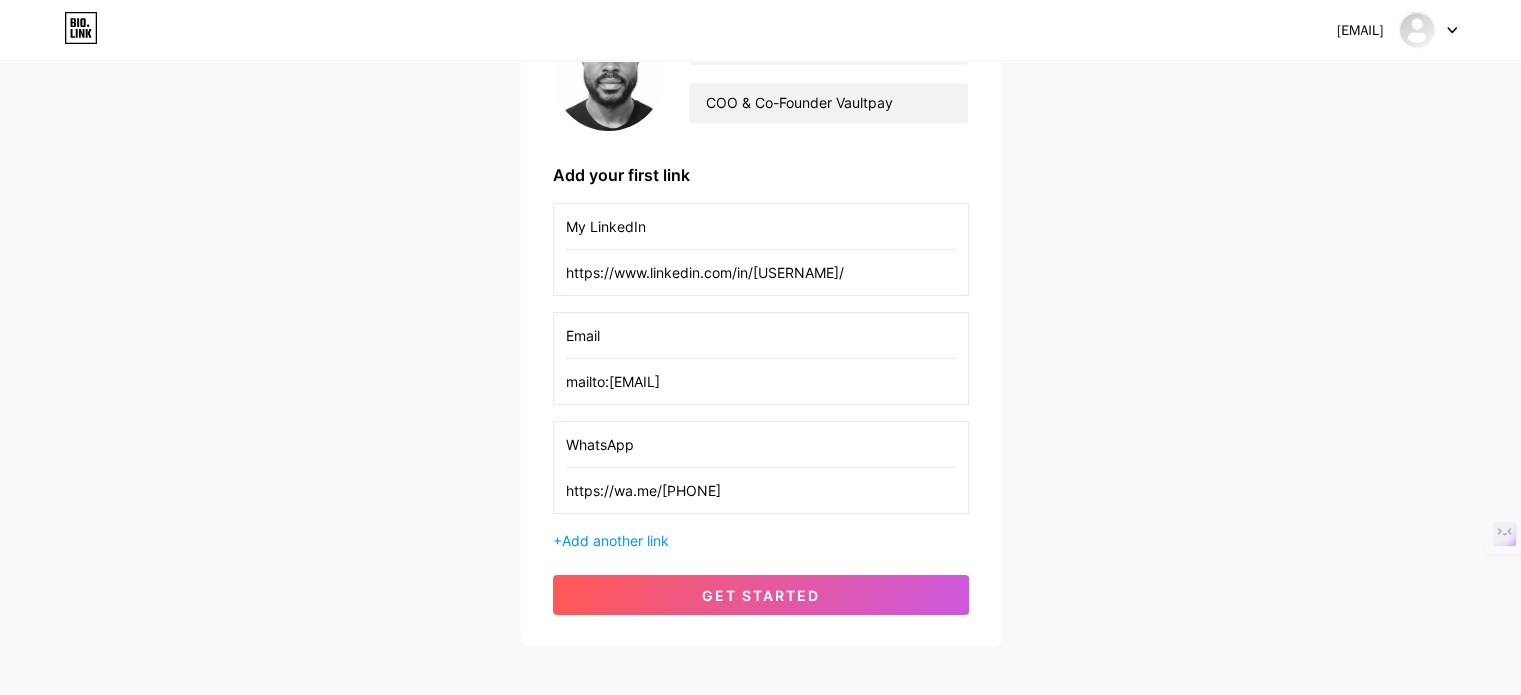 scroll, scrollTop: 222, scrollLeft: 0, axis: vertical 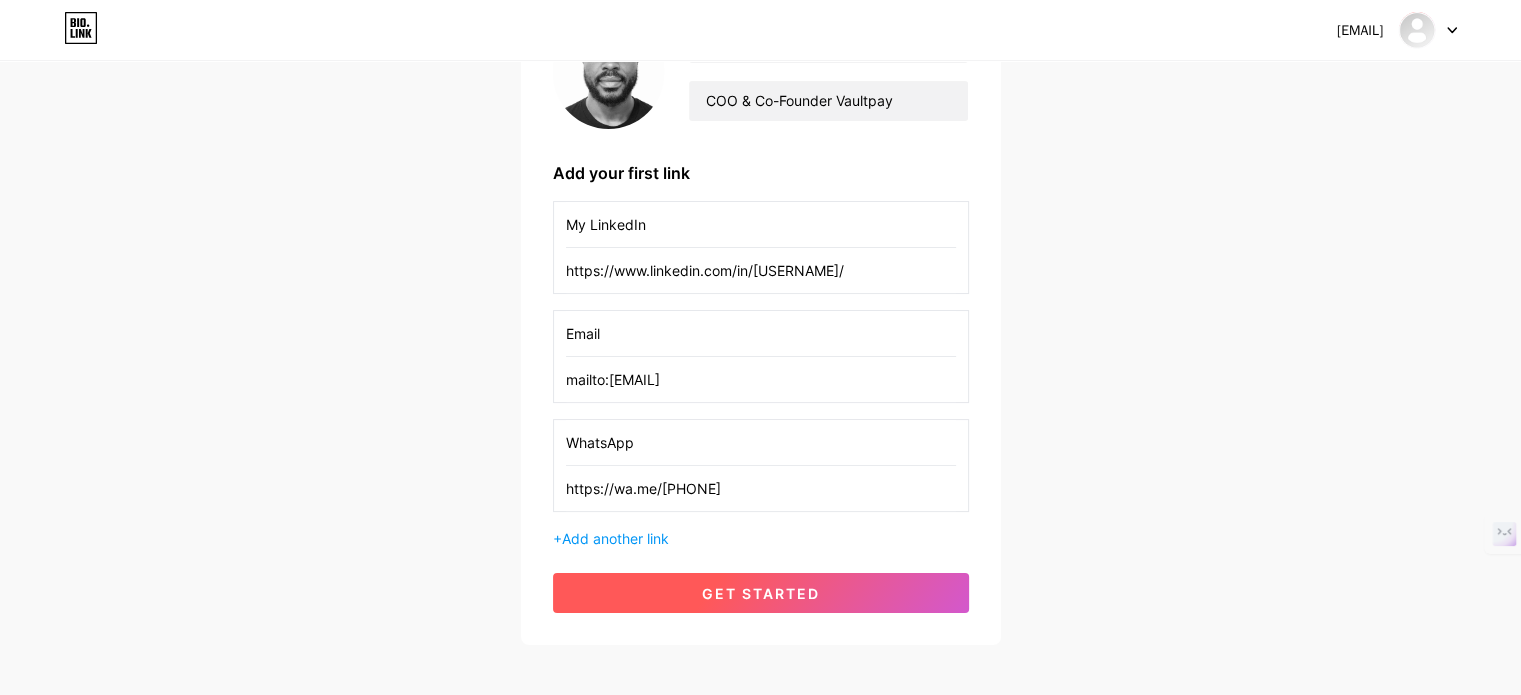 click on "get started" at bounding box center [761, 593] 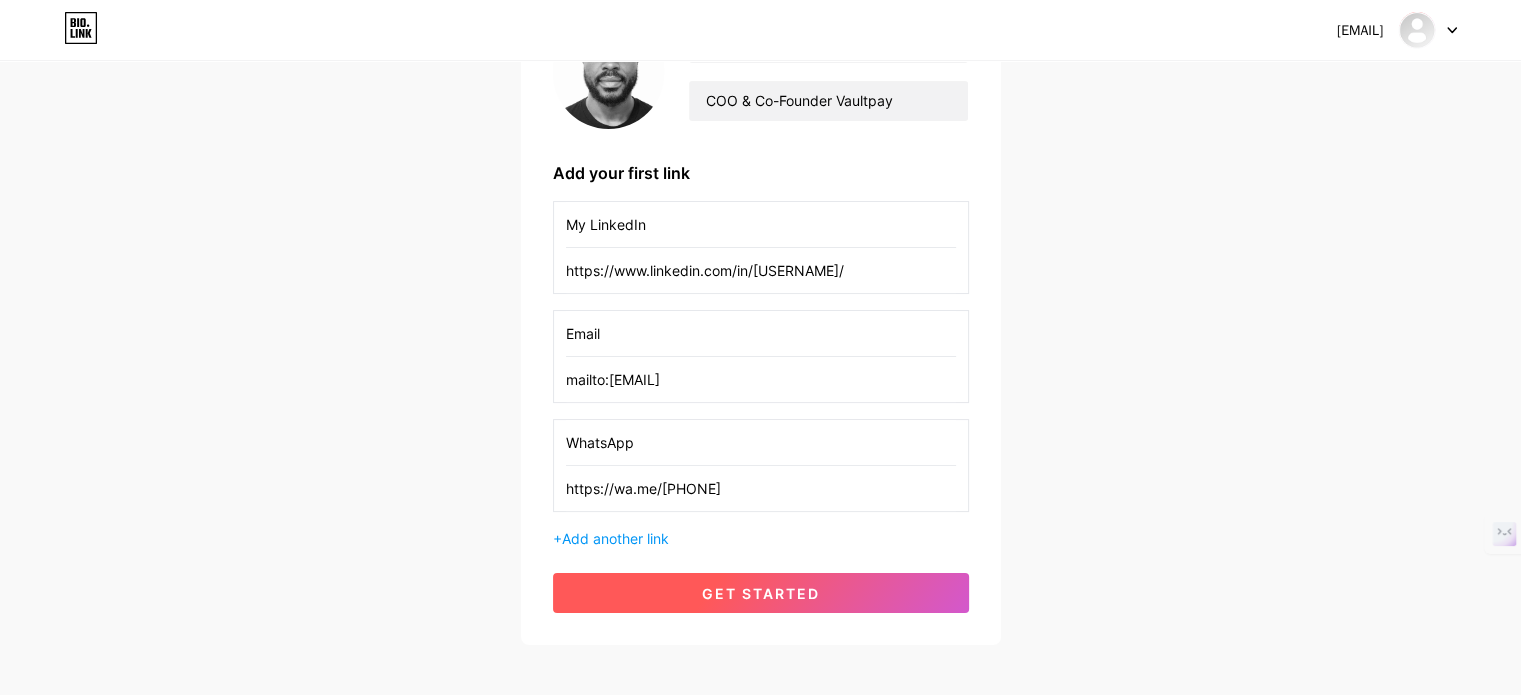 scroll, scrollTop: 0, scrollLeft: 0, axis: both 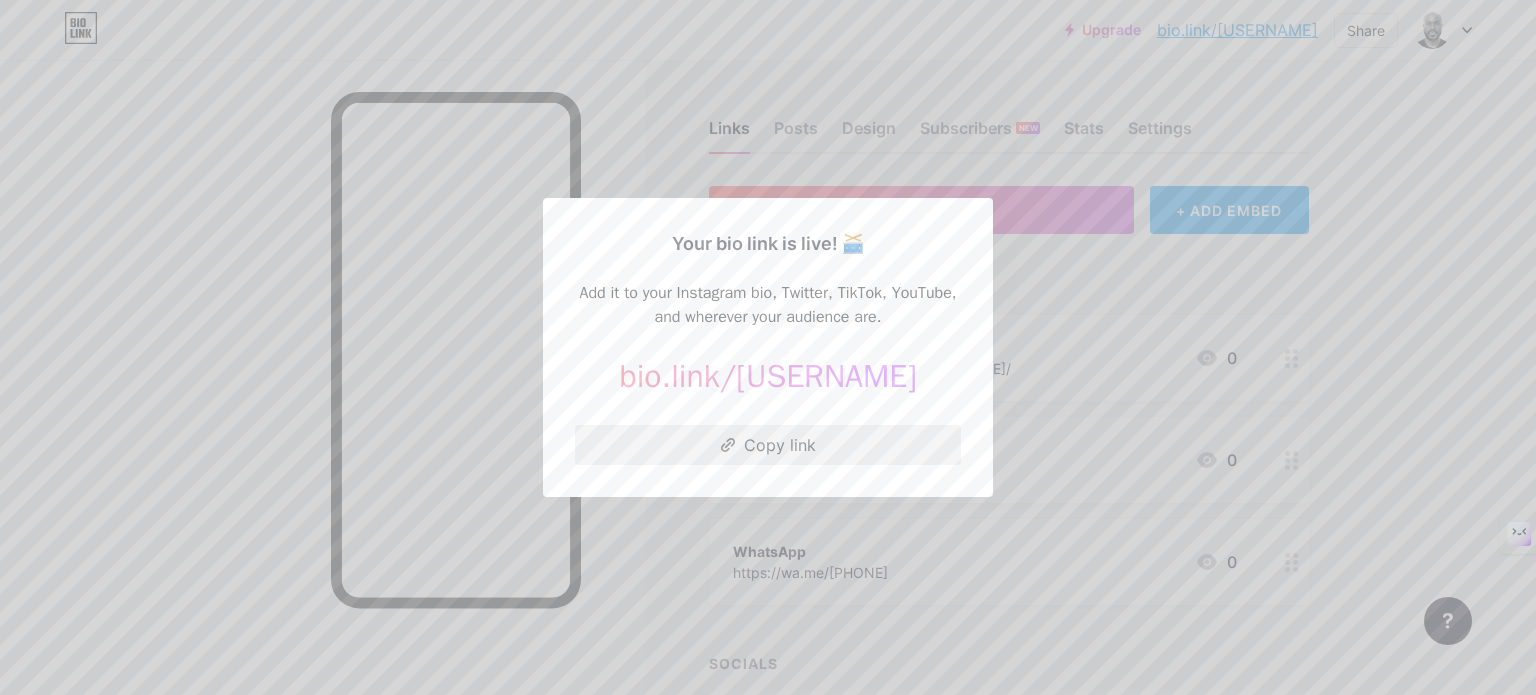 click on "Copy link" at bounding box center [768, 445] 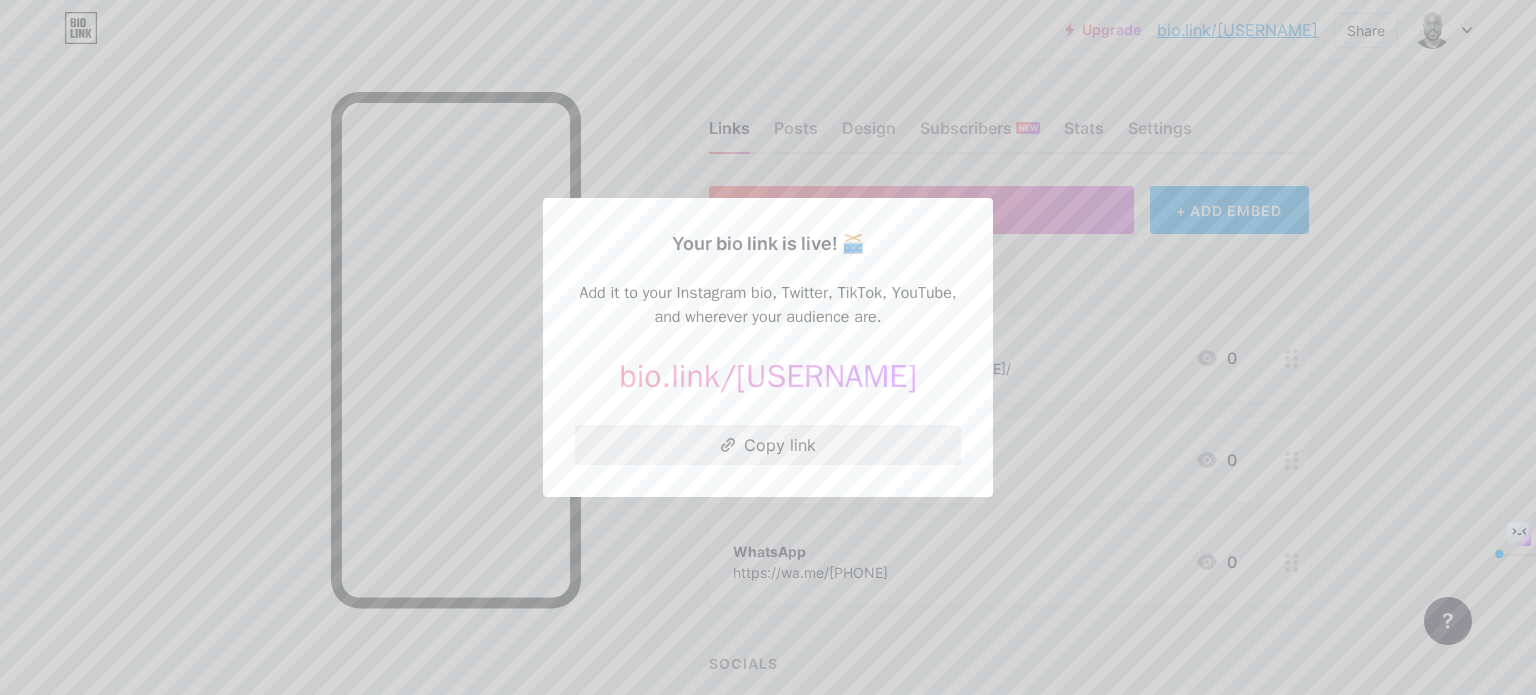 click on "Copy link" at bounding box center (768, 445) 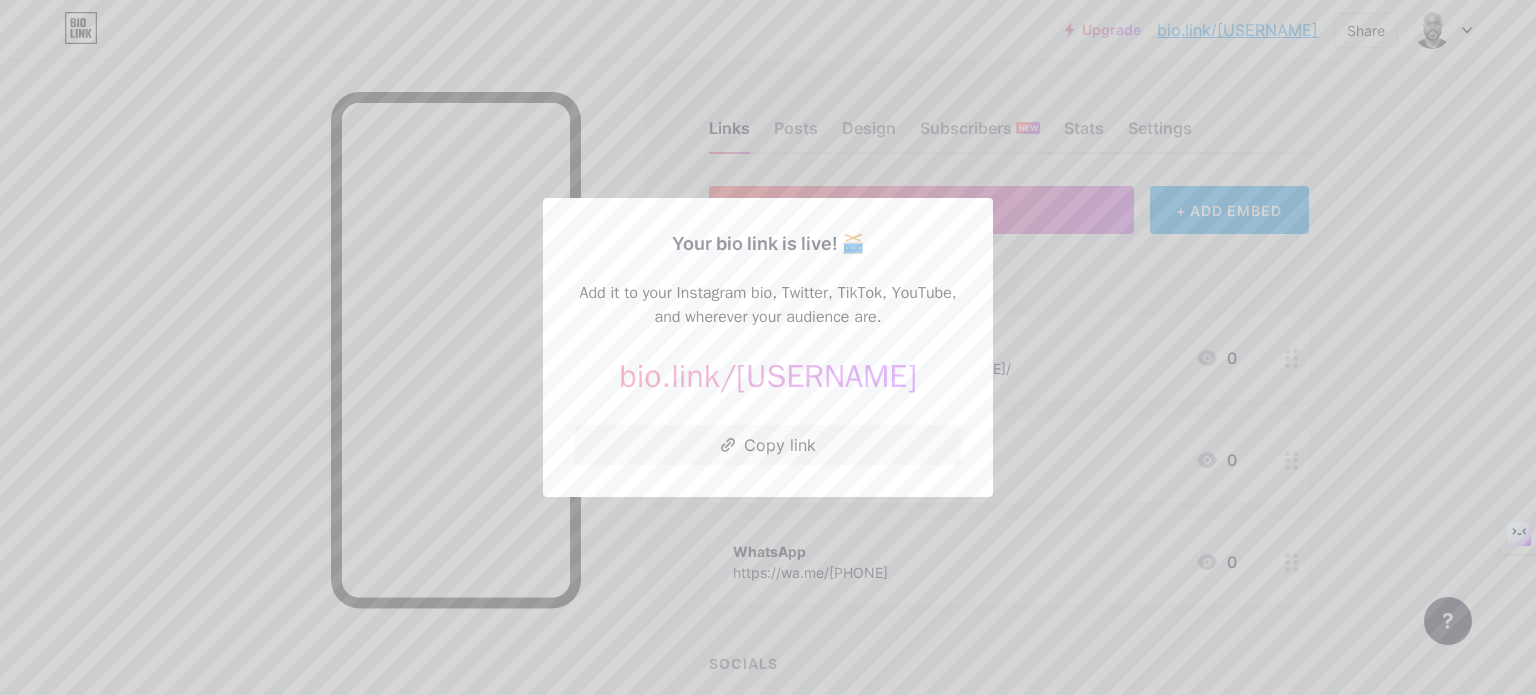 click at bounding box center [768, 347] 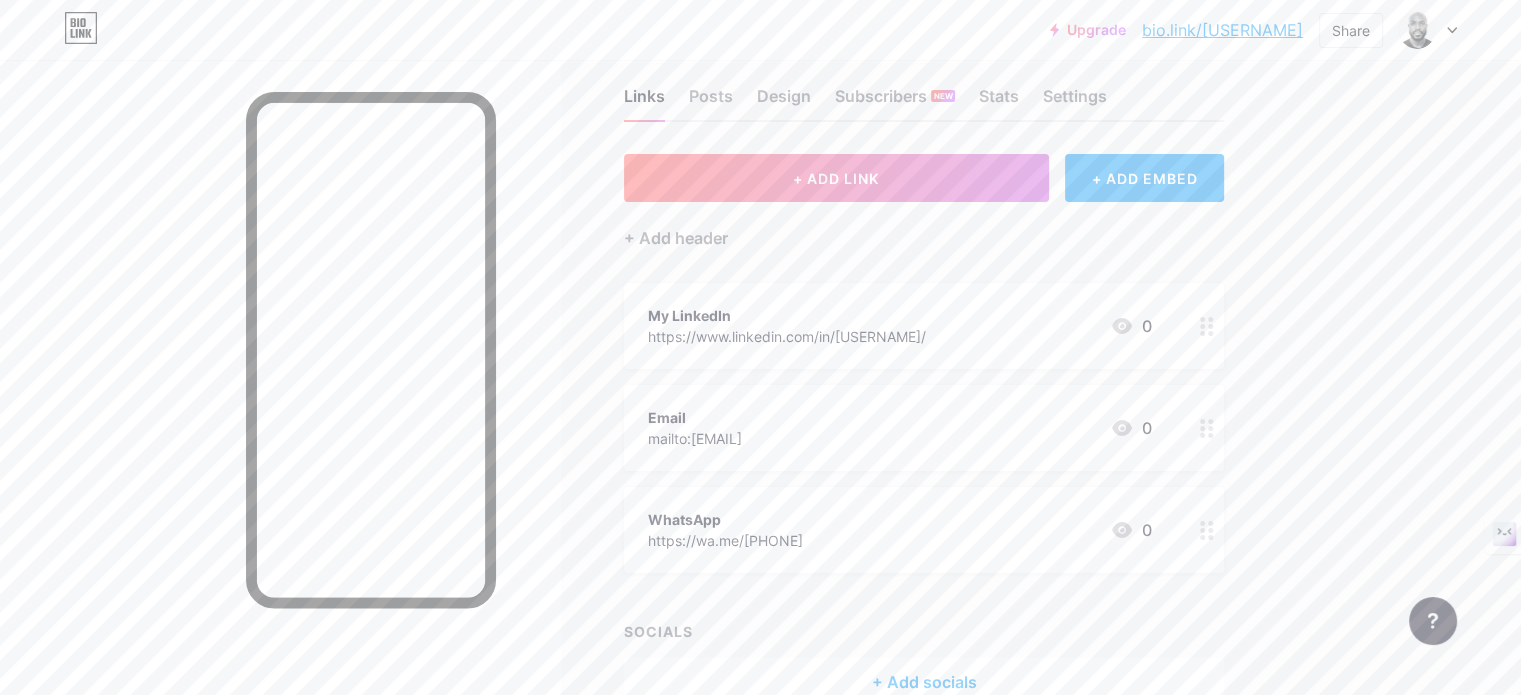 scroll, scrollTop: 0, scrollLeft: 0, axis: both 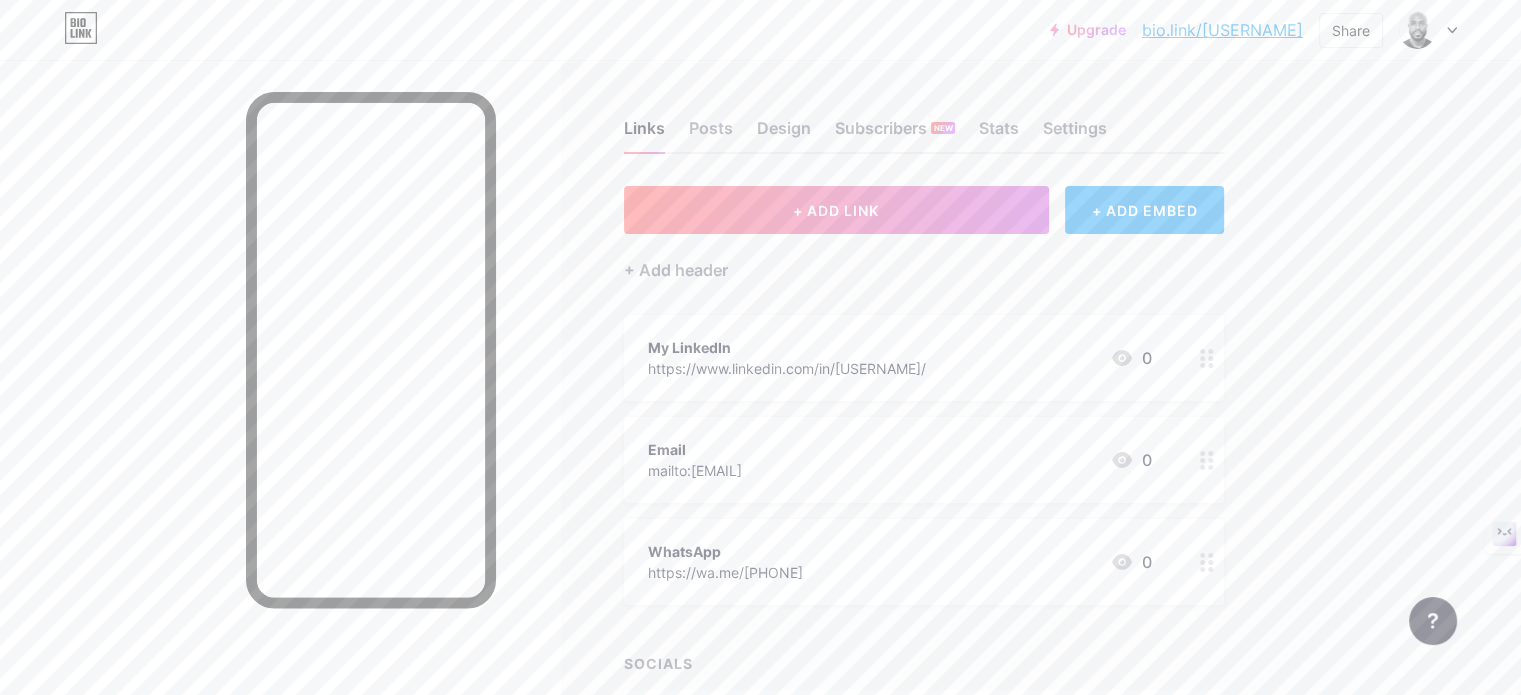 click on "+ ADD EMBED" at bounding box center (1144, 210) 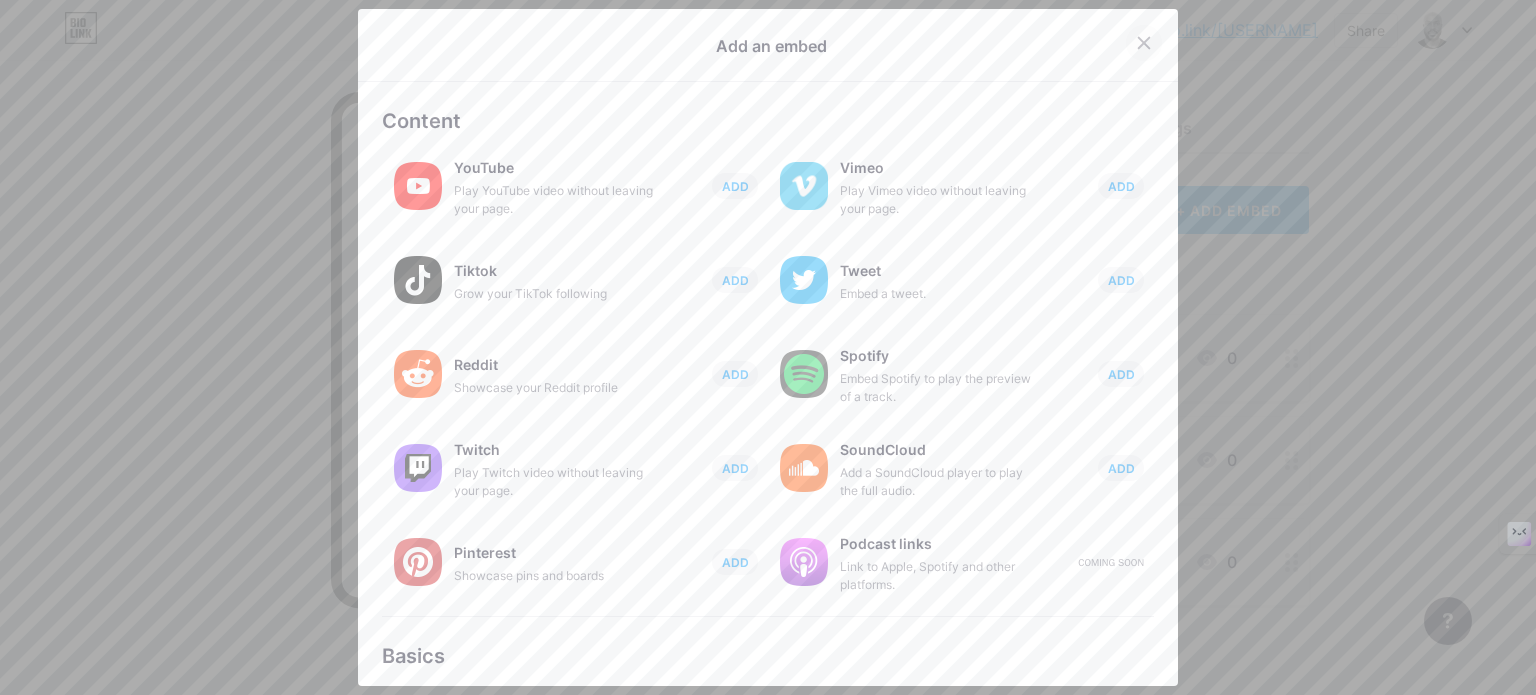 click 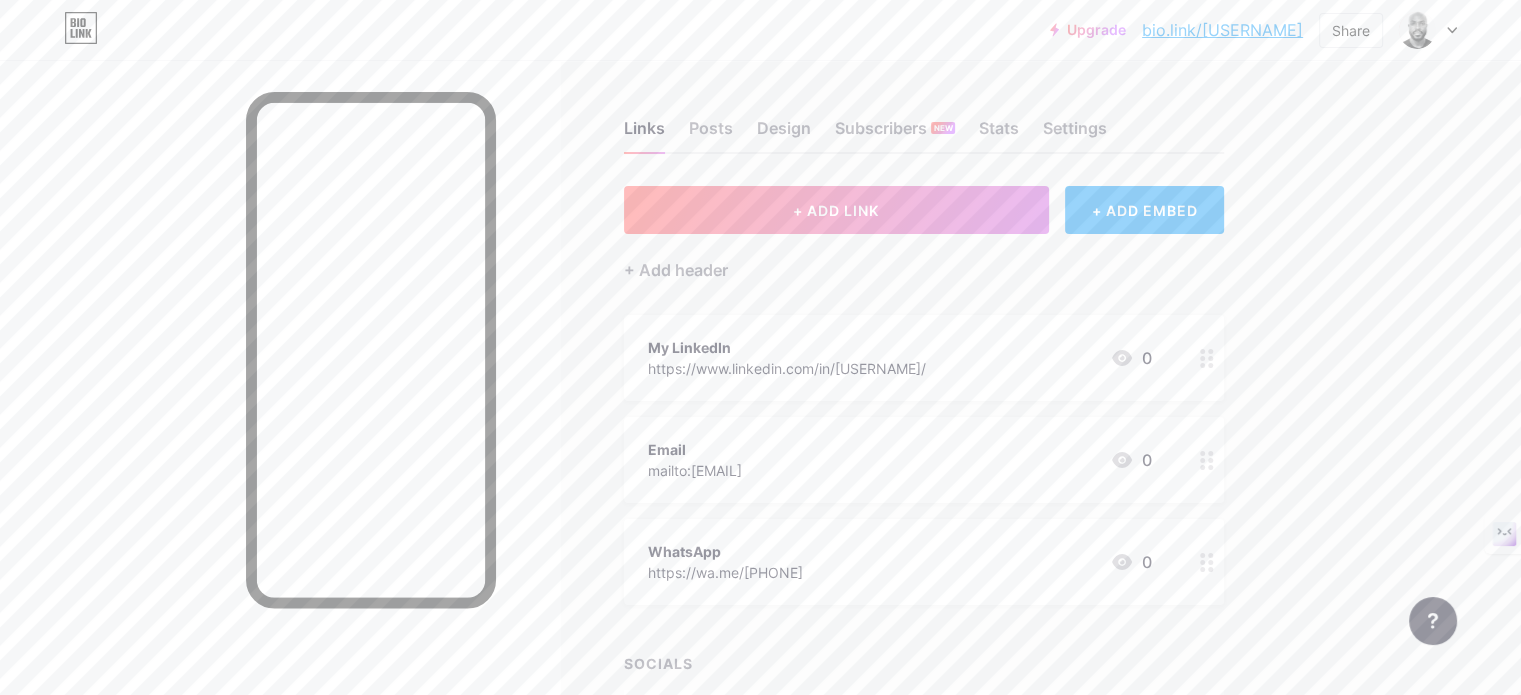 click at bounding box center [1428, 30] 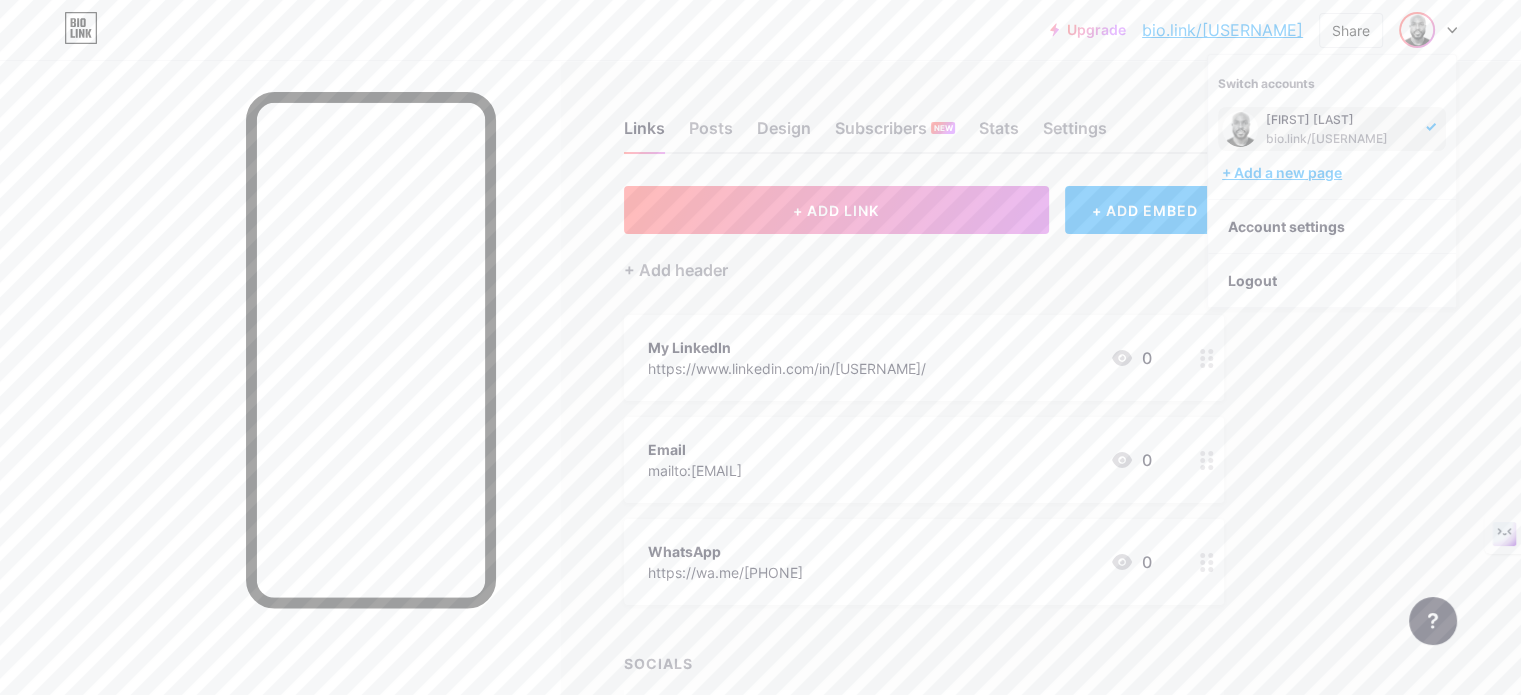 click on "+ Add a new page" at bounding box center [1334, 173] 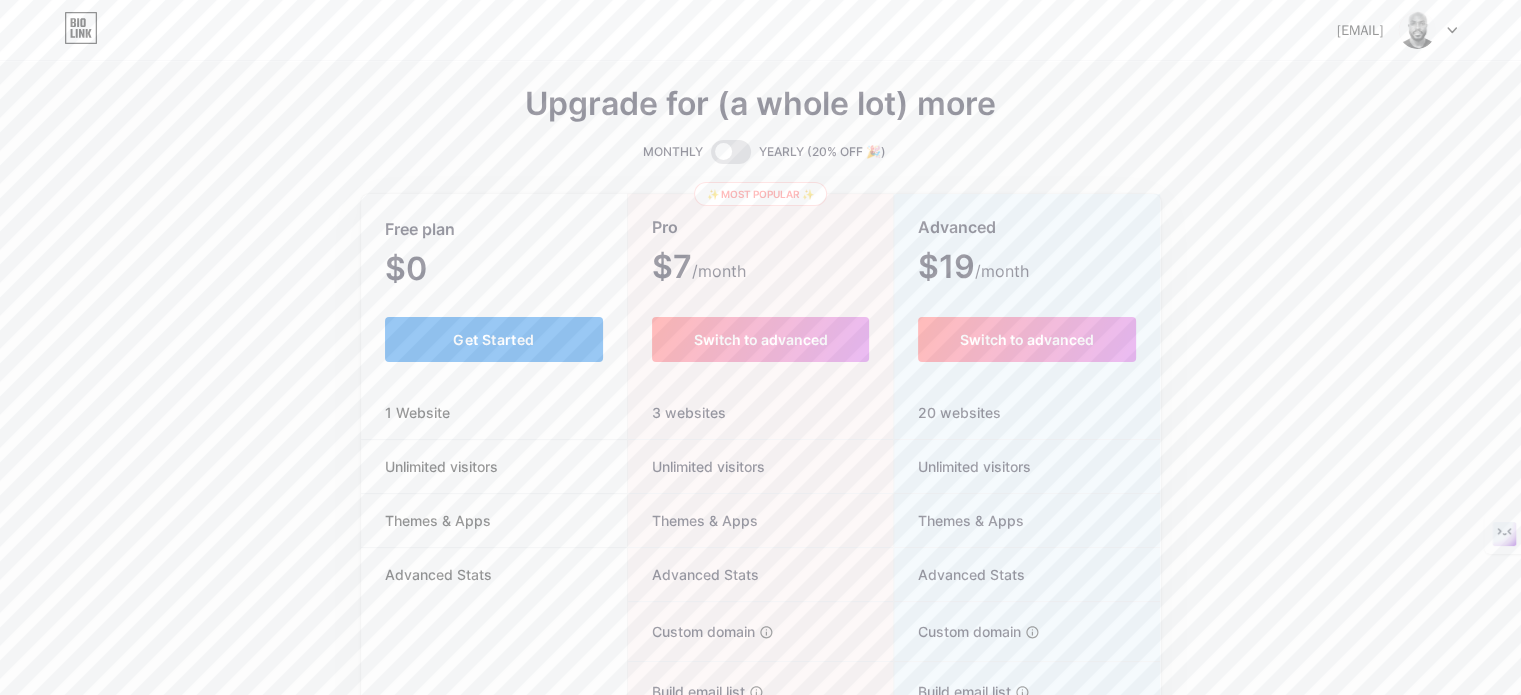 click on "Get Started" at bounding box center [494, 339] 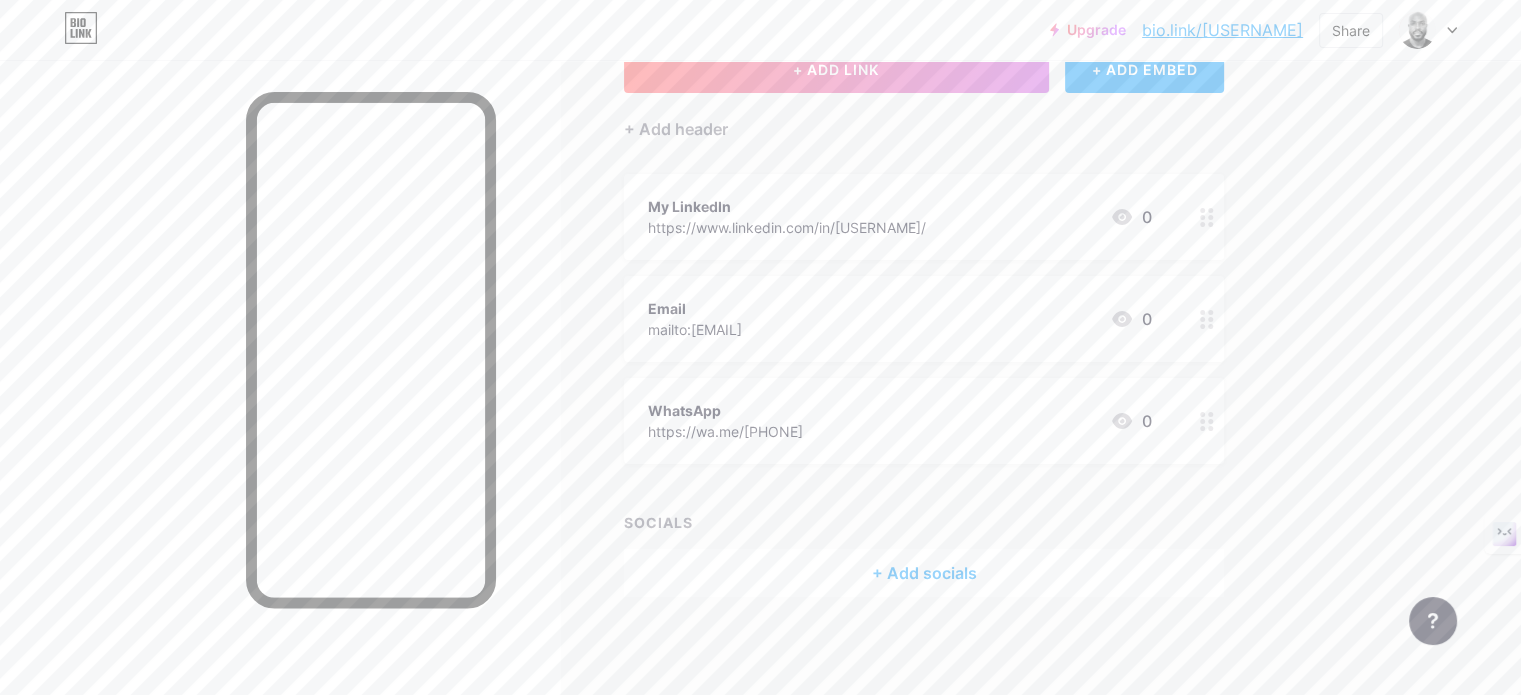 scroll, scrollTop: 0, scrollLeft: 0, axis: both 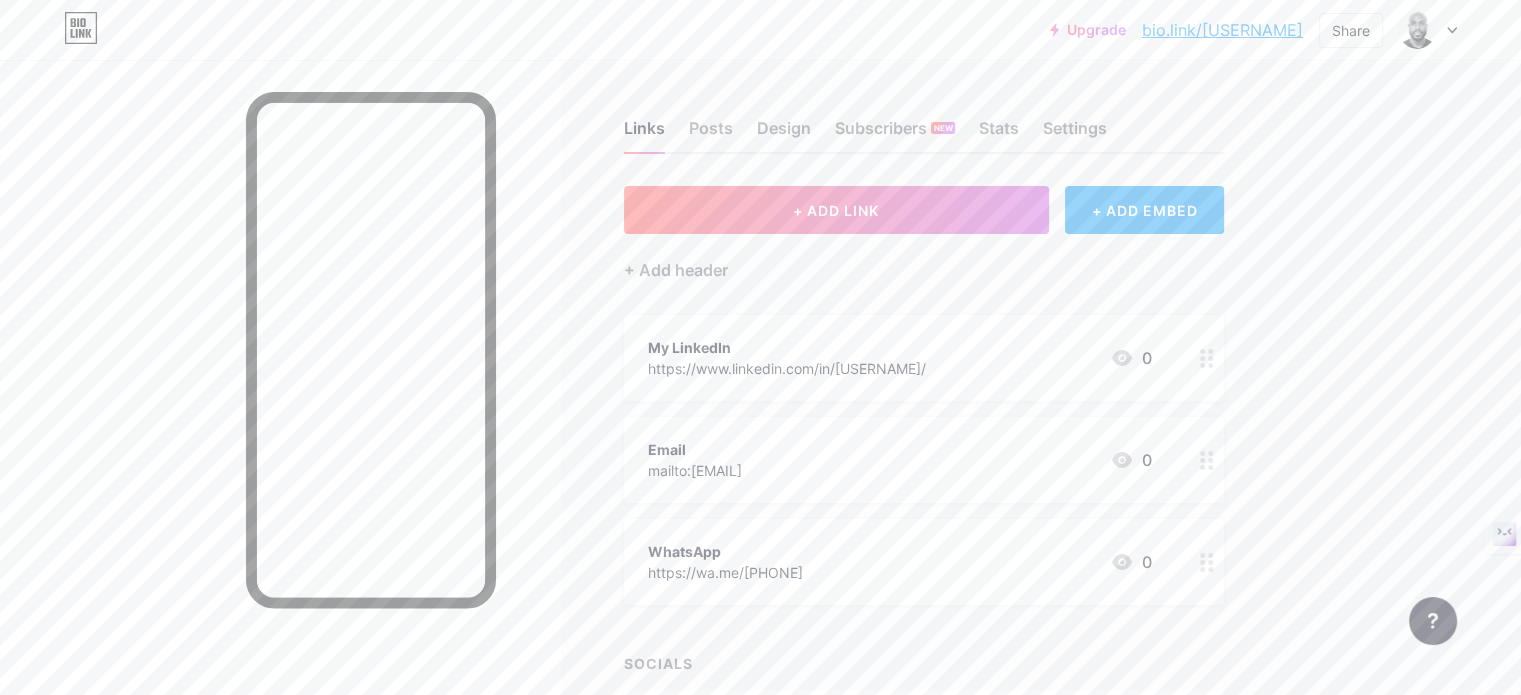 click at bounding box center (1428, 30) 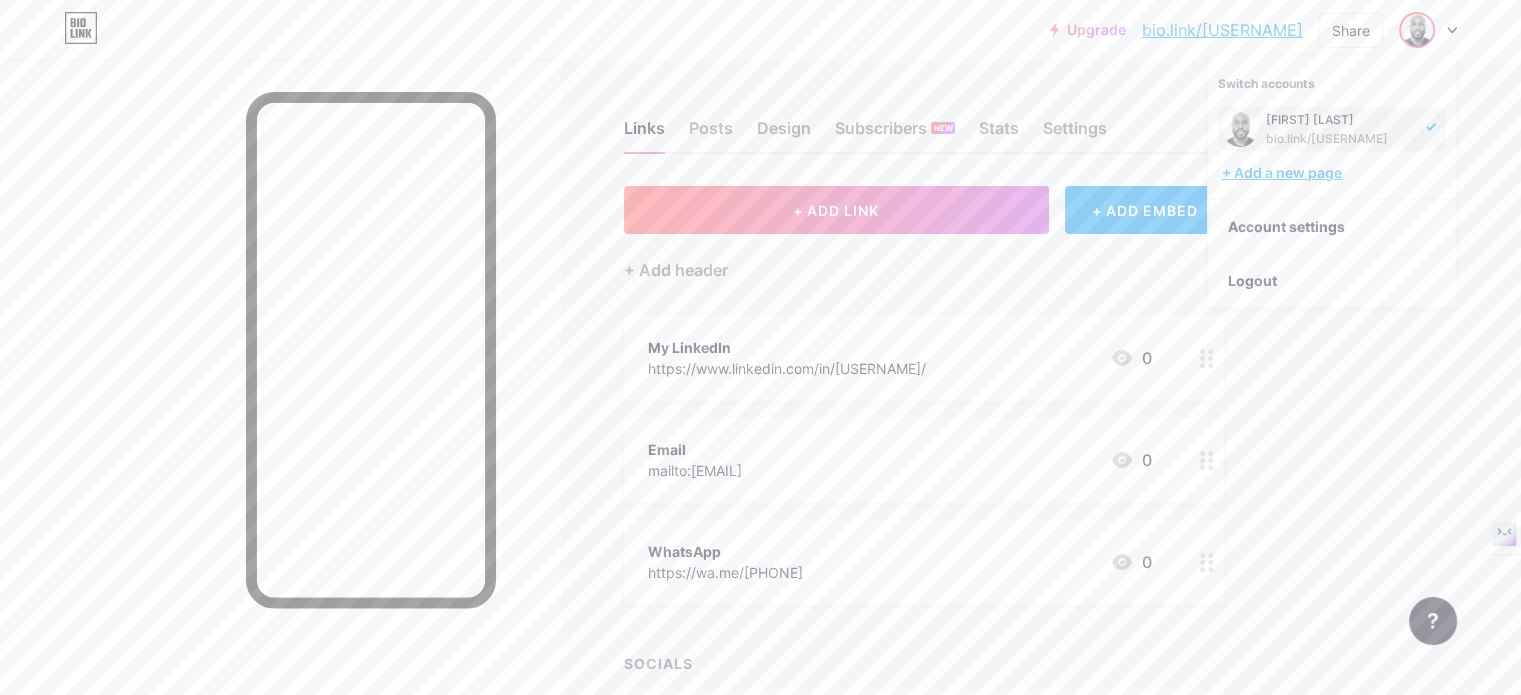 click on "+ Add a new page" at bounding box center (1334, 173) 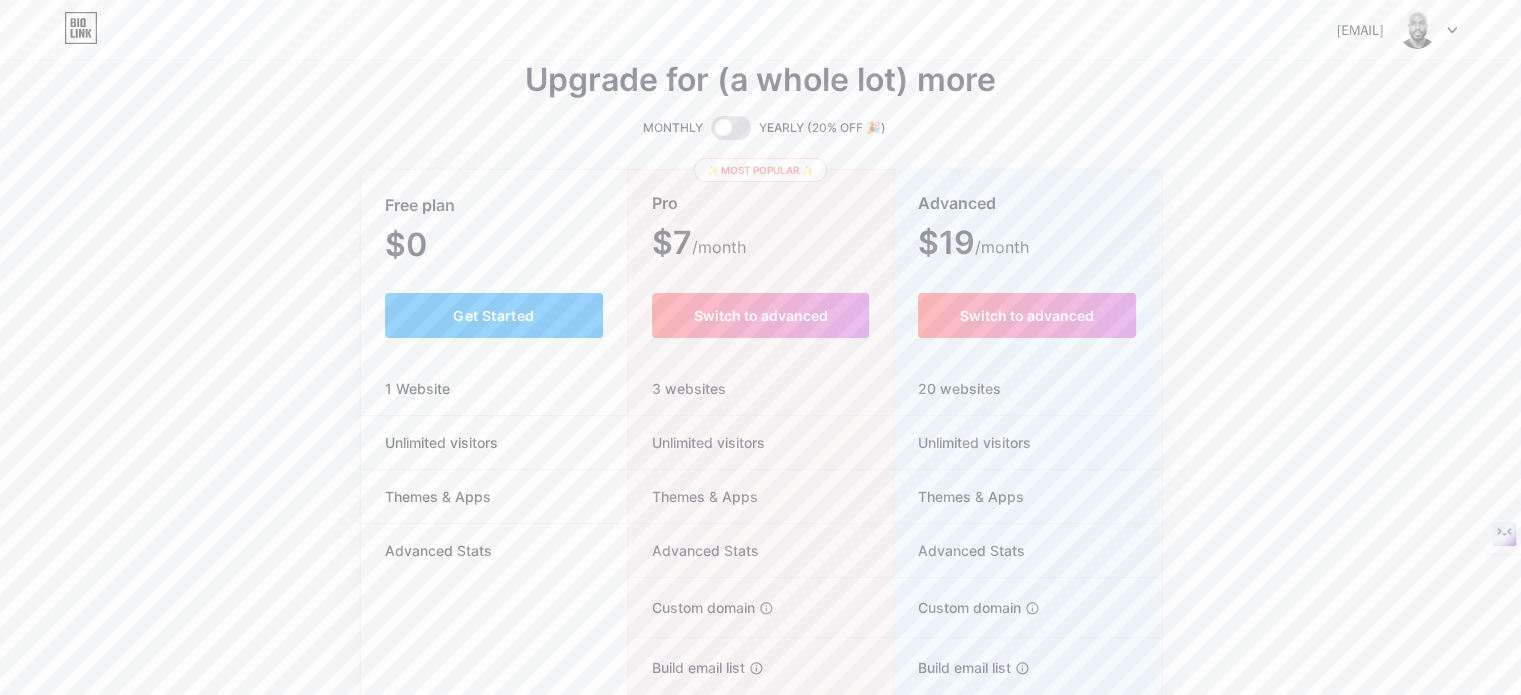 scroll, scrollTop: 21, scrollLeft: 0, axis: vertical 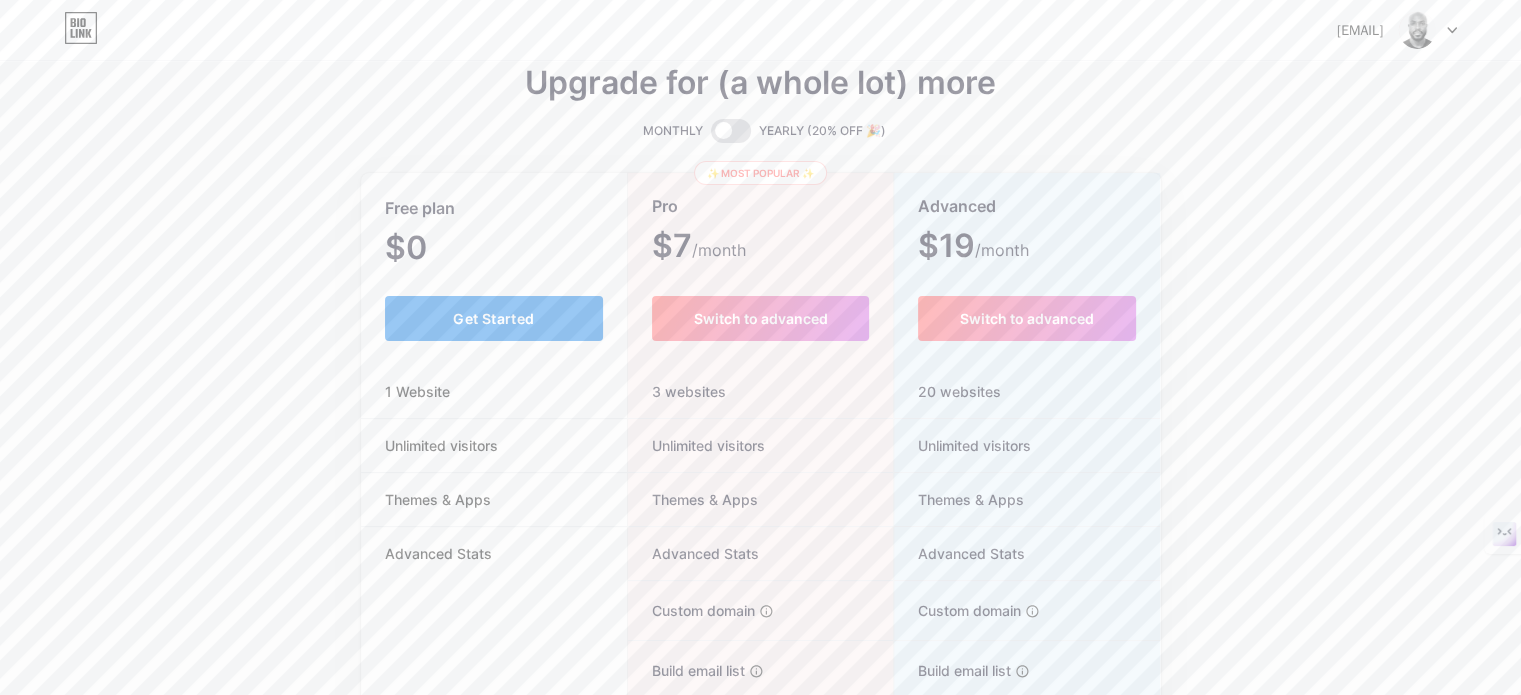 click on "Get Started" at bounding box center (494, 318) 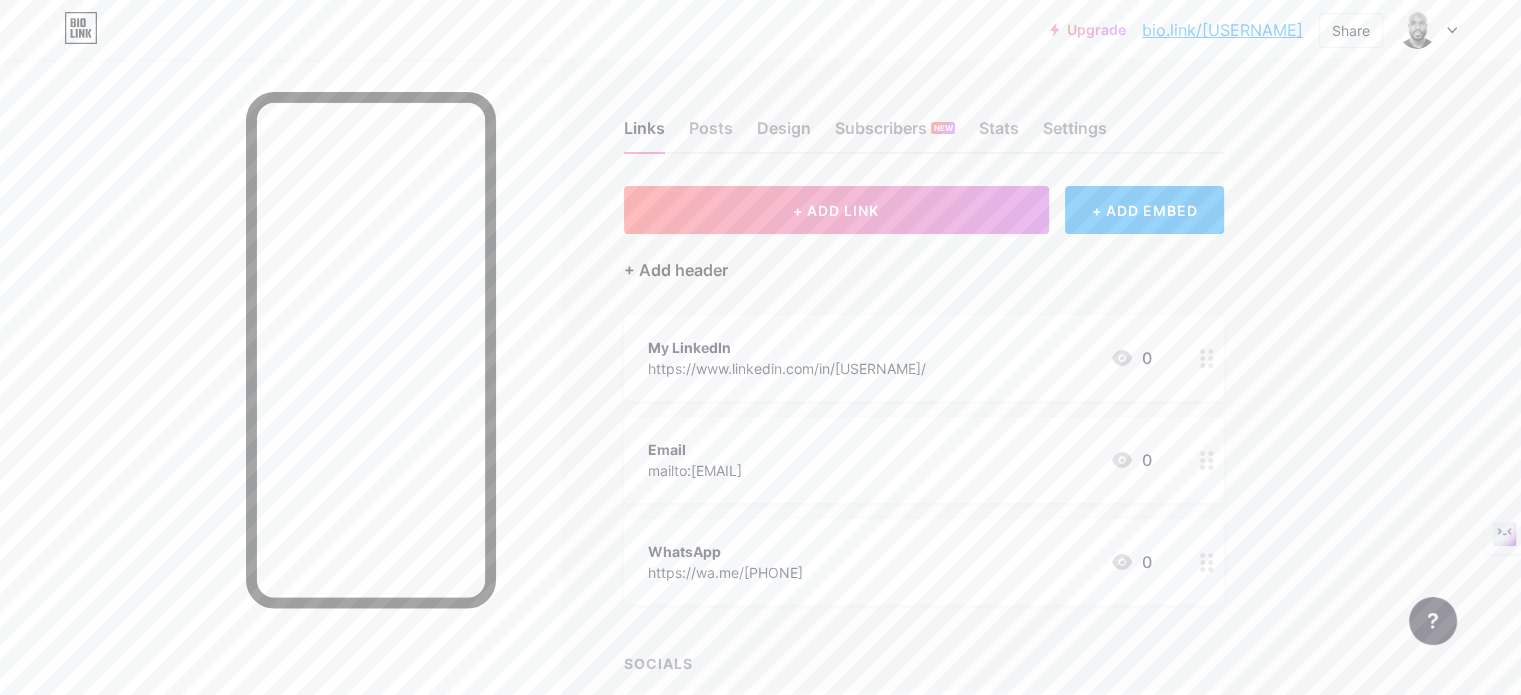click on "+ Add header" at bounding box center [676, 270] 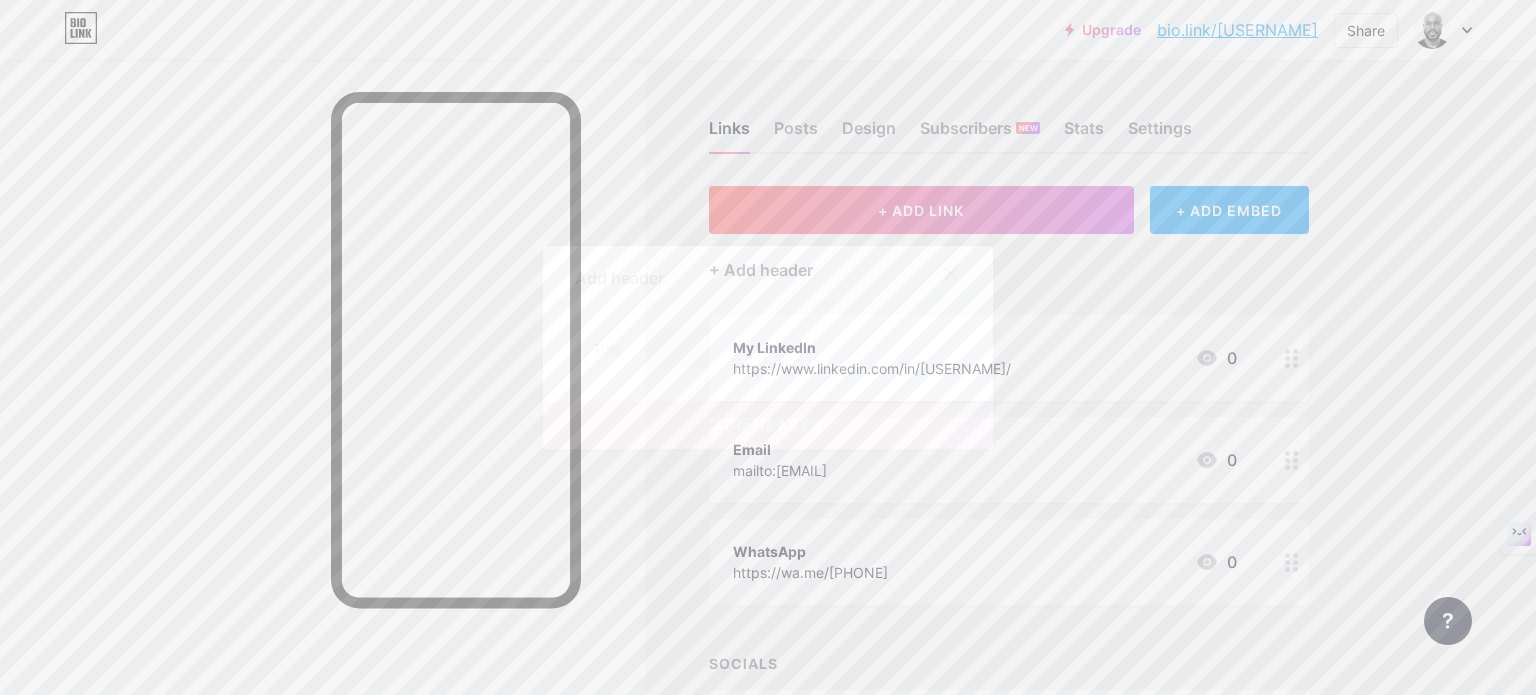 click 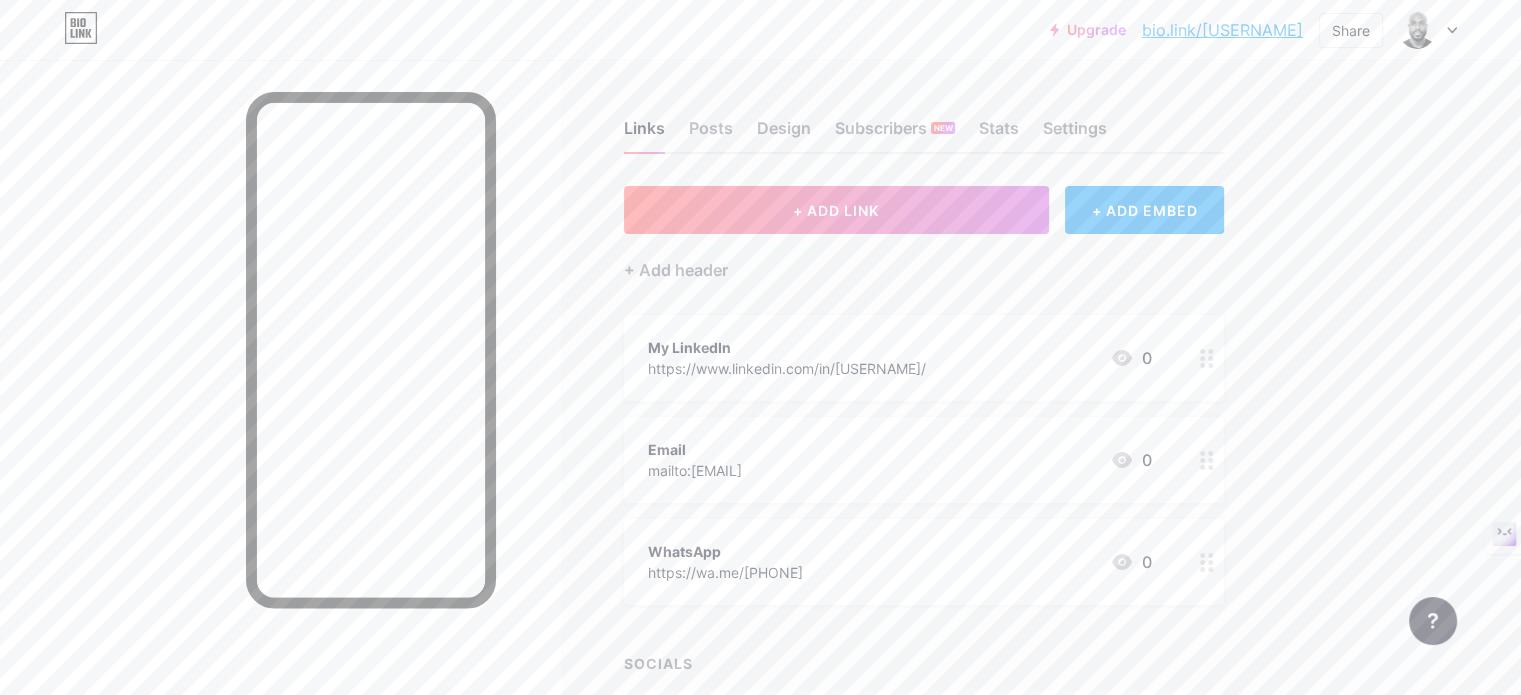 click at bounding box center (1428, 30) 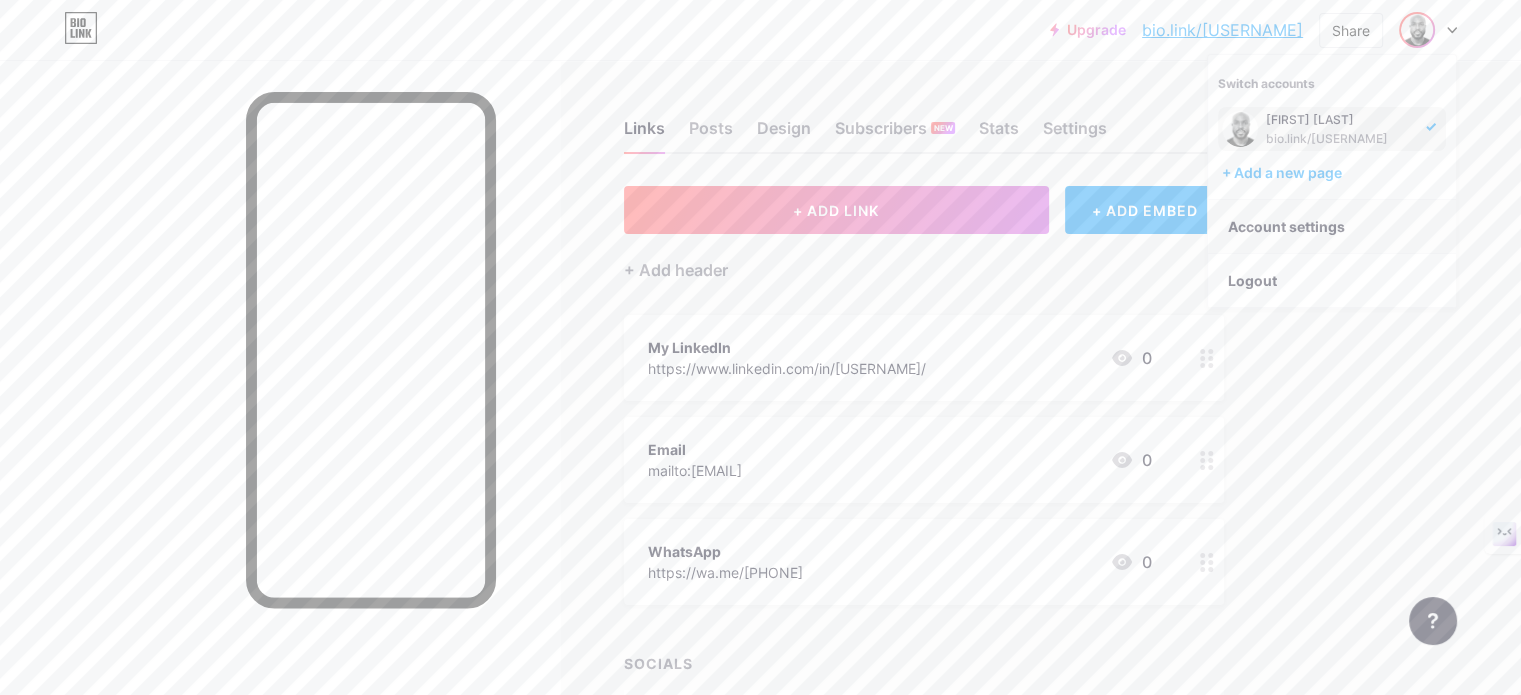 click on "Account settings" at bounding box center [1332, 227] 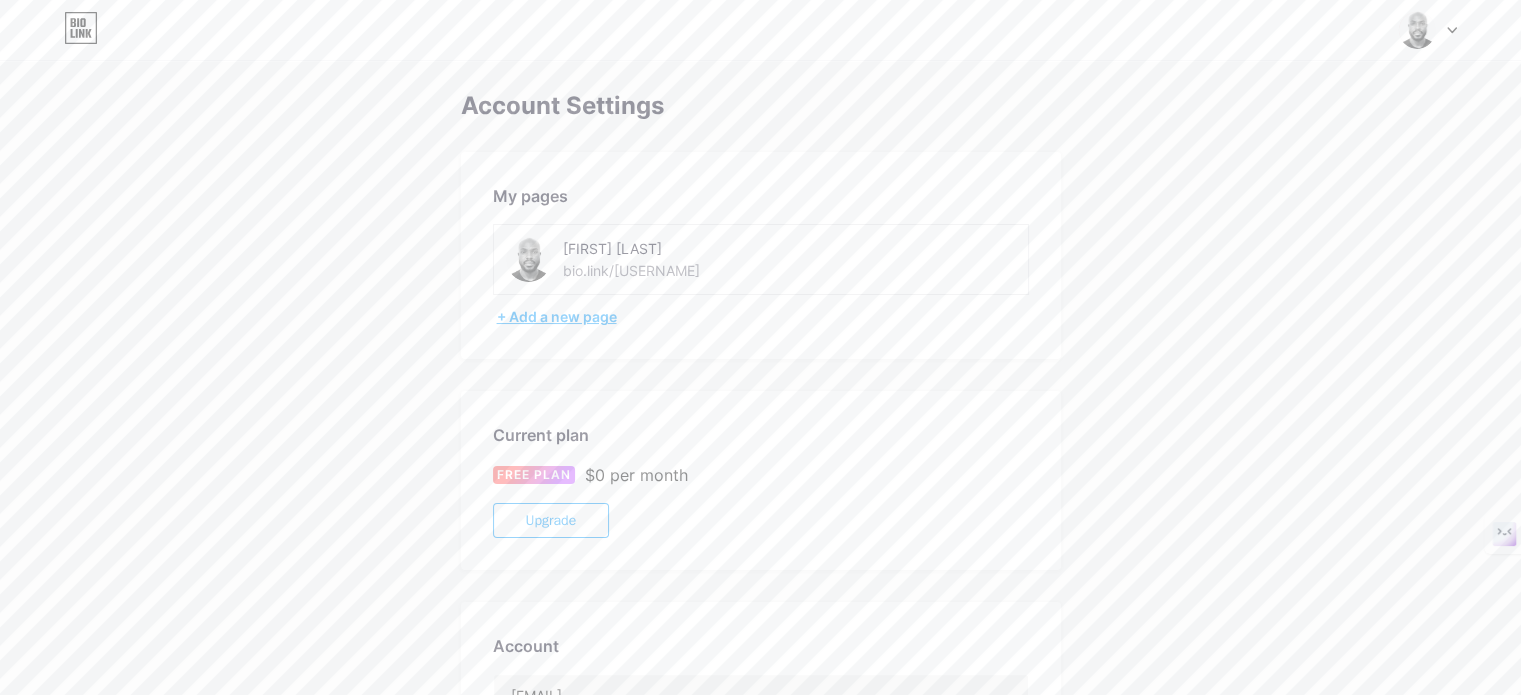 click on "+ Add a new page" at bounding box center (763, 317) 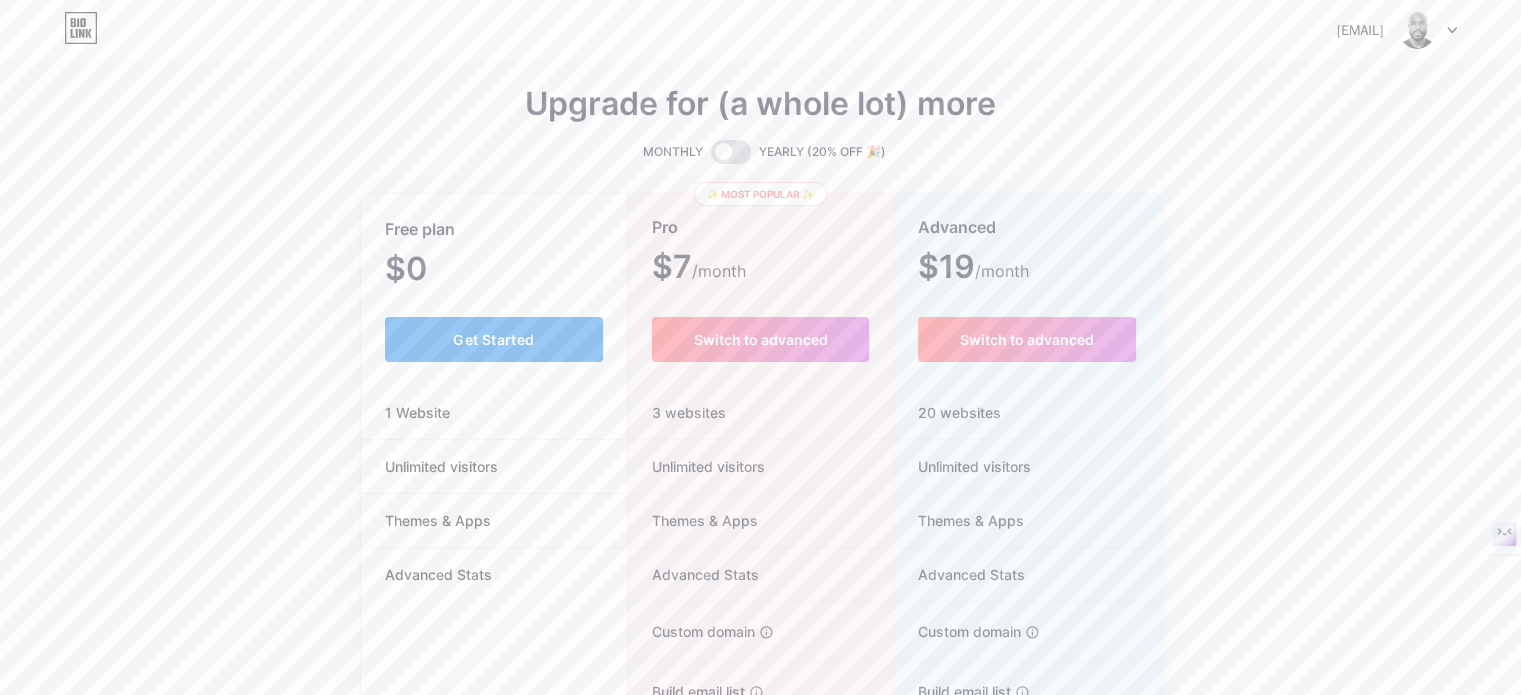 click on "Get Started" at bounding box center [493, 339] 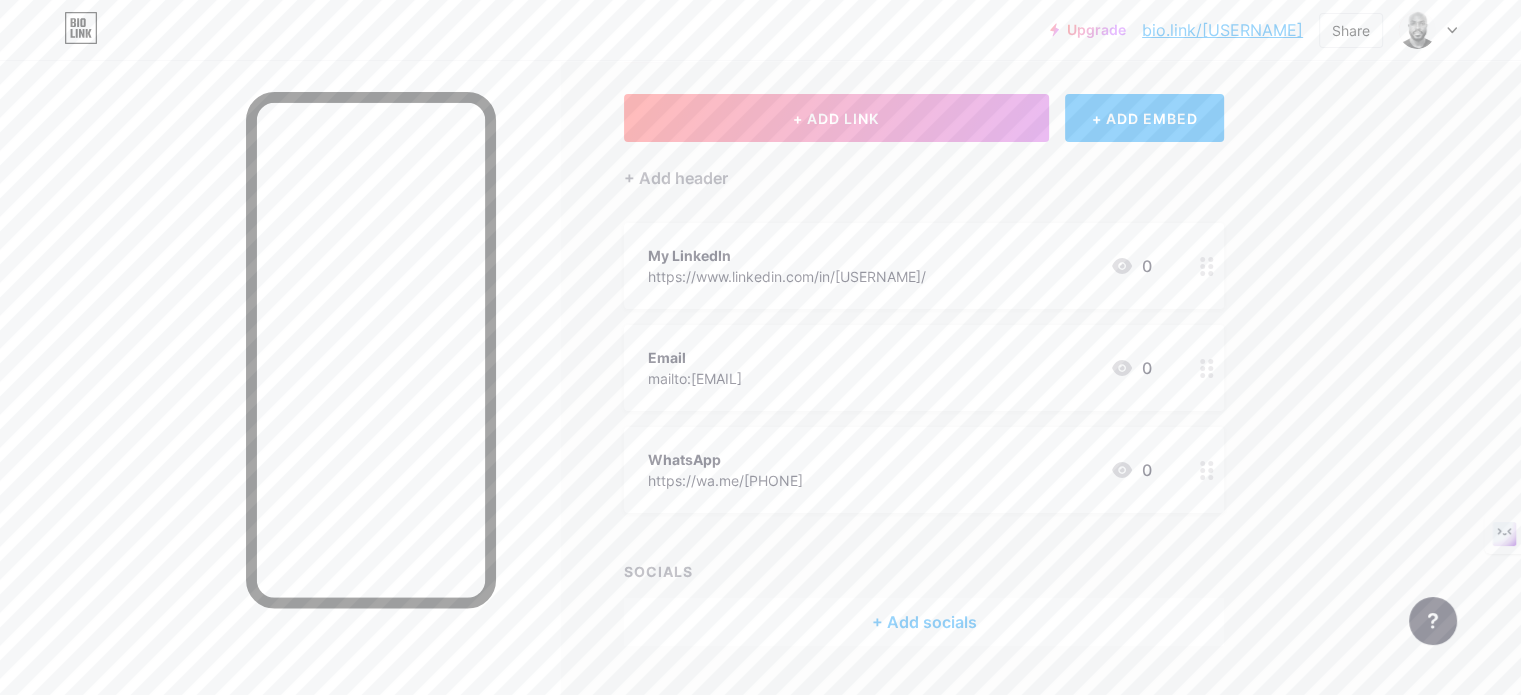 scroll, scrollTop: 0, scrollLeft: 0, axis: both 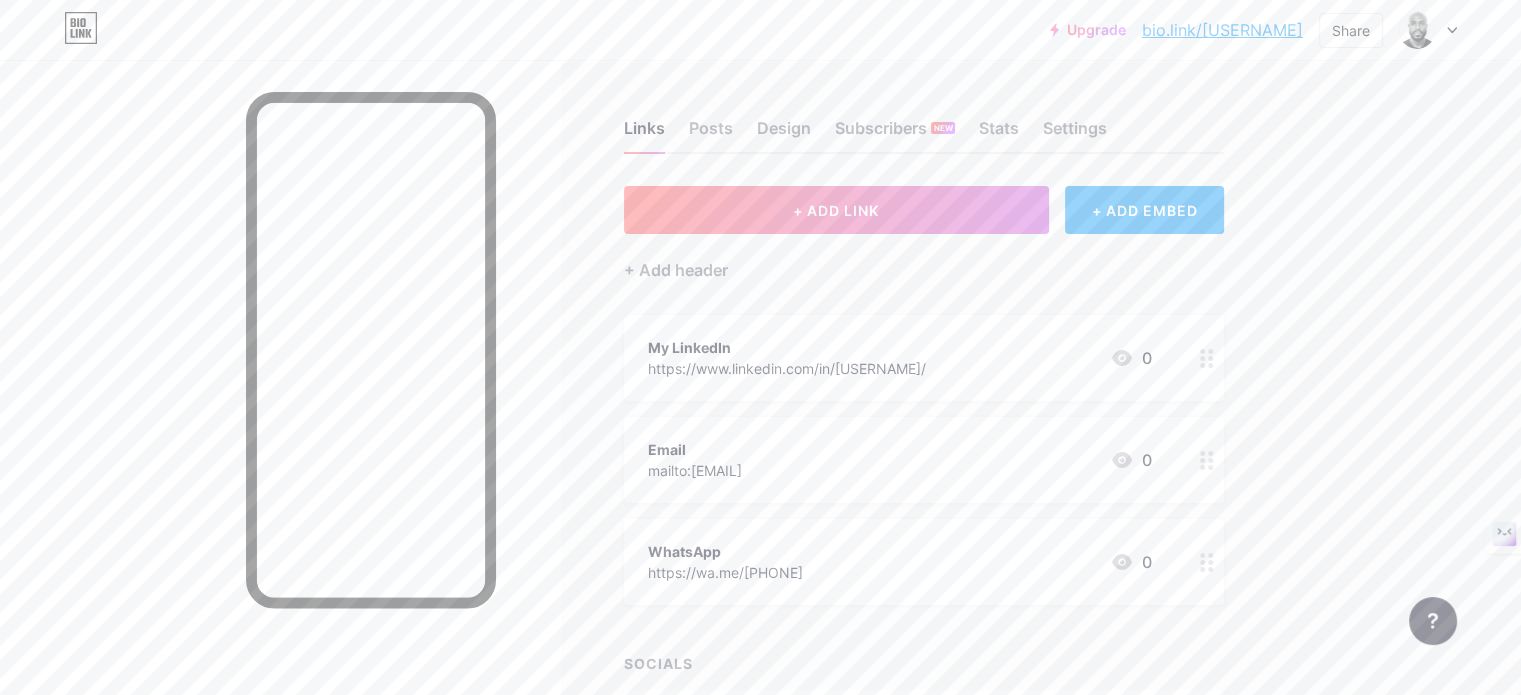 click at bounding box center (1428, 30) 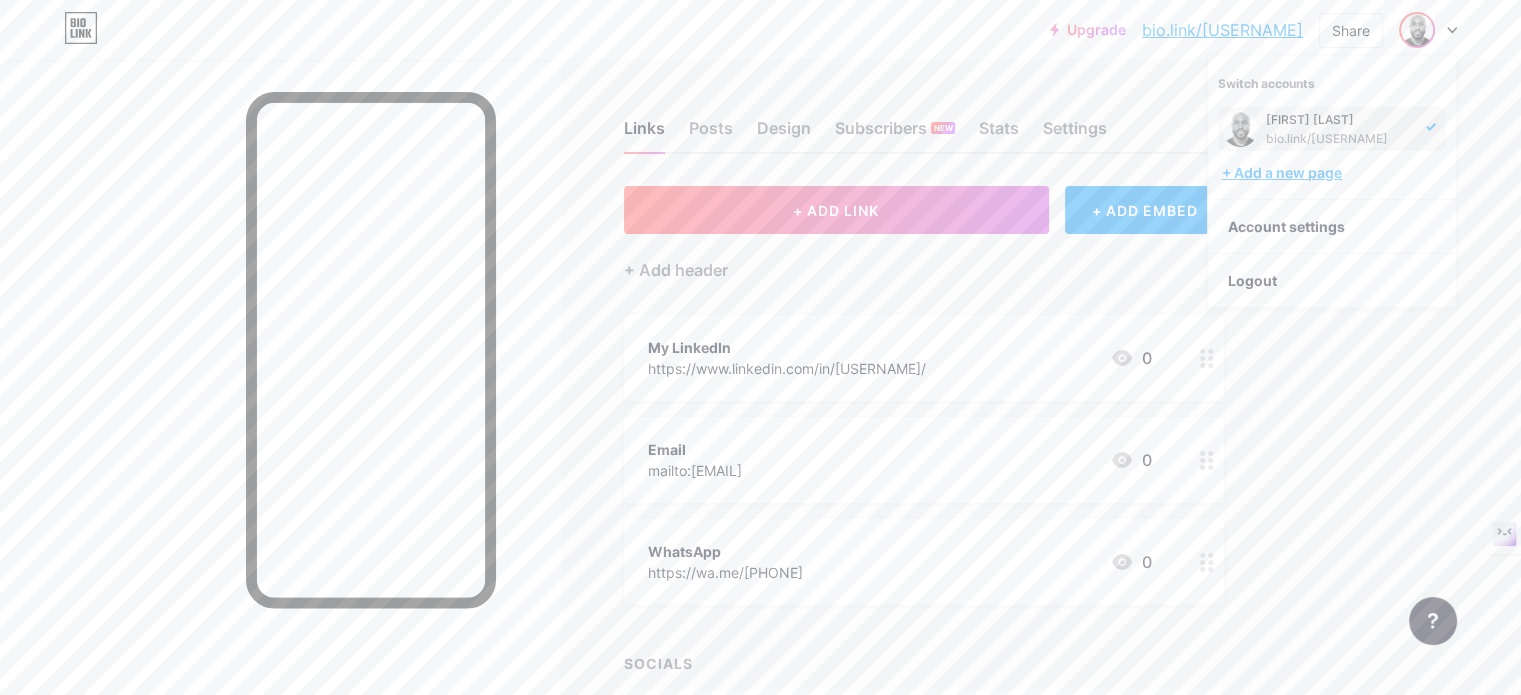 click on "+ Add a new page" at bounding box center [1334, 173] 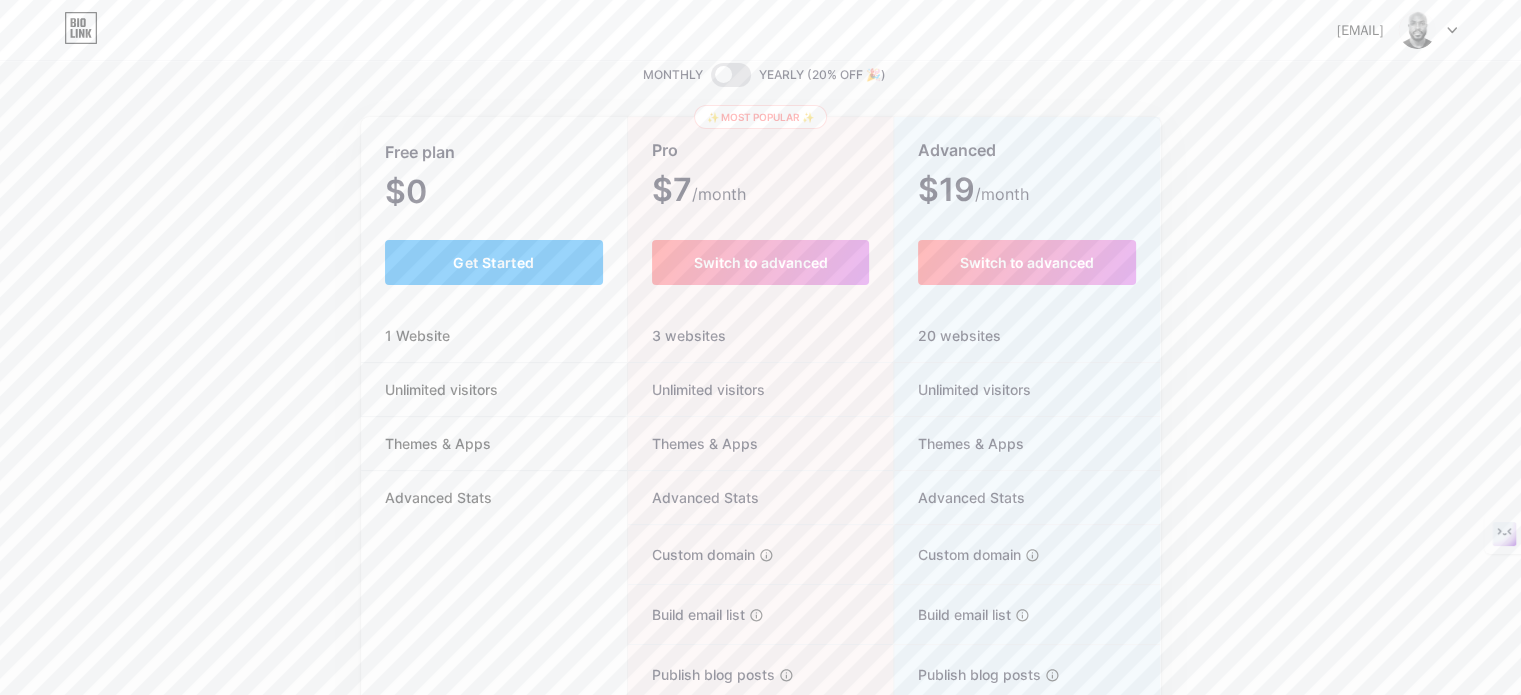 scroll, scrollTop: 0, scrollLeft: 0, axis: both 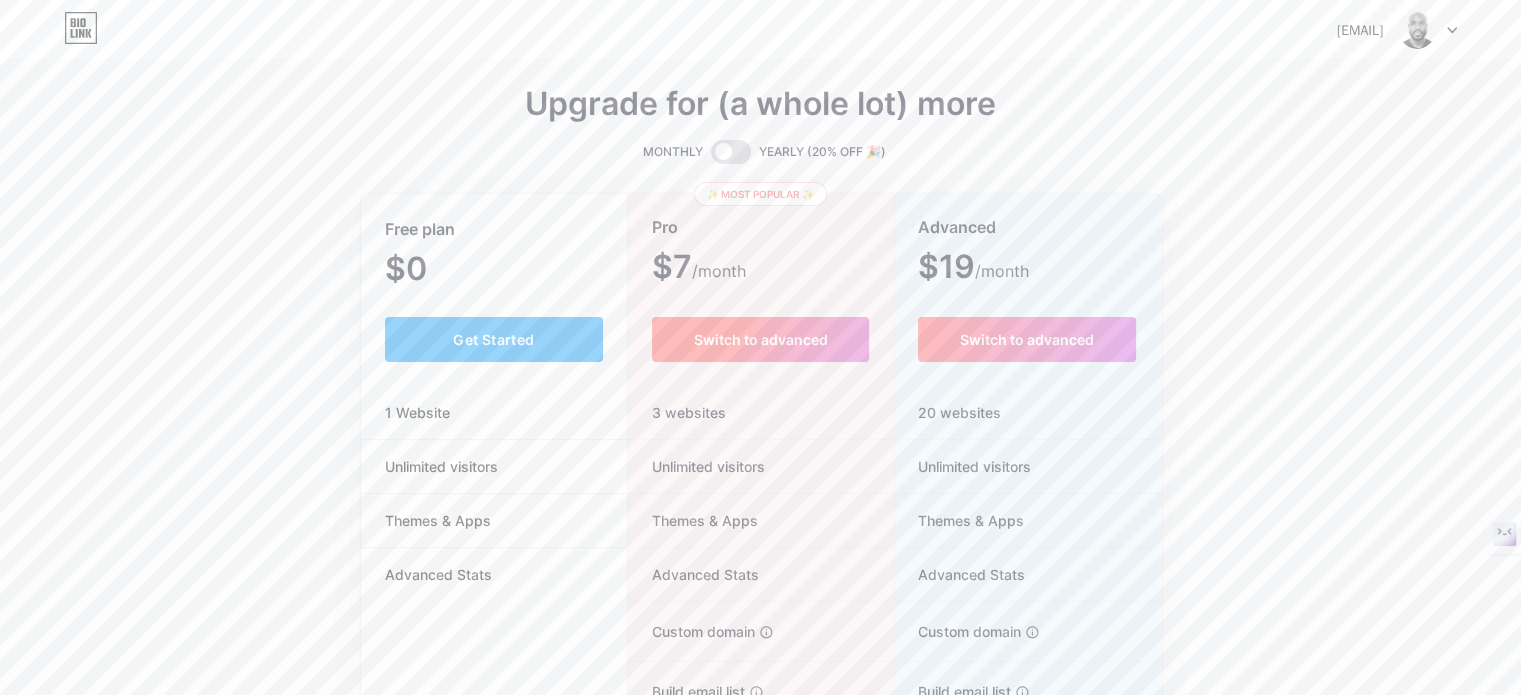 click on "Switch to advanced" at bounding box center [760, 339] 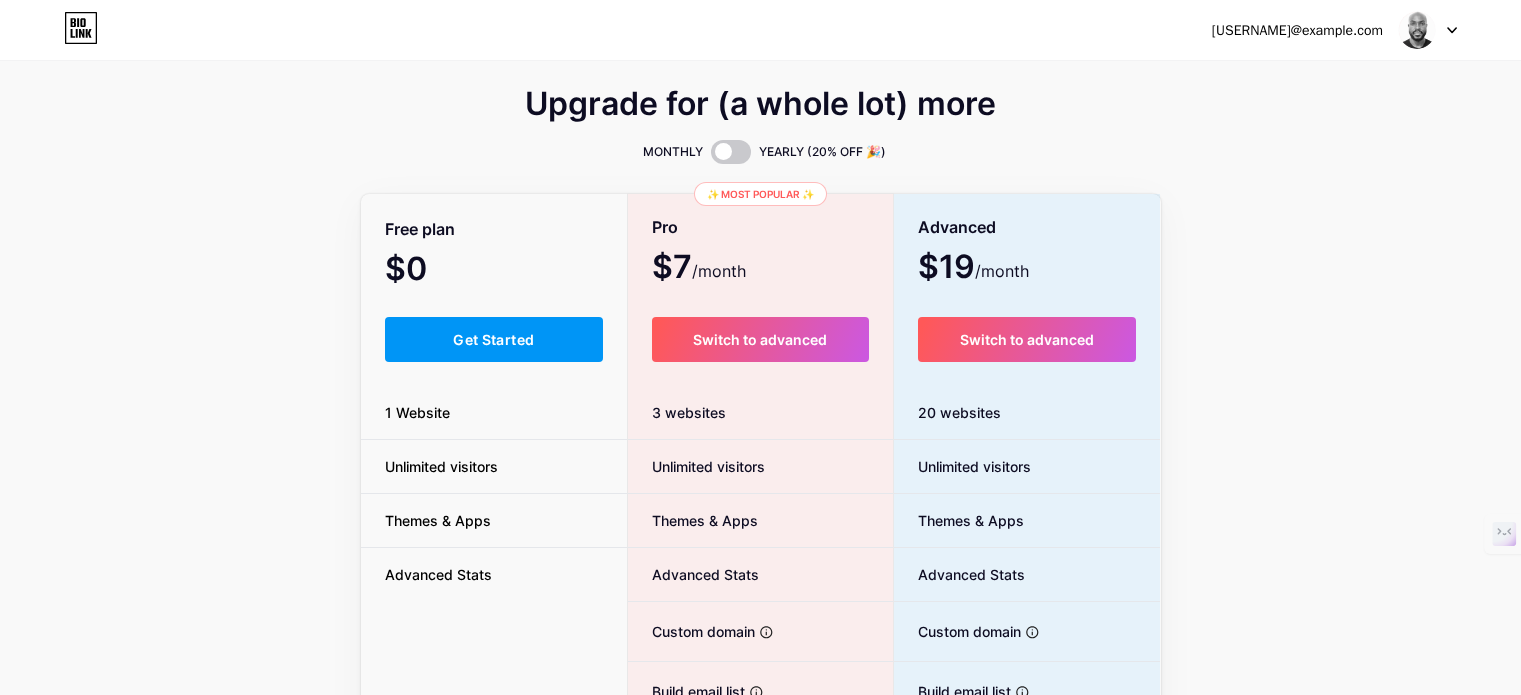 scroll, scrollTop: 0, scrollLeft: 0, axis: both 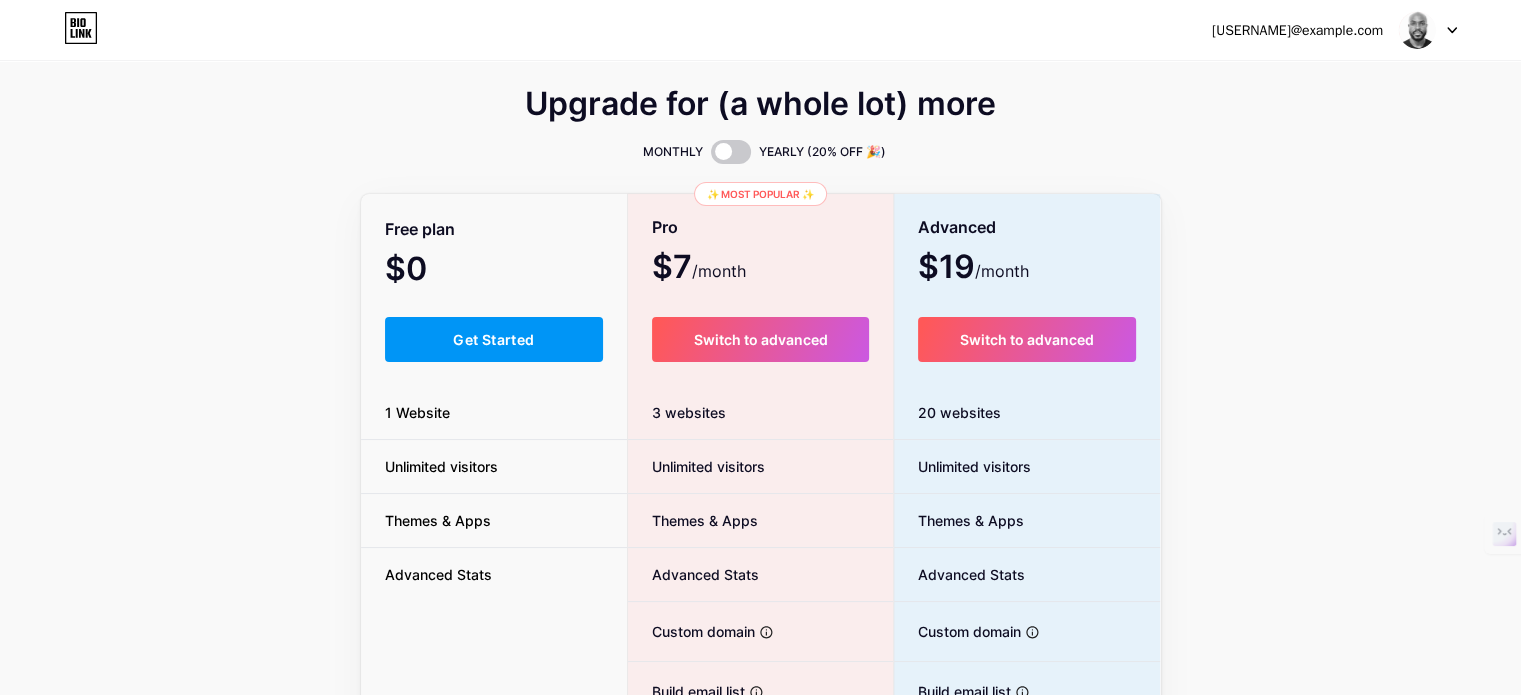 click on "sarmanilunga@gmail.com" at bounding box center [1297, 30] 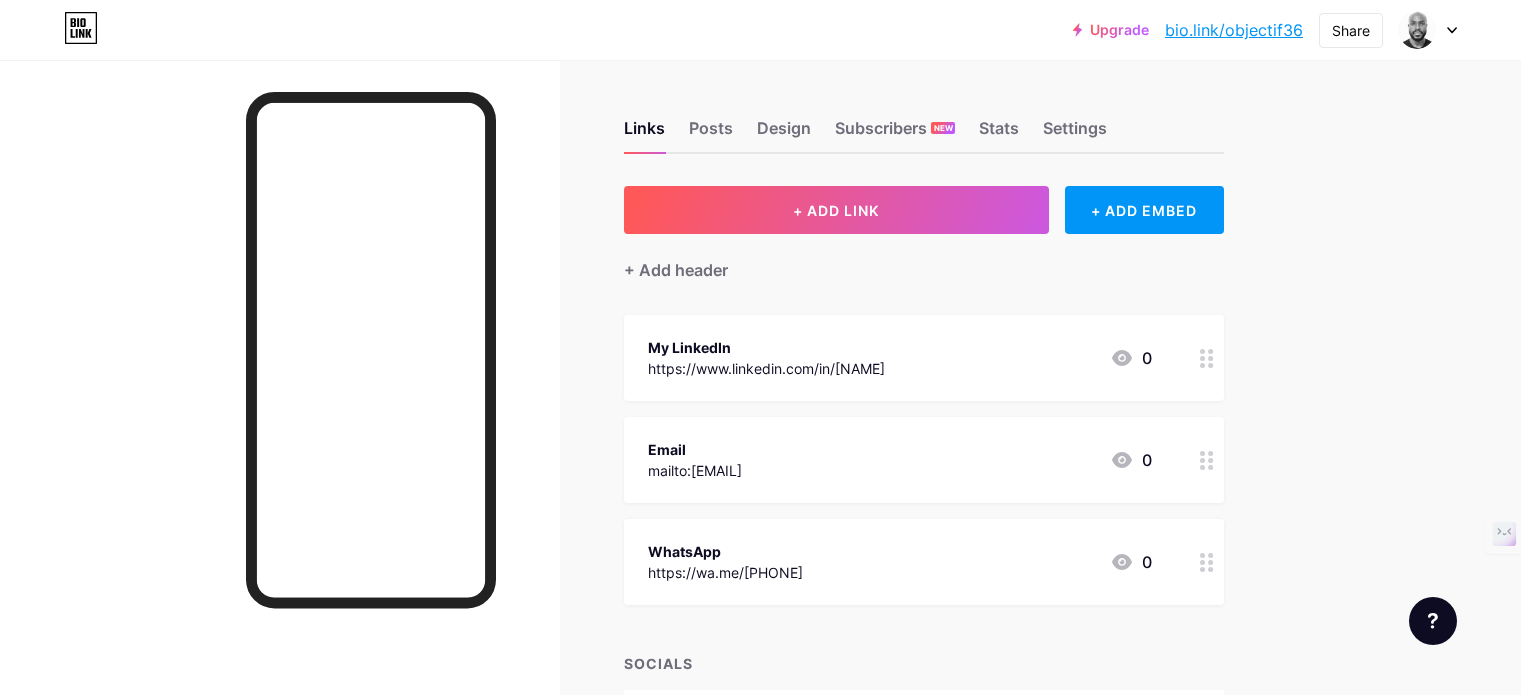 scroll, scrollTop: 0, scrollLeft: 0, axis: both 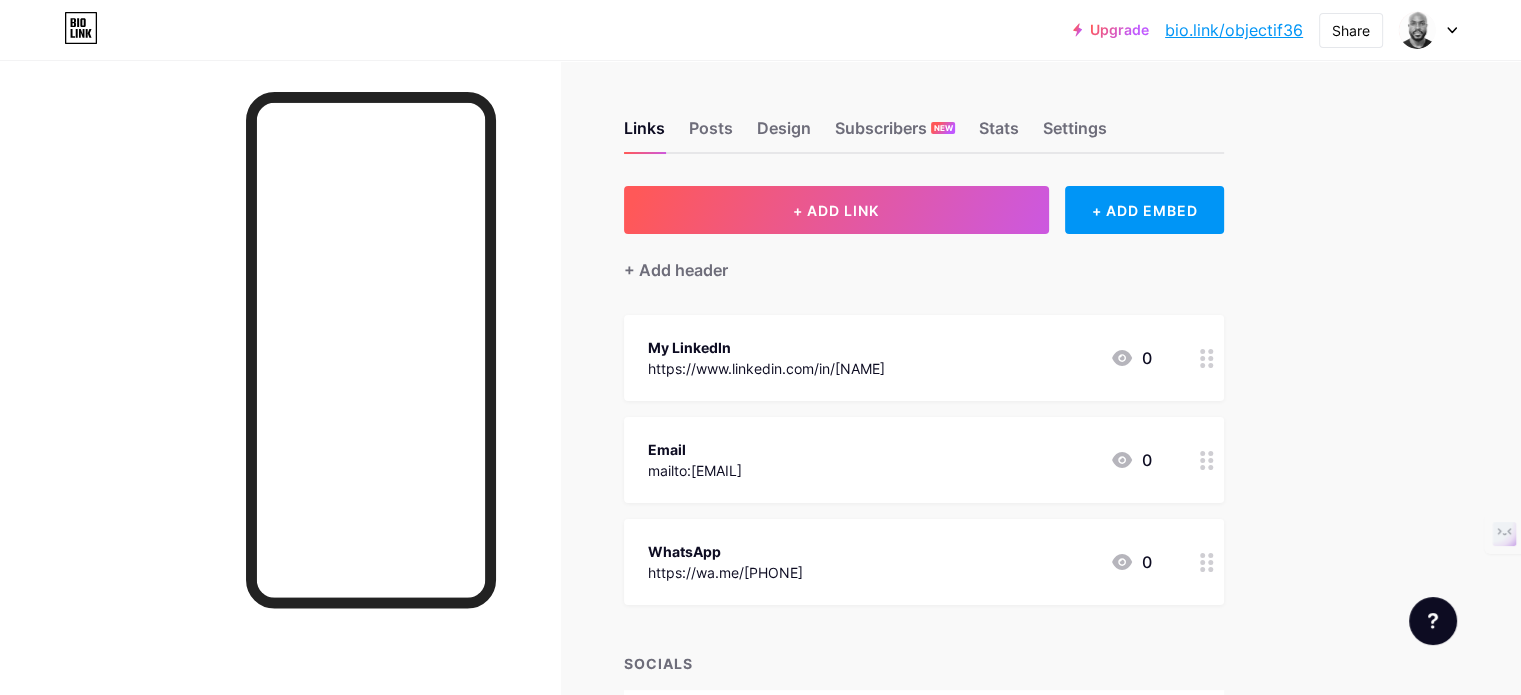 click at bounding box center [1428, 30] 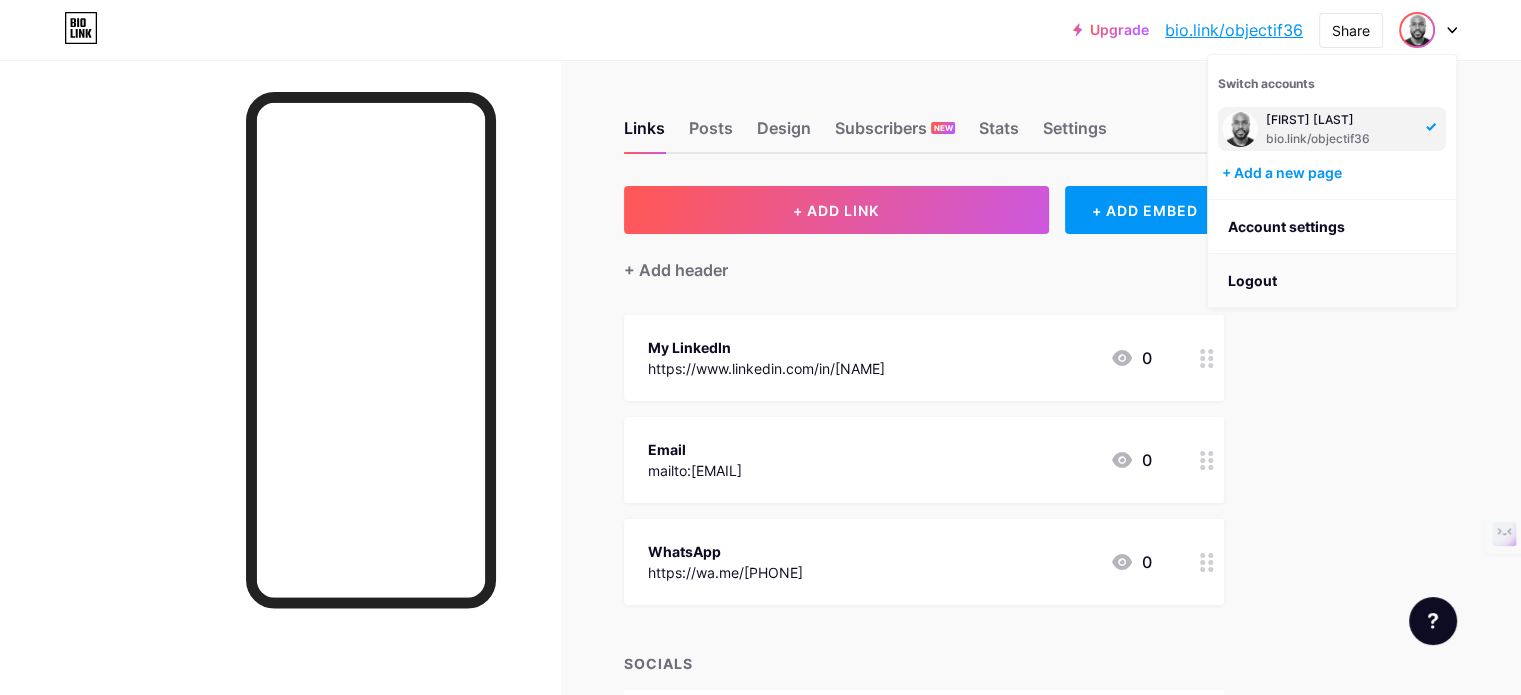 click on "Logout" at bounding box center (1332, 281) 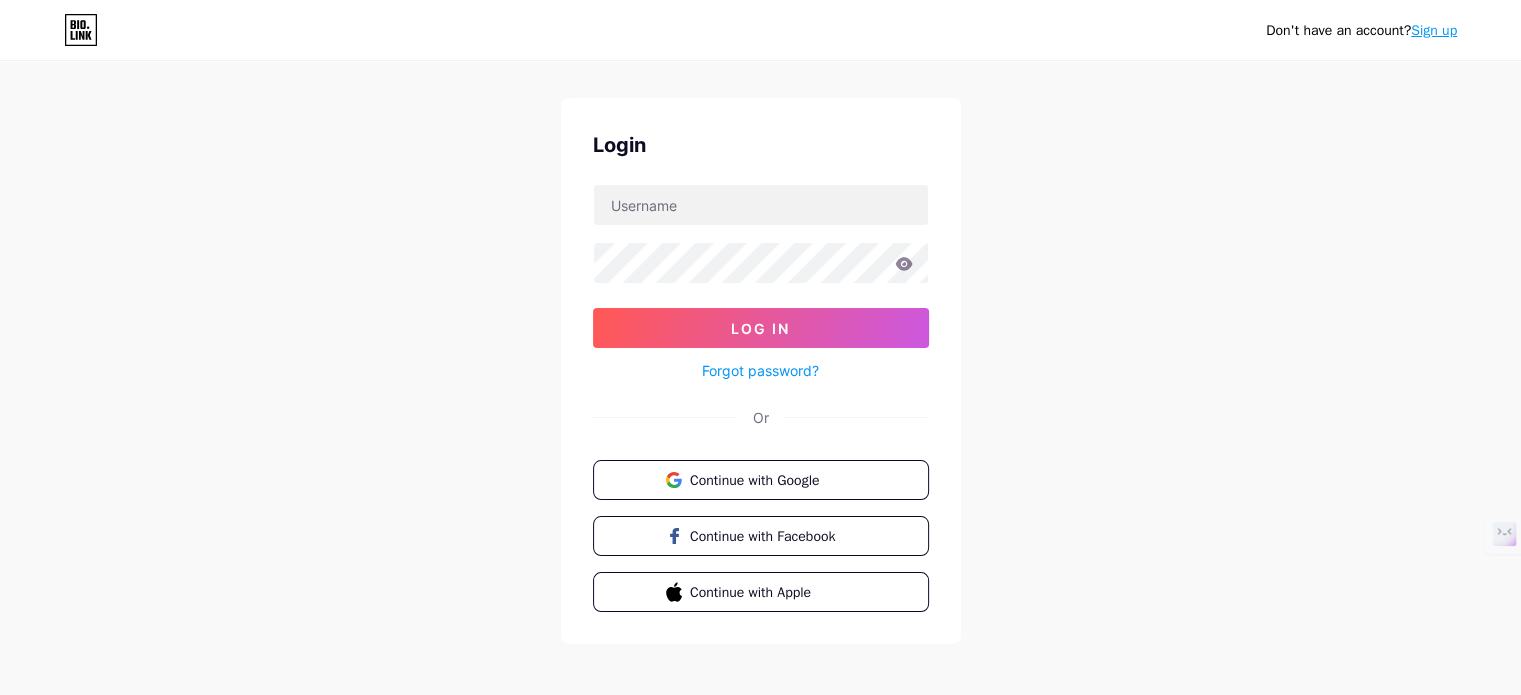 scroll, scrollTop: 40, scrollLeft: 0, axis: vertical 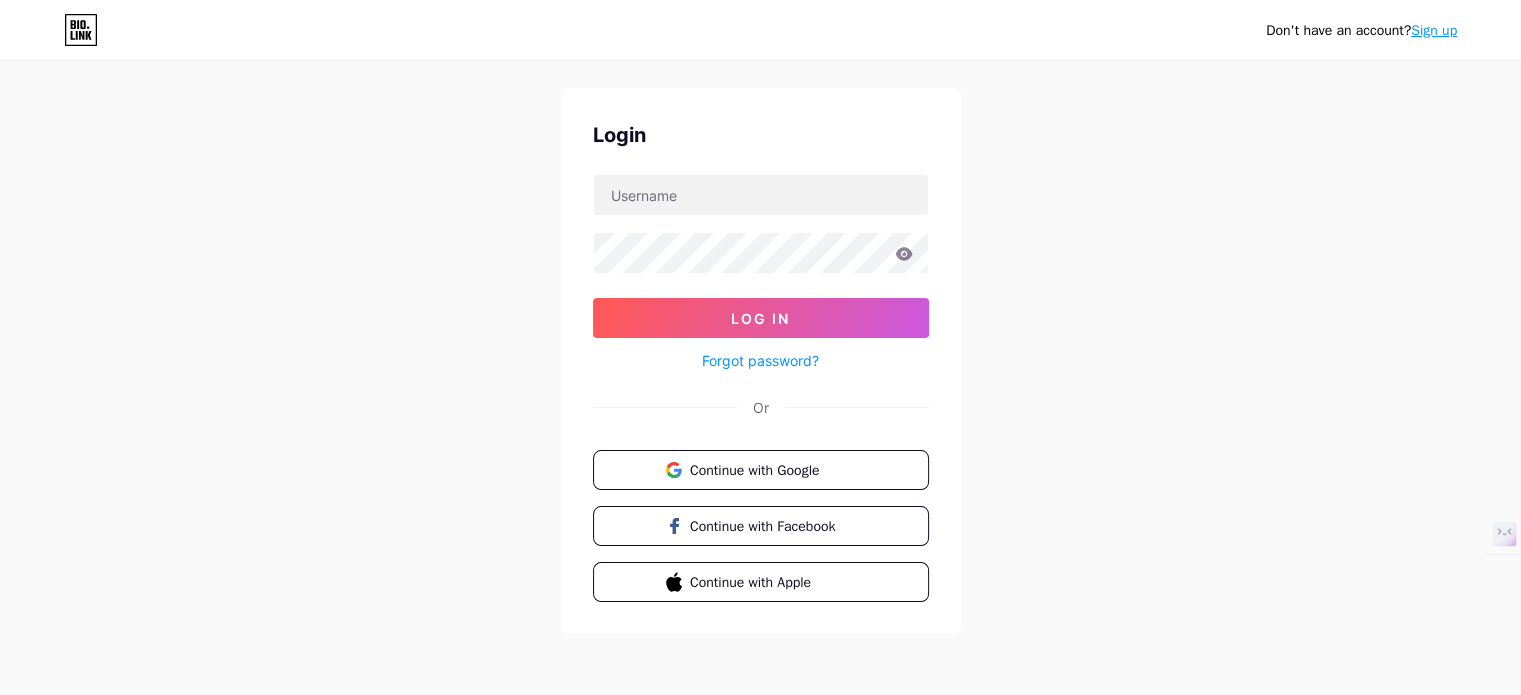 click on "Sign up" at bounding box center [1434, 30] 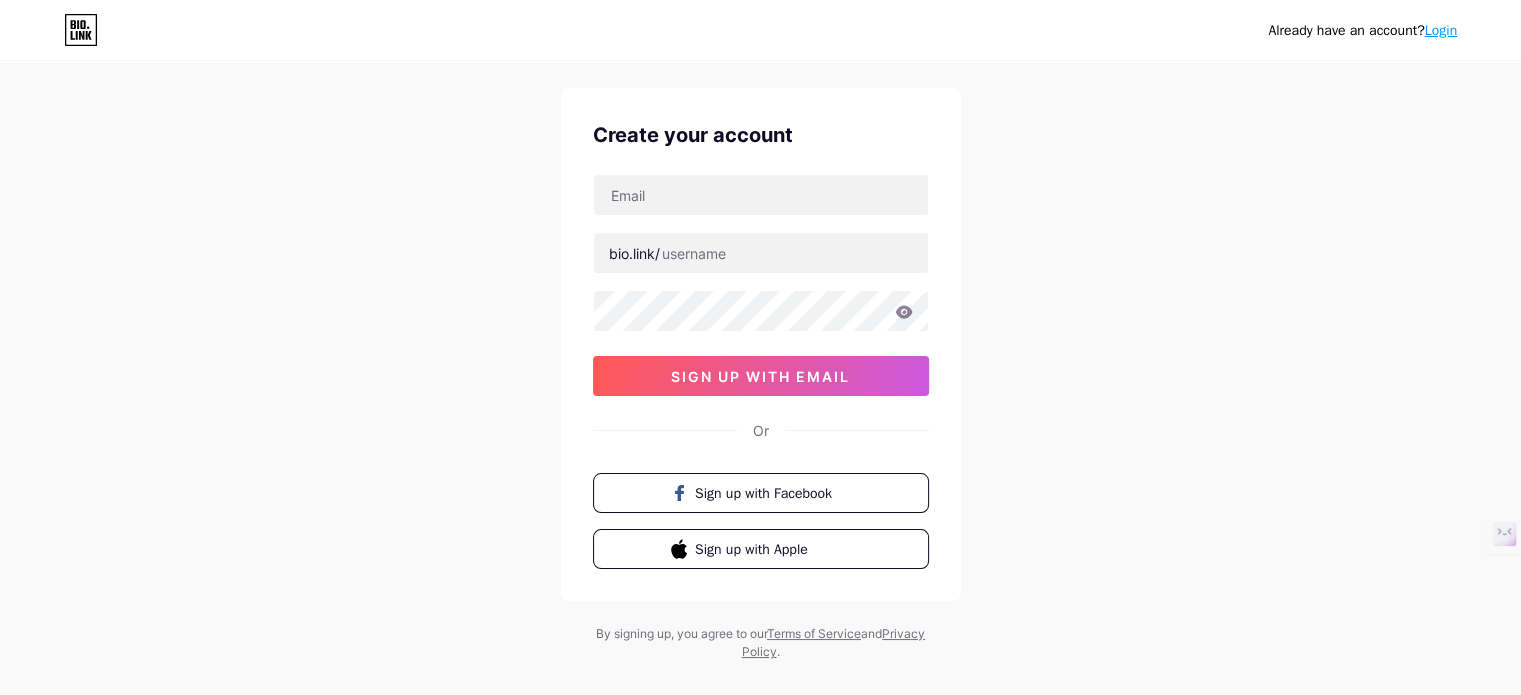 scroll, scrollTop: 0, scrollLeft: 0, axis: both 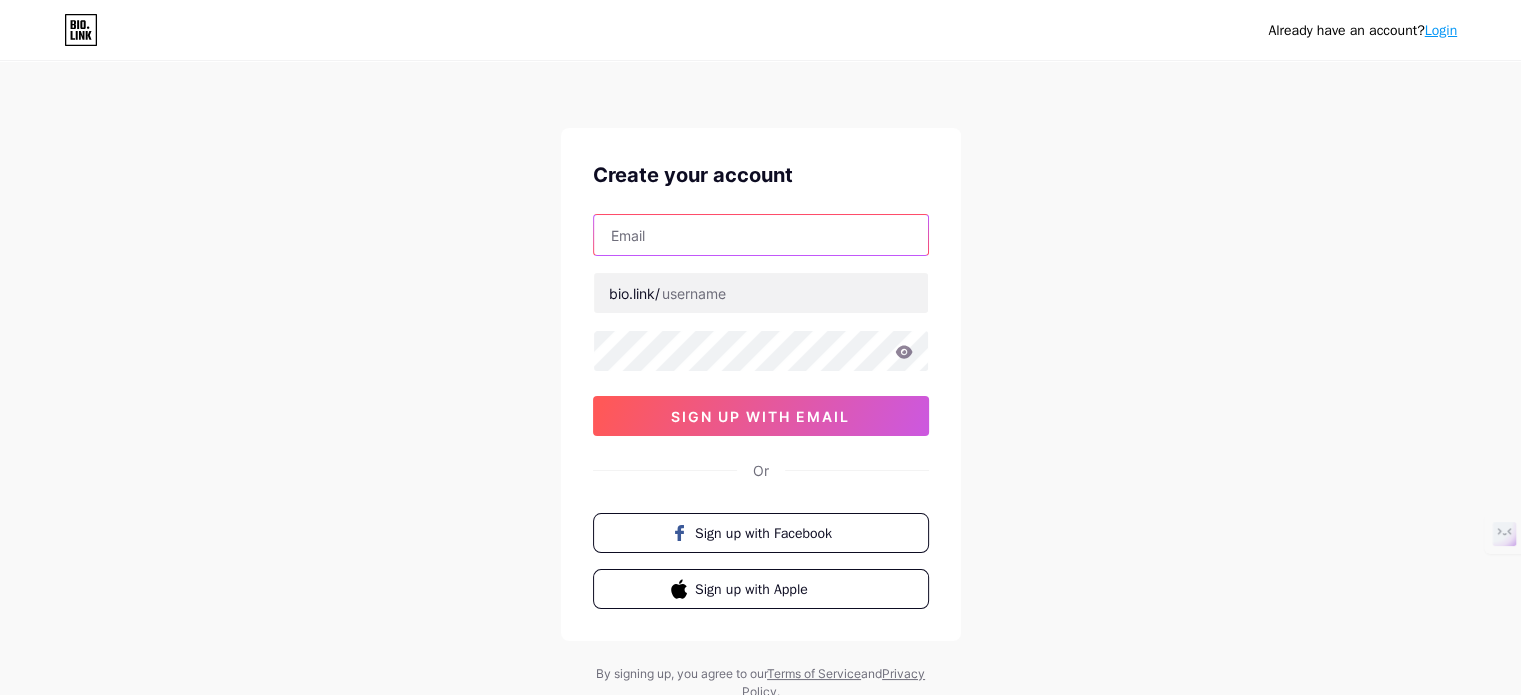 click at bounding box center [761, 235] 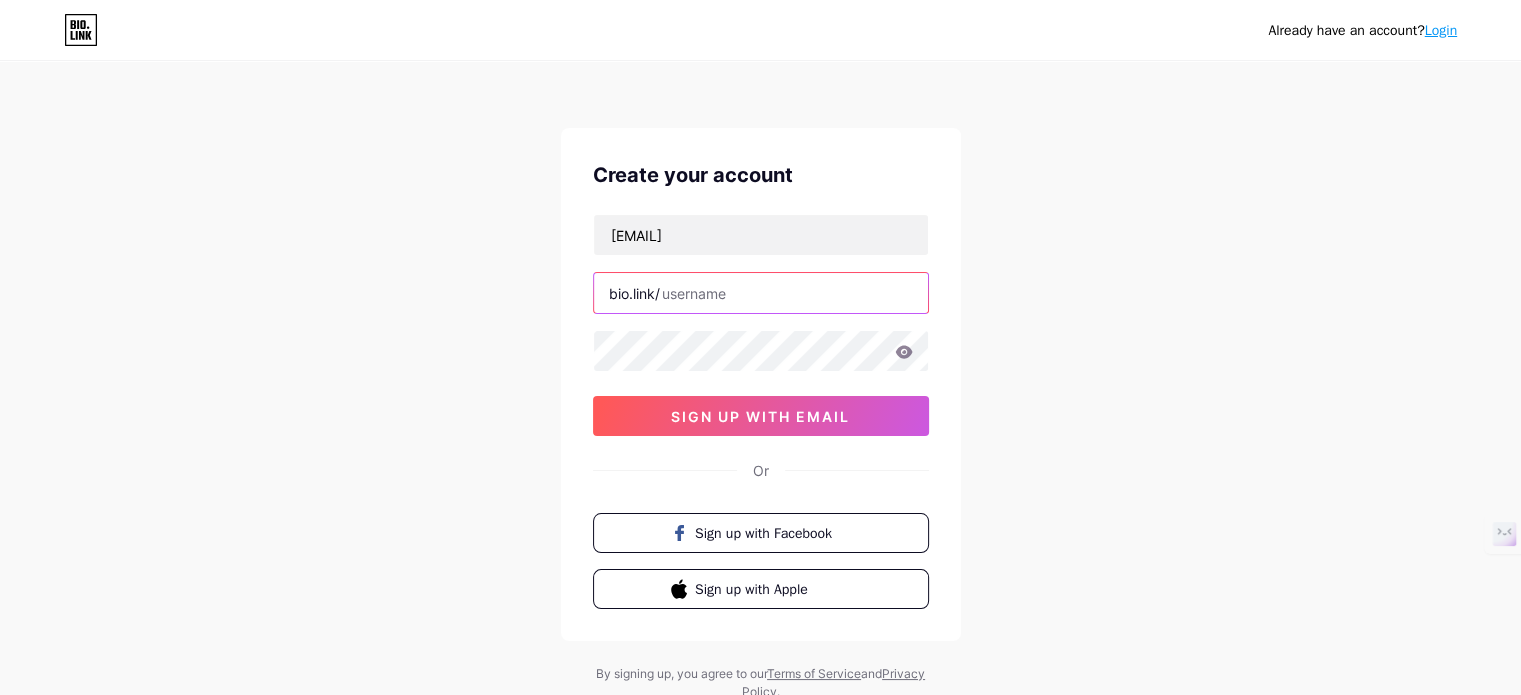 click at bounding box center [761, 293] 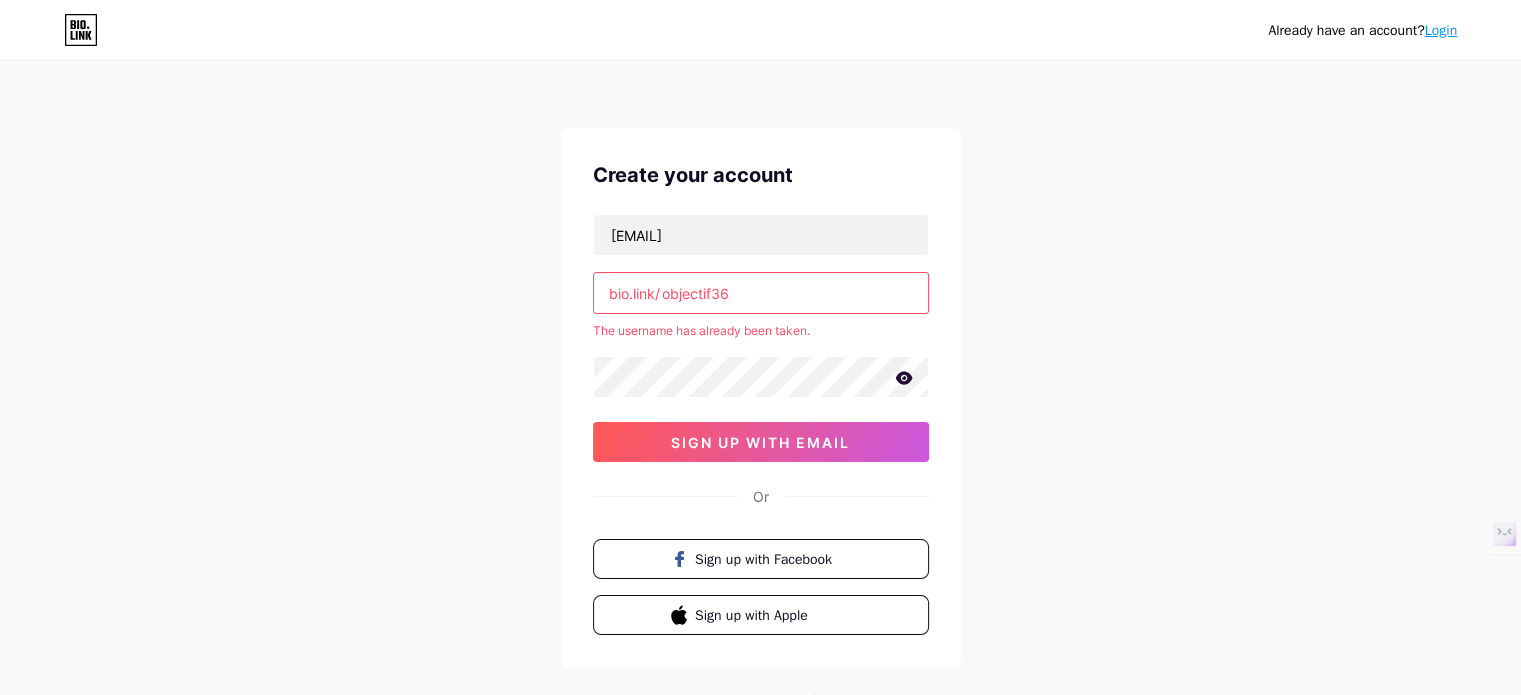 click on "objectif36" at bounding box center [761, 293] 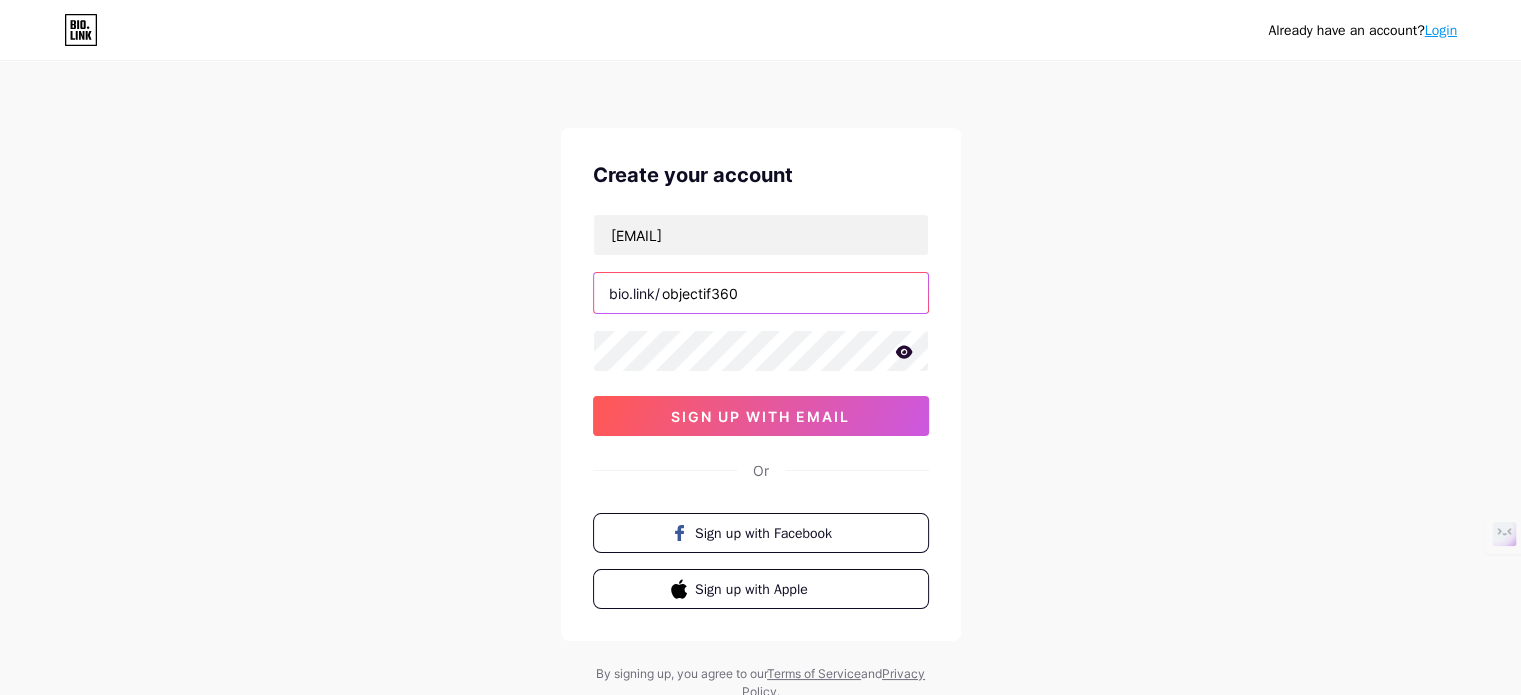 type on "objectif360" 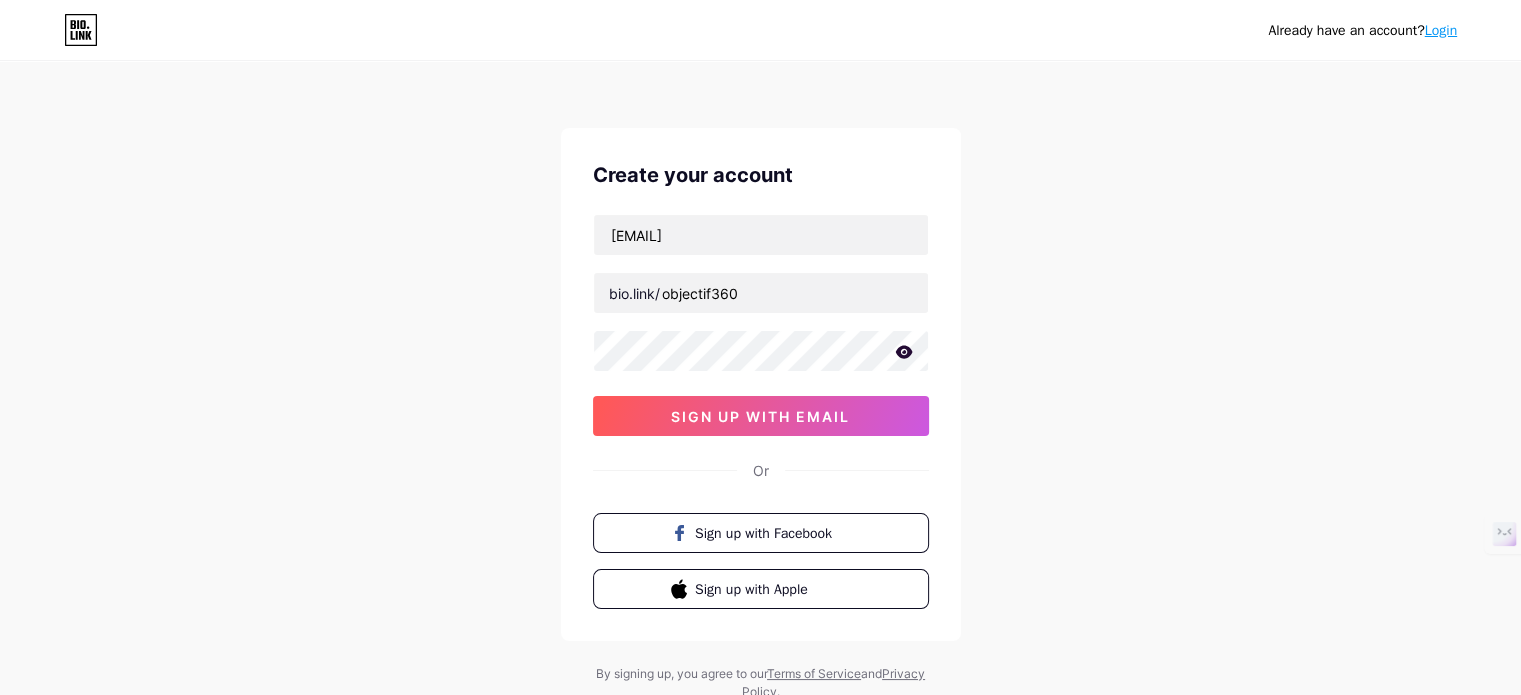 click on "[EMAIL] bio.link/objectif360 [NUMBER] sign up with email" at bounding box center (761, 325) 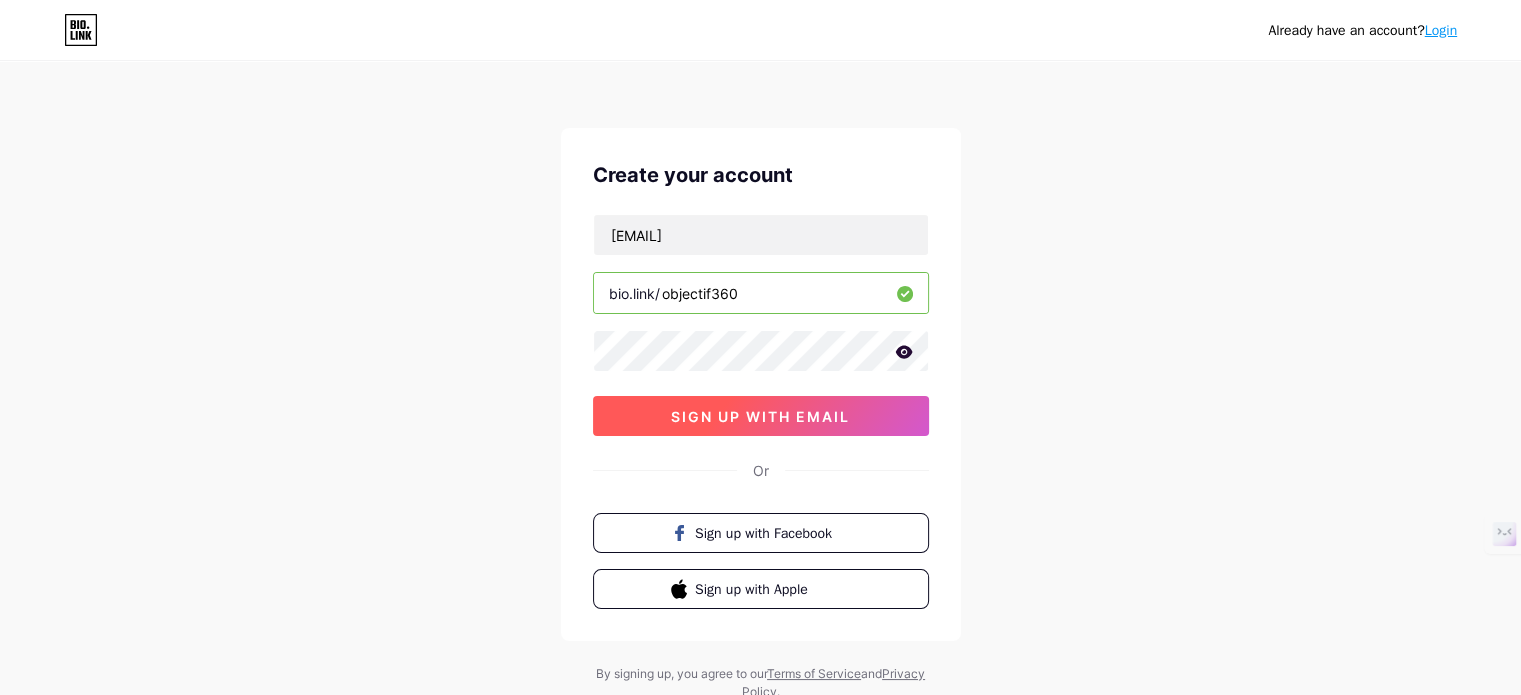 drag, startPoint x: 738, startPoint y: 408, endPoint x: 733, endPoint y: 421, distance: 13.928389 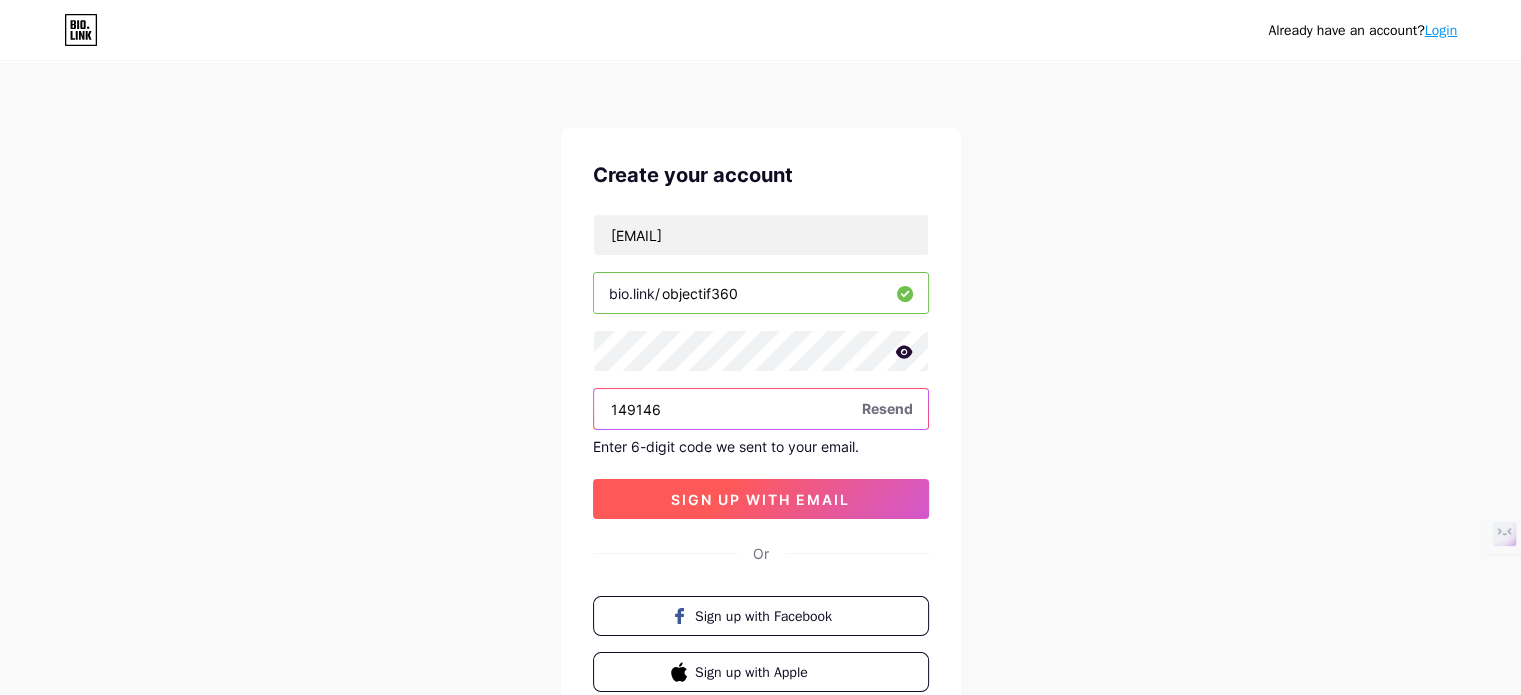 type on "149146" 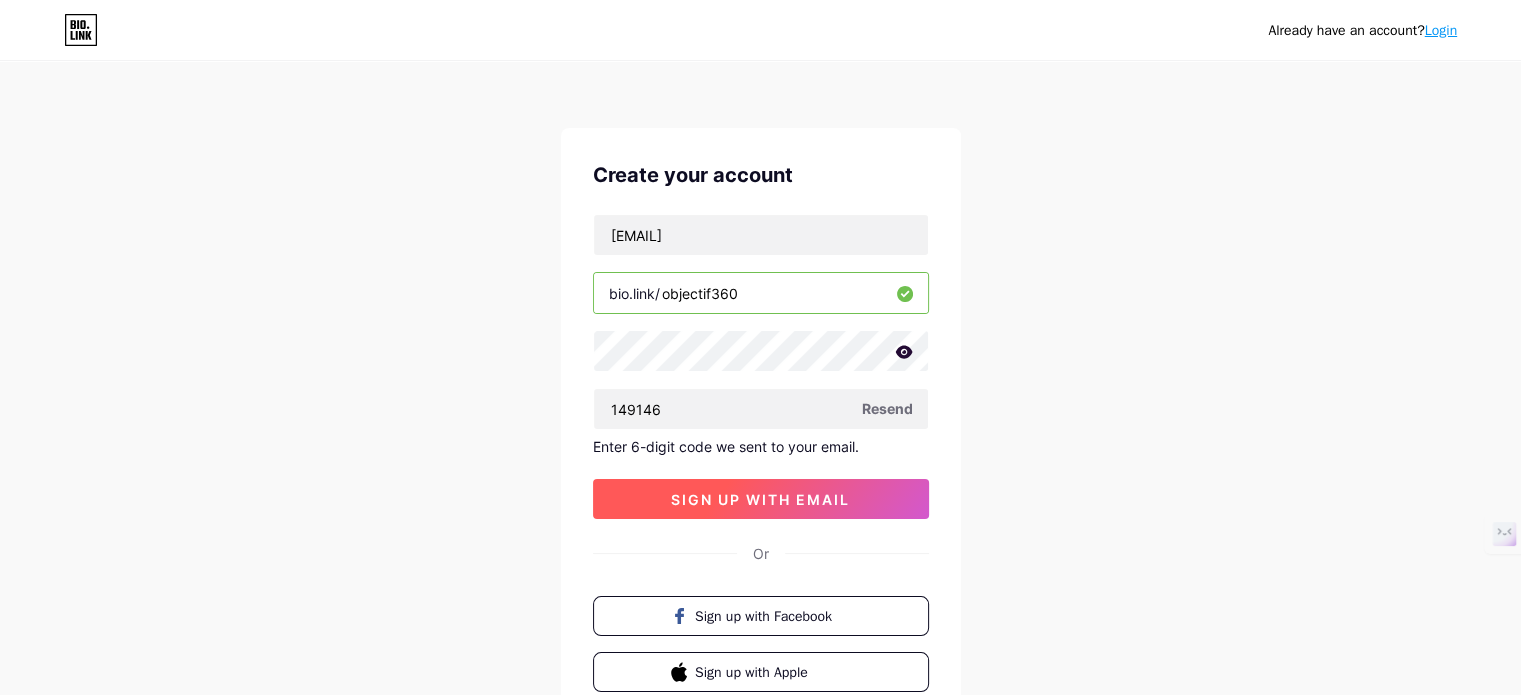 click on "sign up with email" at bounding box center (760, 499) 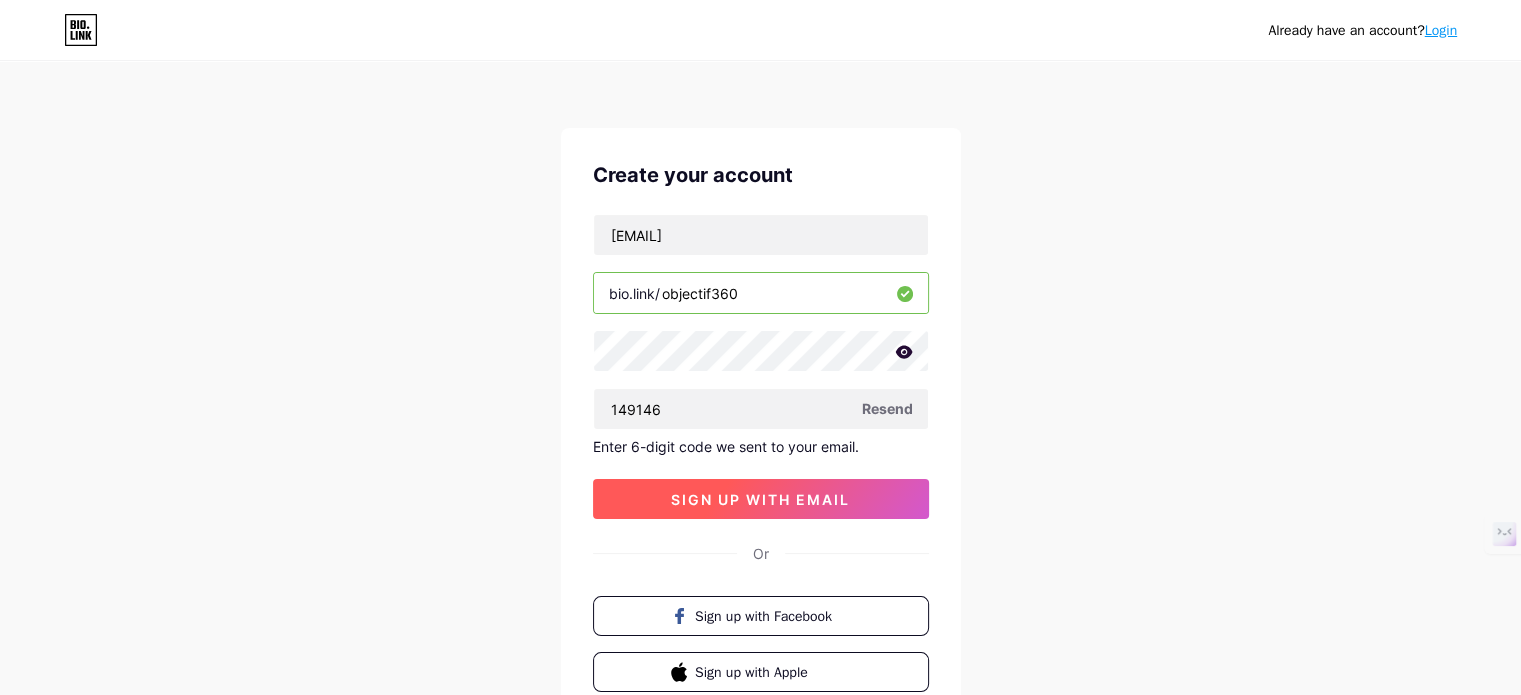 click on "sign up with email" at bounding box center [760, 499] 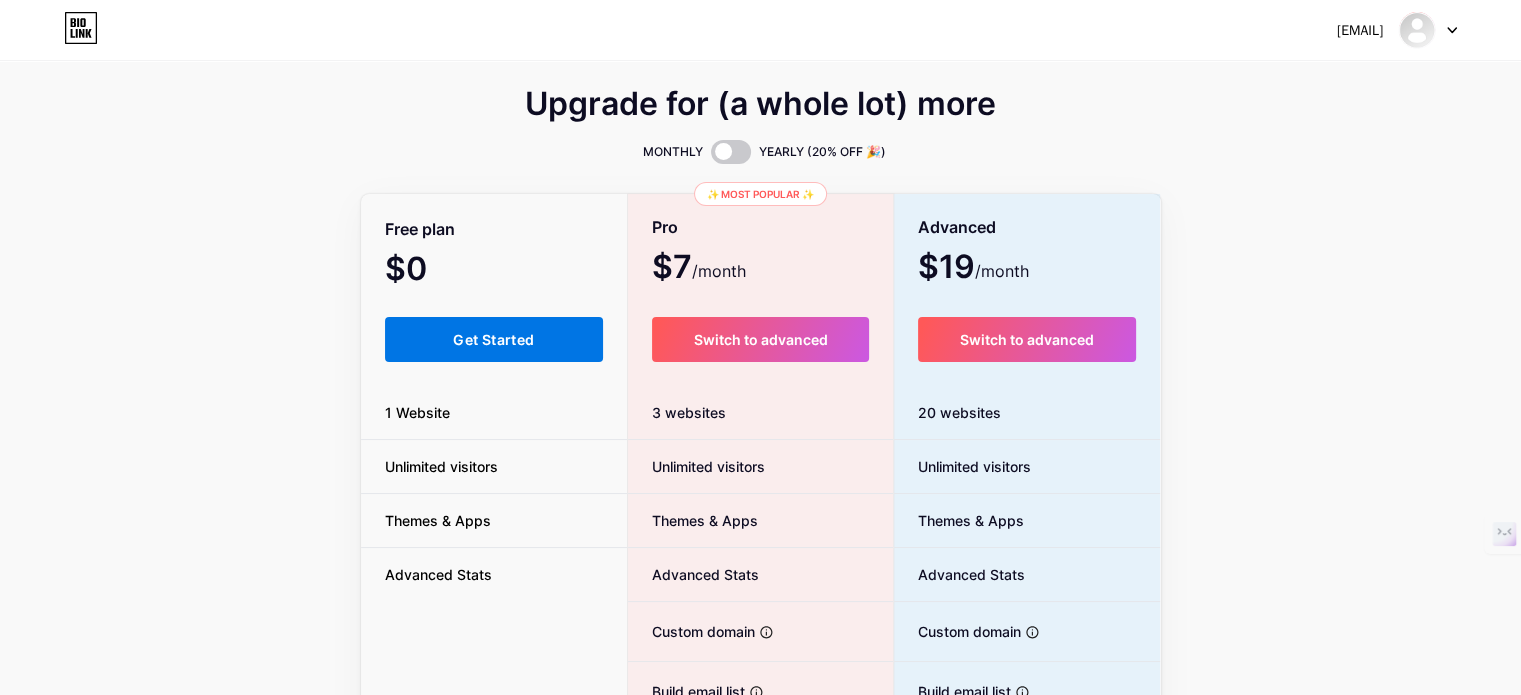 click on "Get Started" at bounding box center (494, 339) 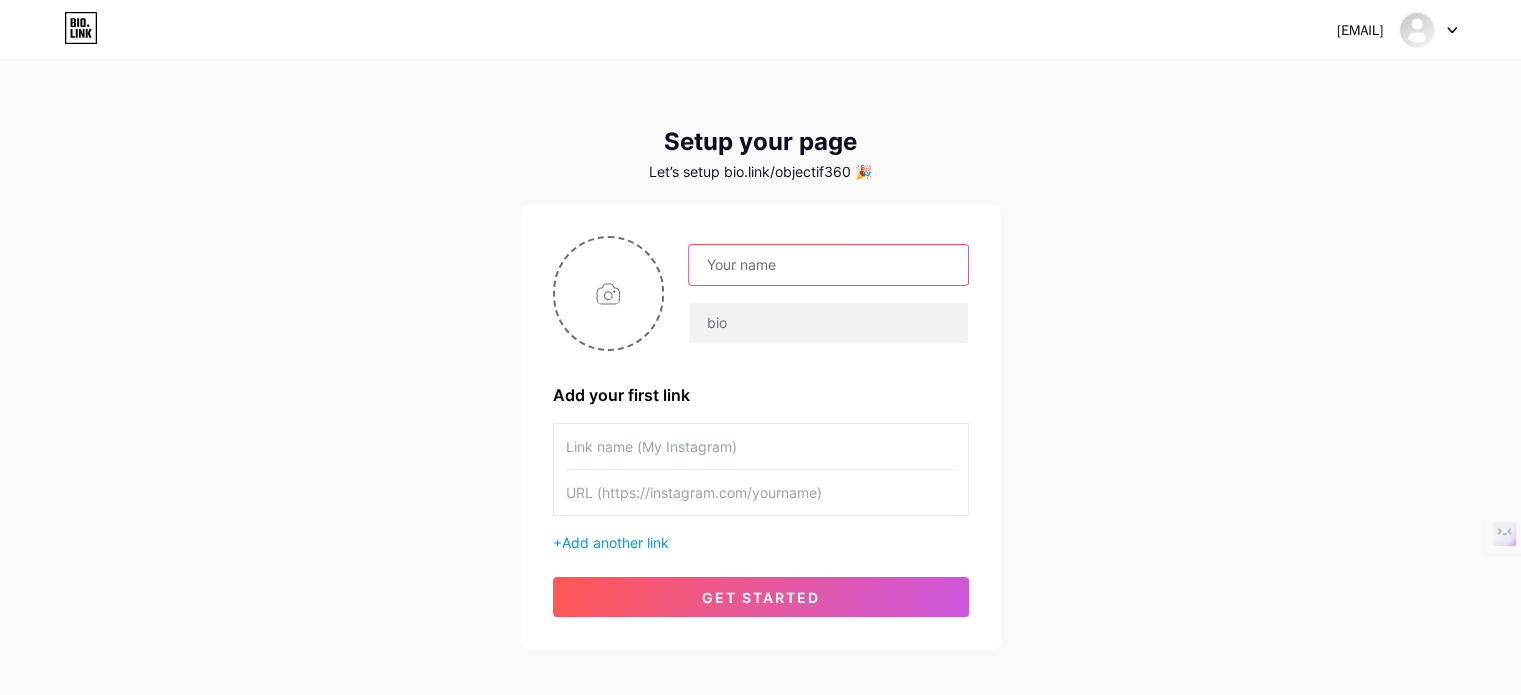 click at bounding box center [828, 265] 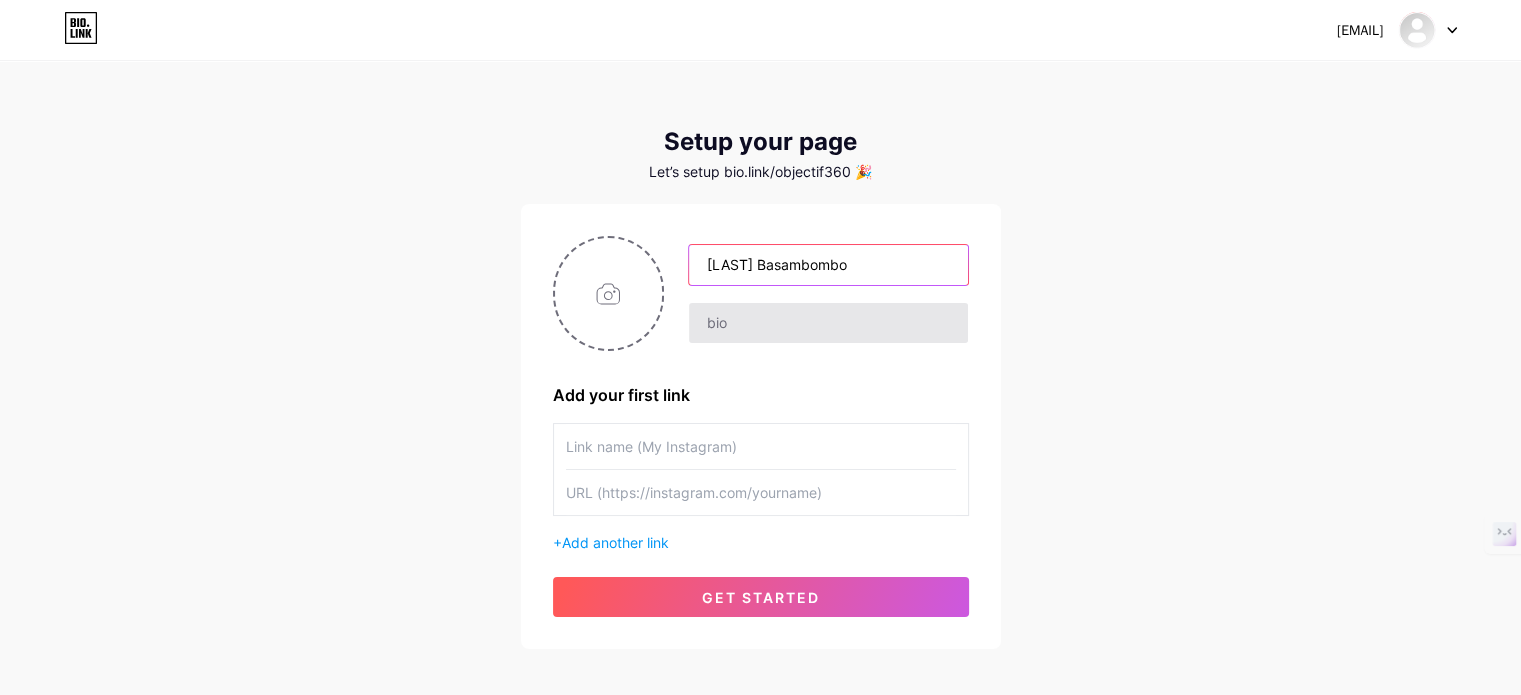 type on "[LAST] Basambombo" 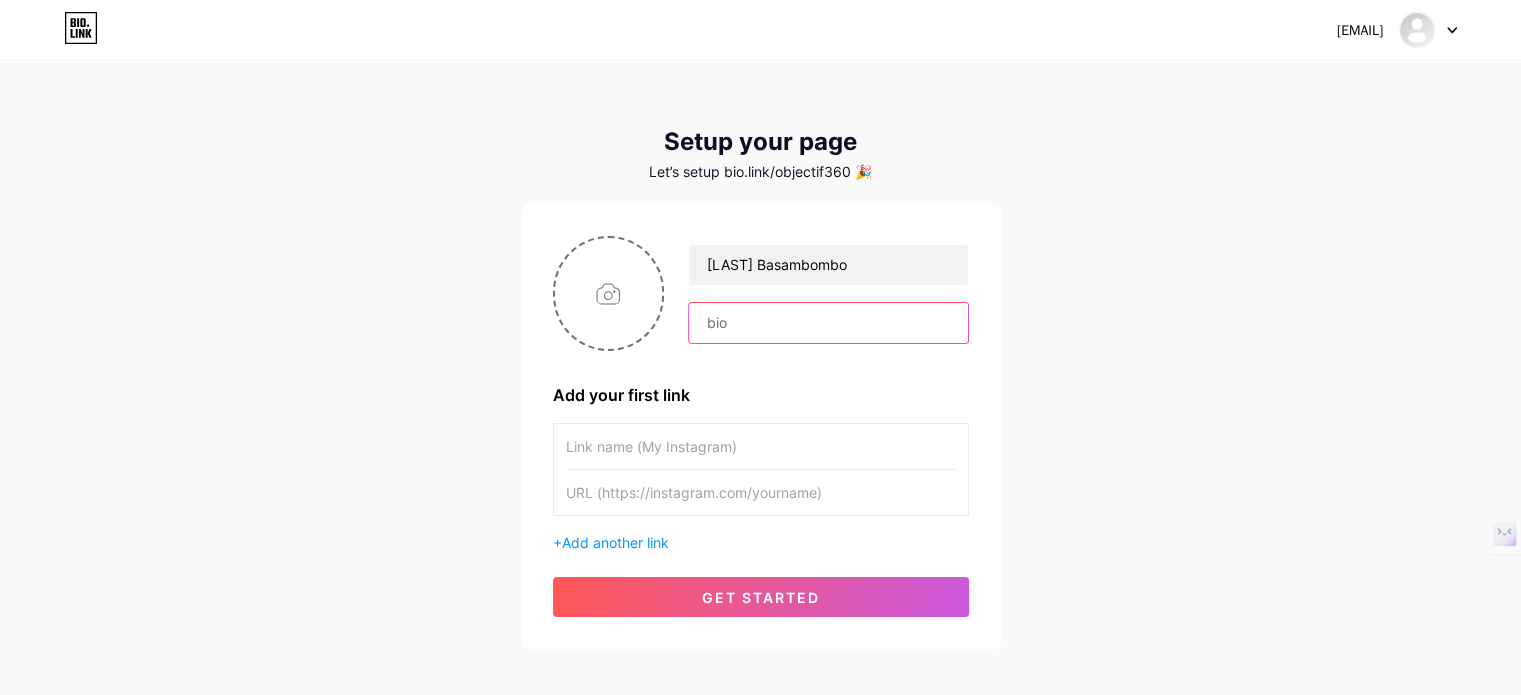 click at bounding box center [828, 323] 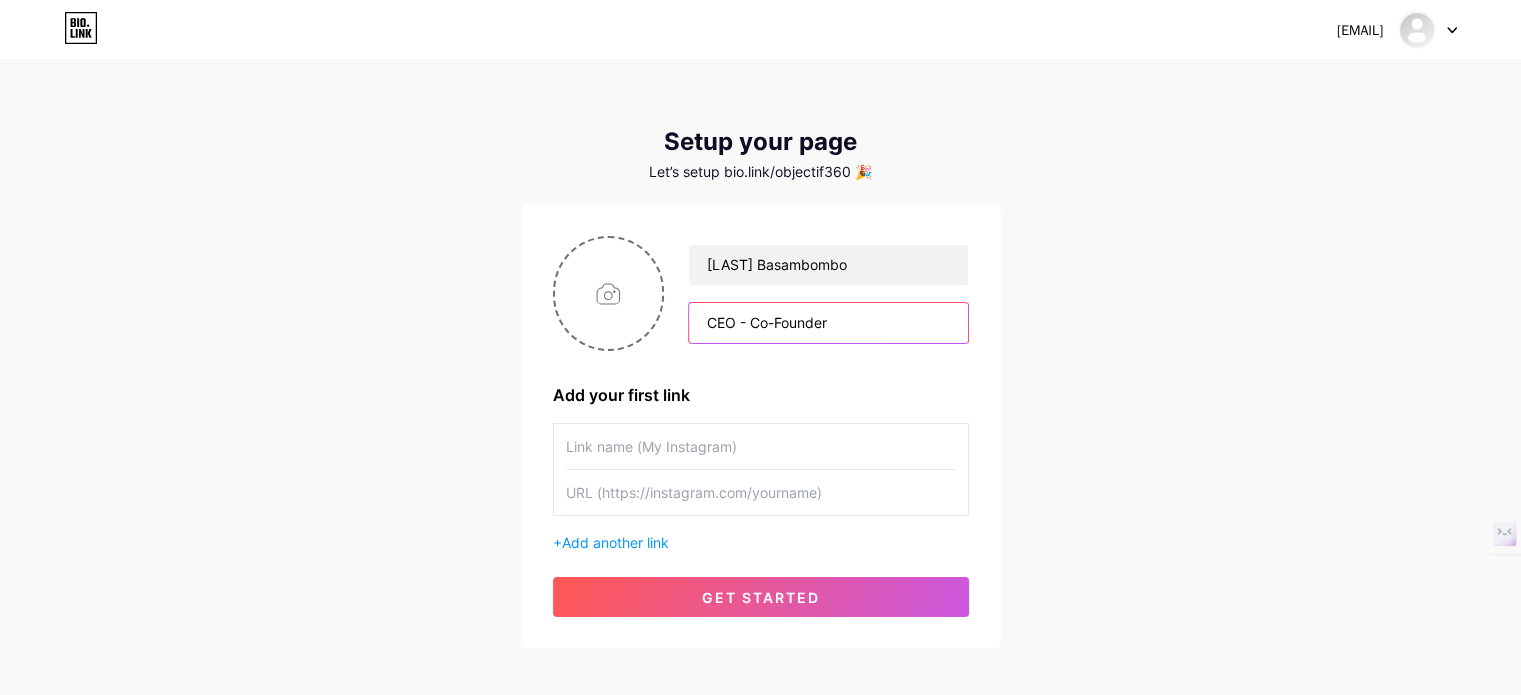 click on "CEO - Co-Founder" at bounding box center [828, 323] 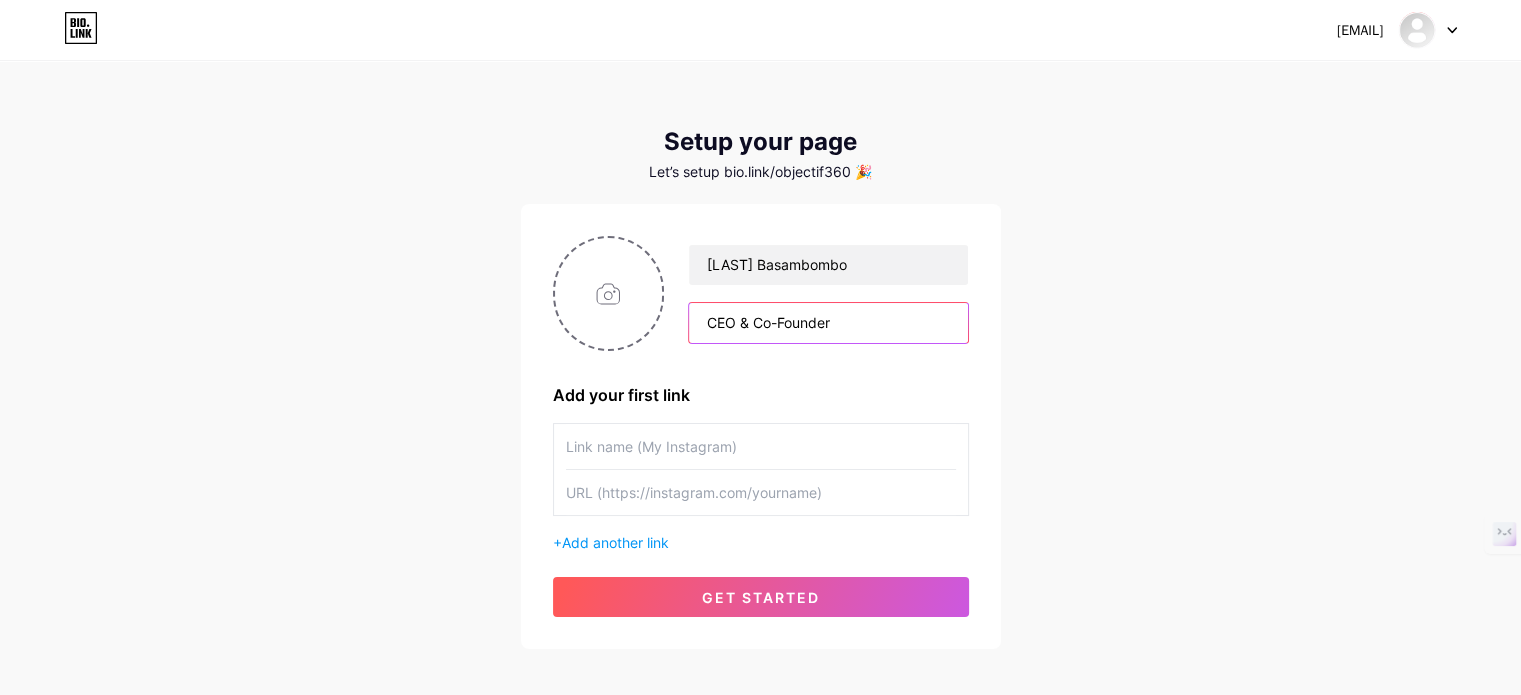 click on "CEO & Co-Founder" at bounding box center [828, 323] 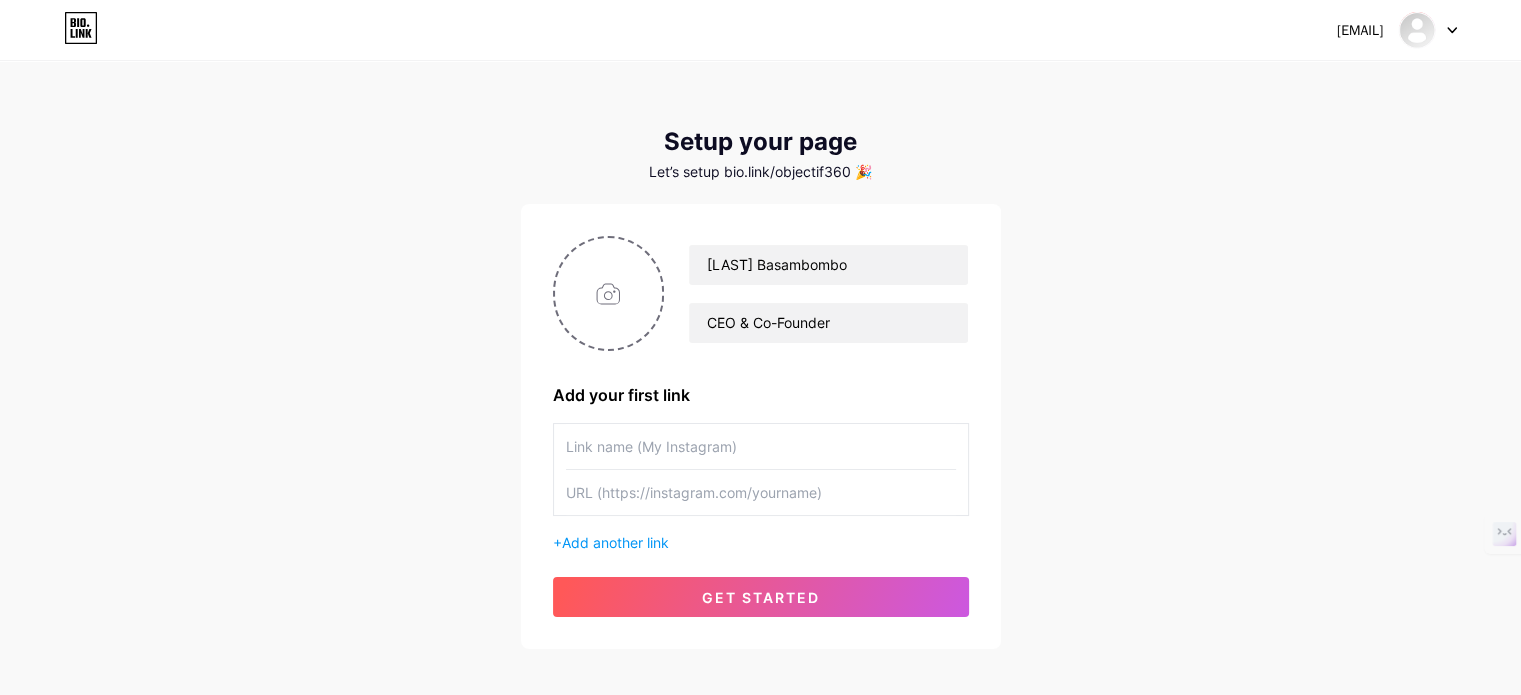 click at bounding box center (761, 446) 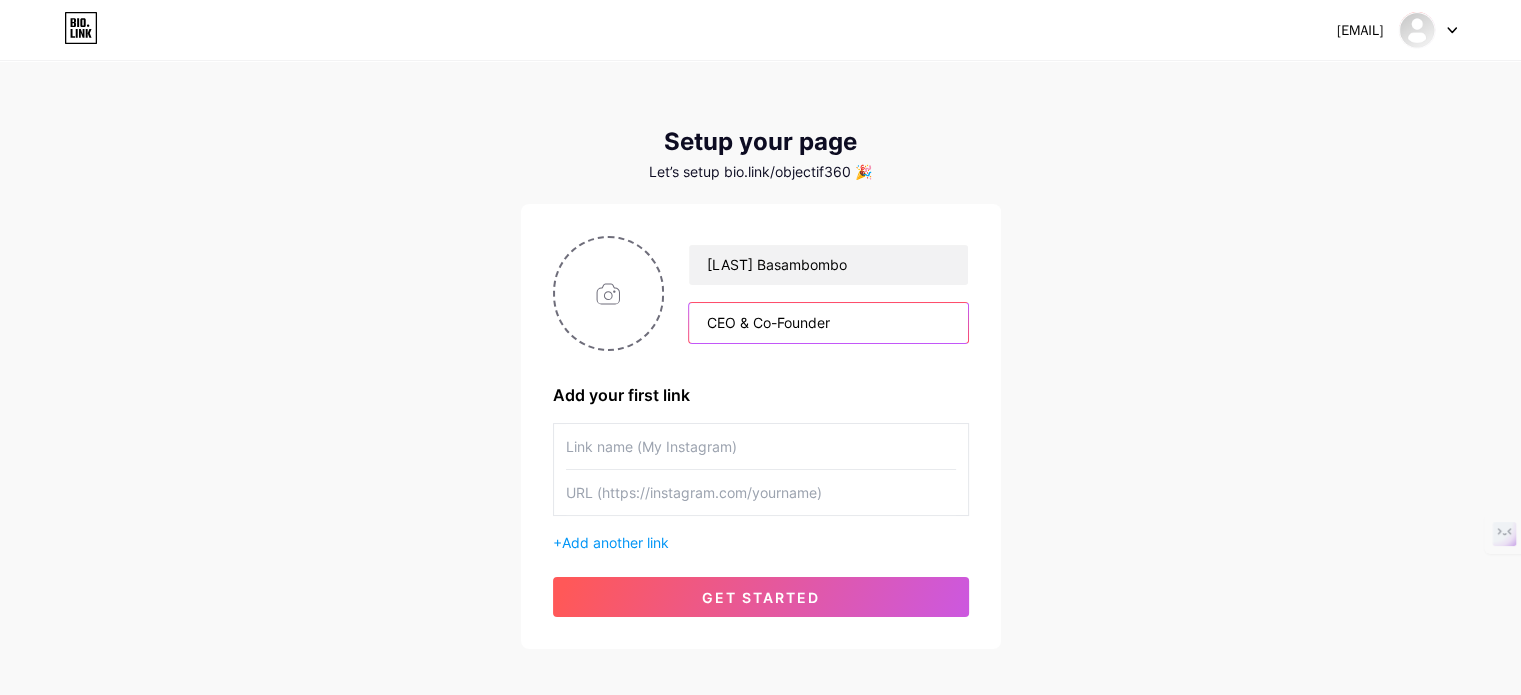 click on "CEO & Co-Founder" at bounding box center [828, 323] 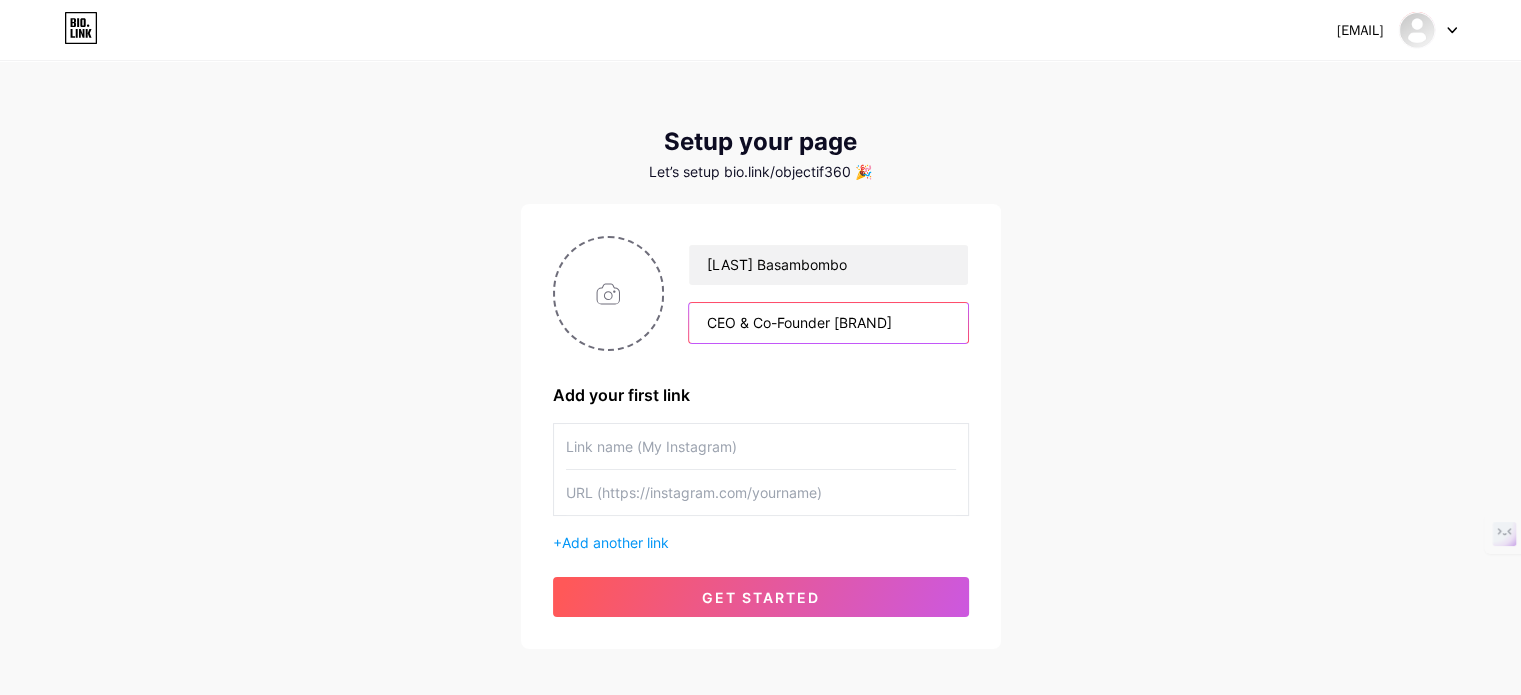 type on "CEO & Co-Founder [BRAND]" 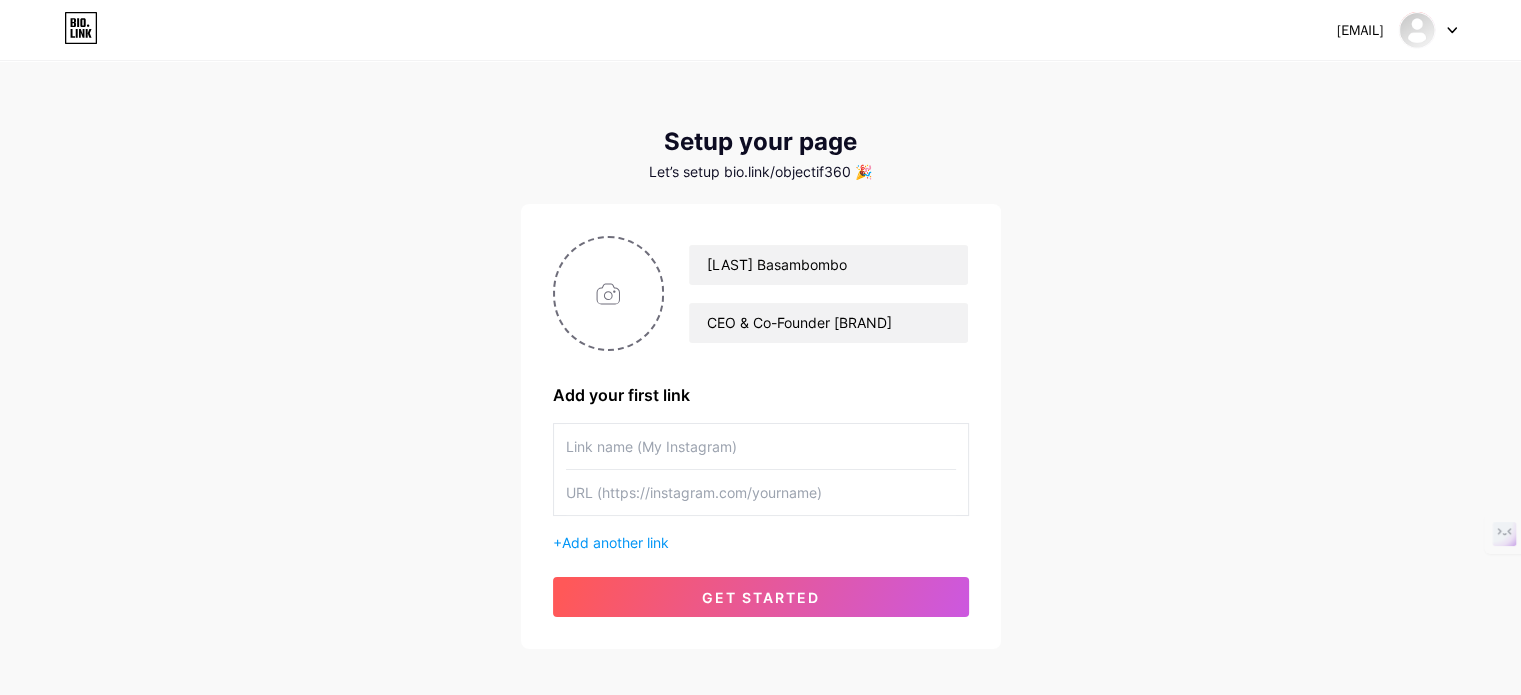 click at bounding box center (761, 446) 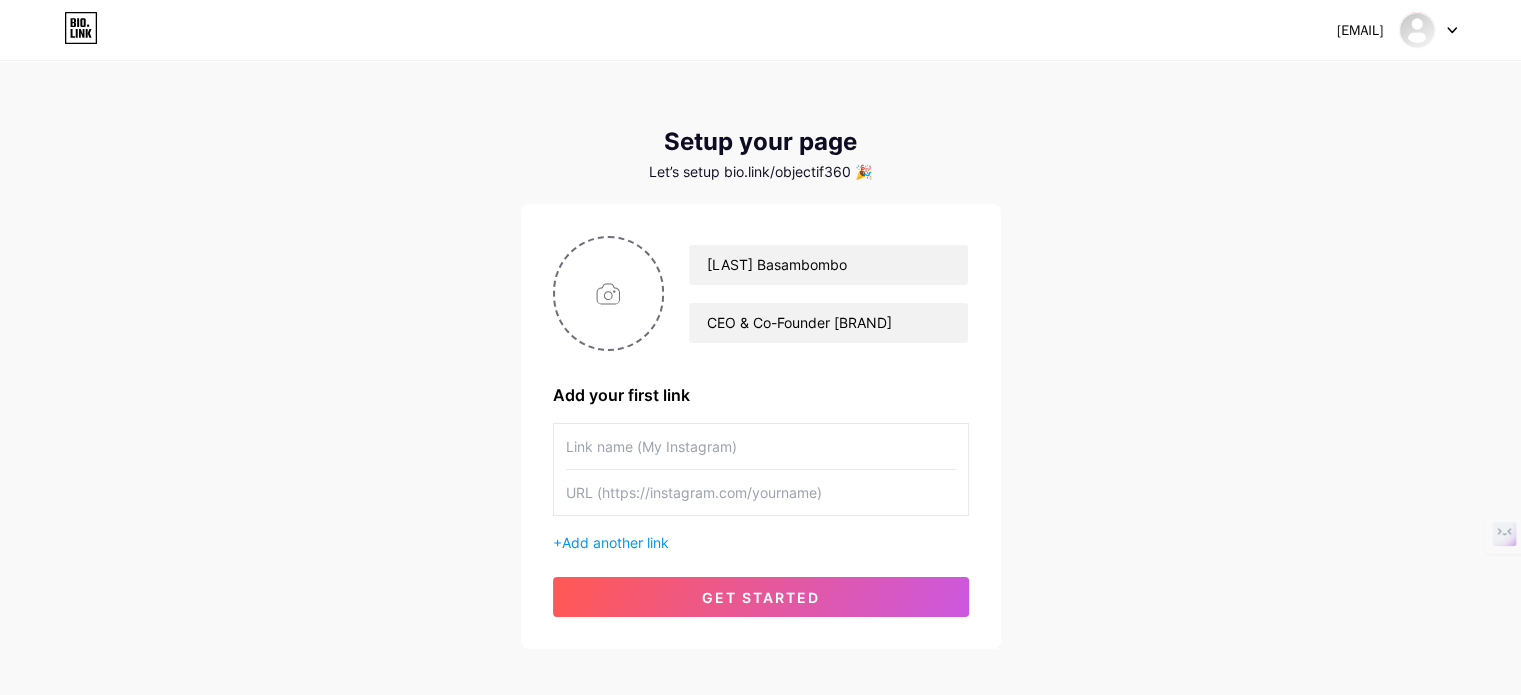 paste on "LinkedIn" 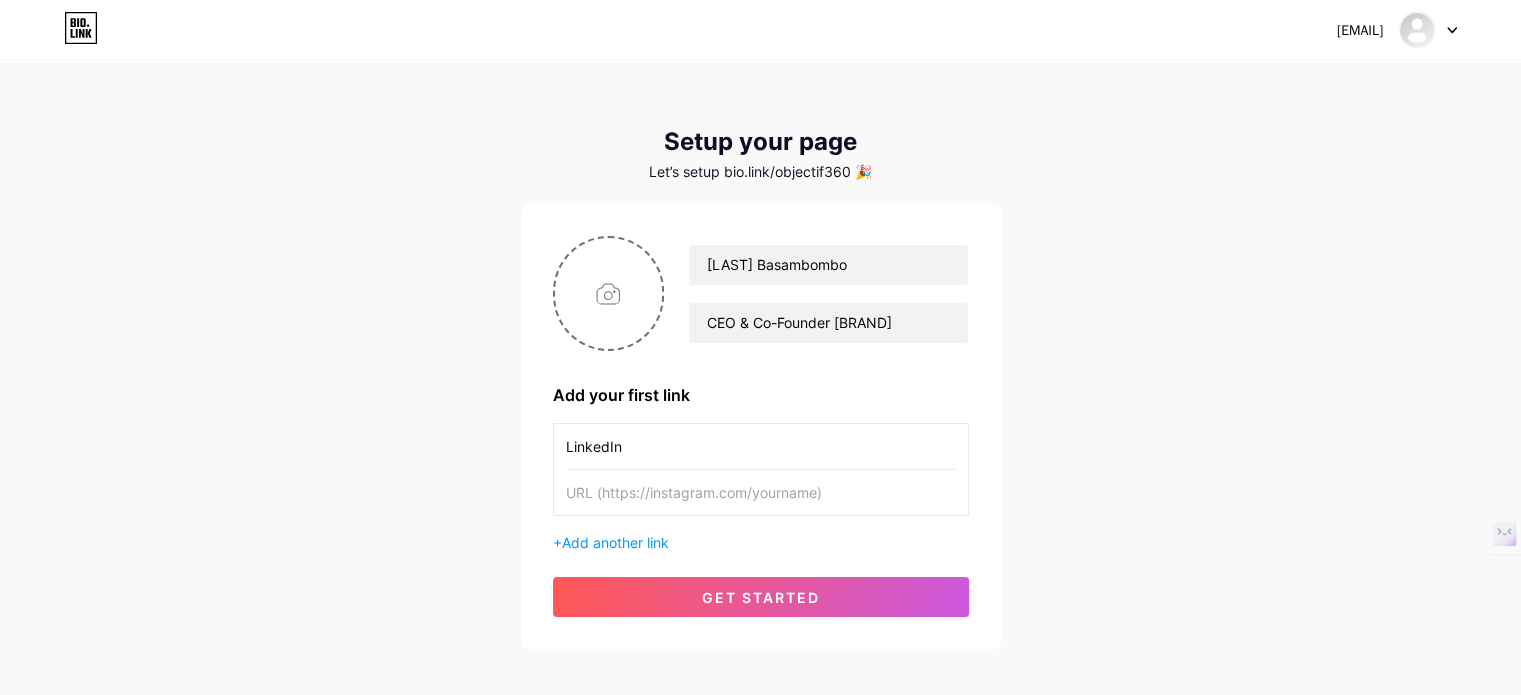 type on "LinkedIn" 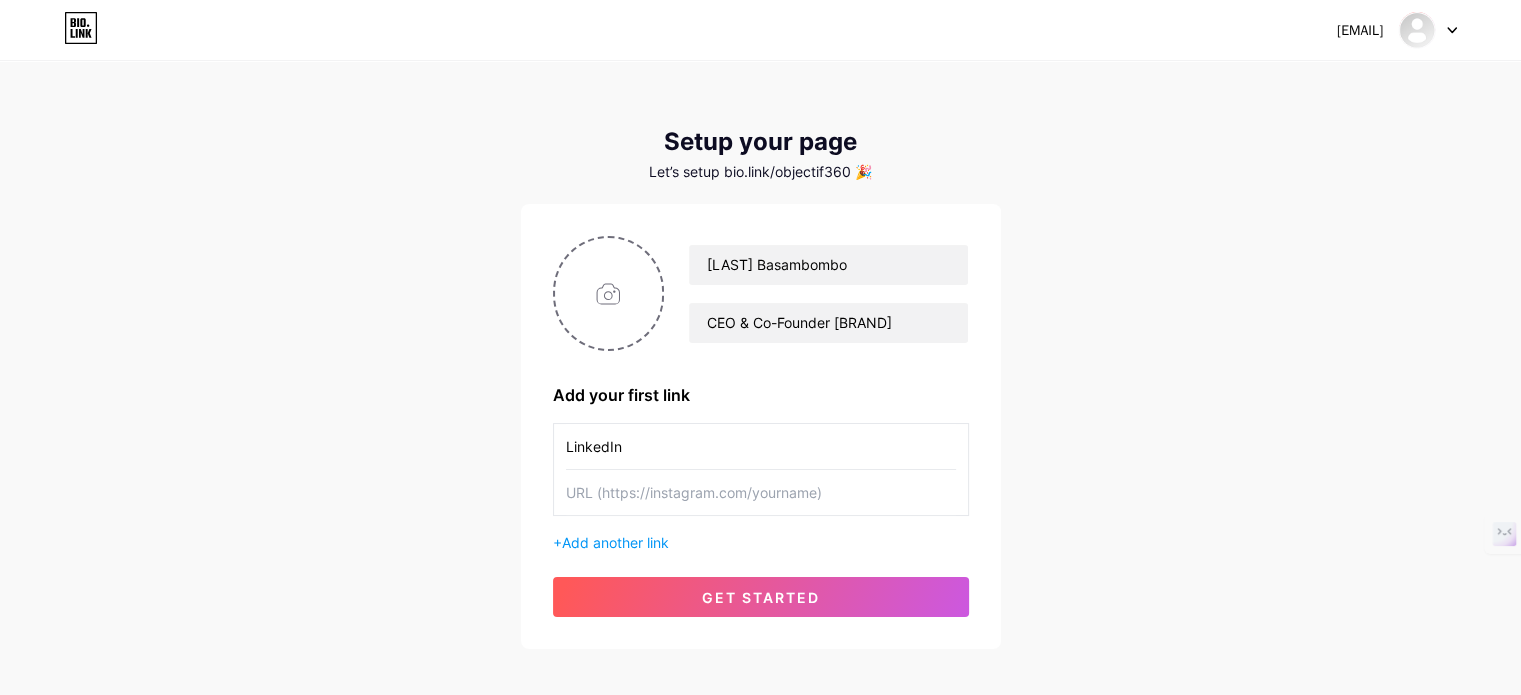 paste on "https://www.linkedin.com/in/[NAME]" 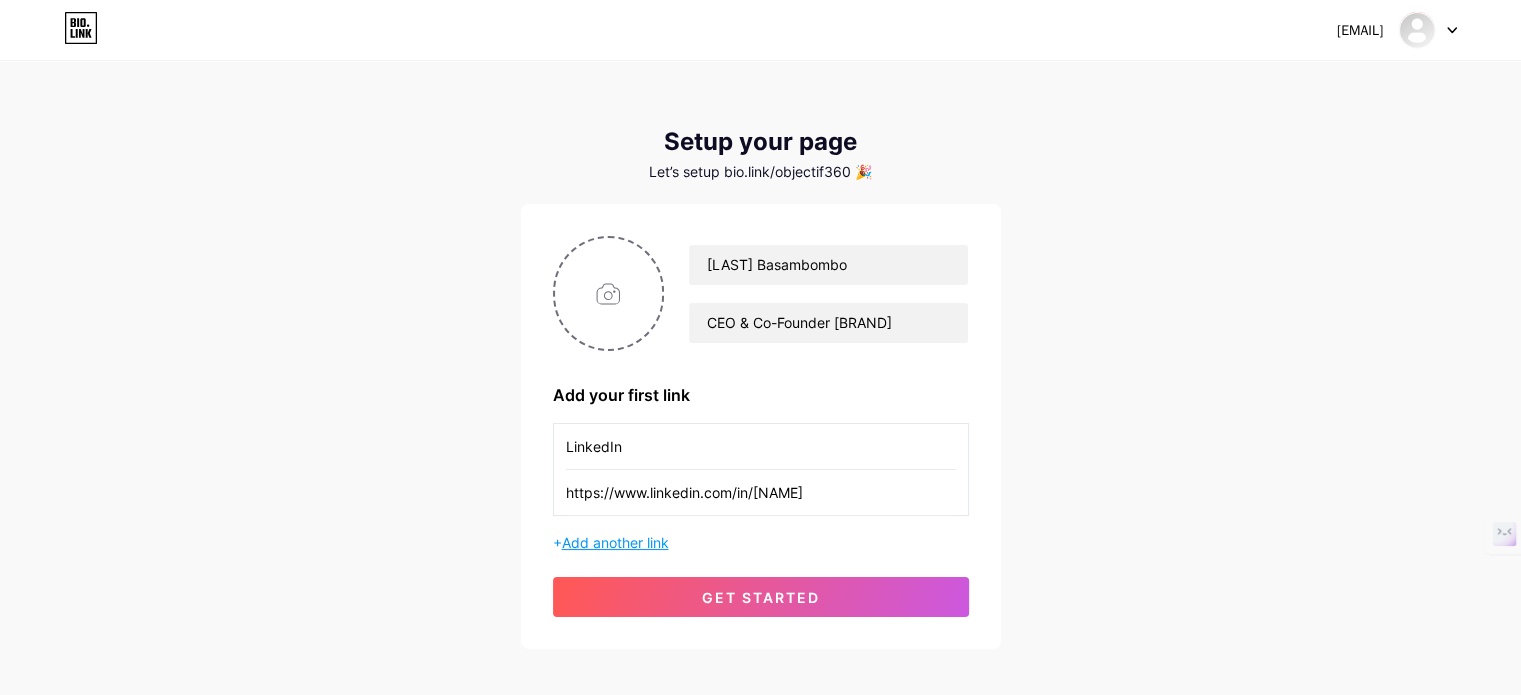 type on "https://www.linkedin.com/in/[NAME]" 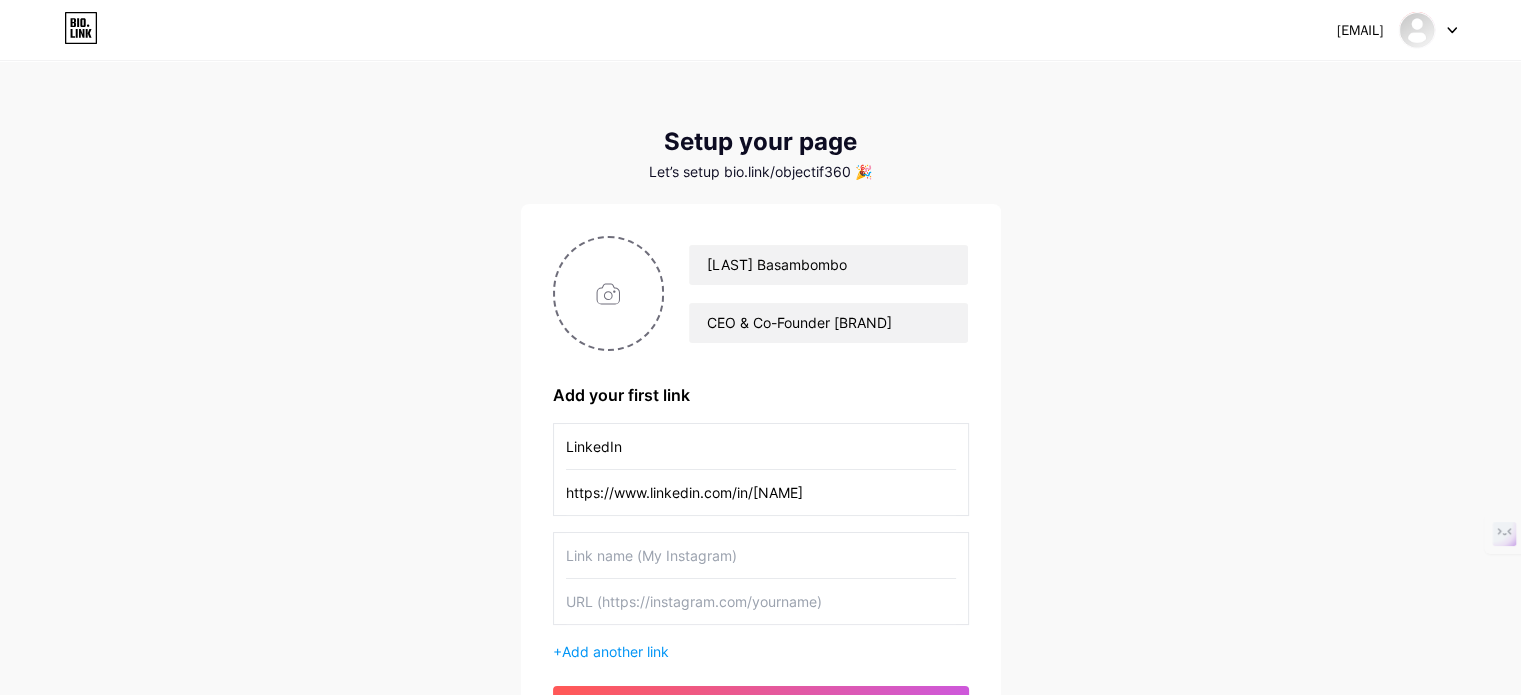 click at bounding box center [761, 555] 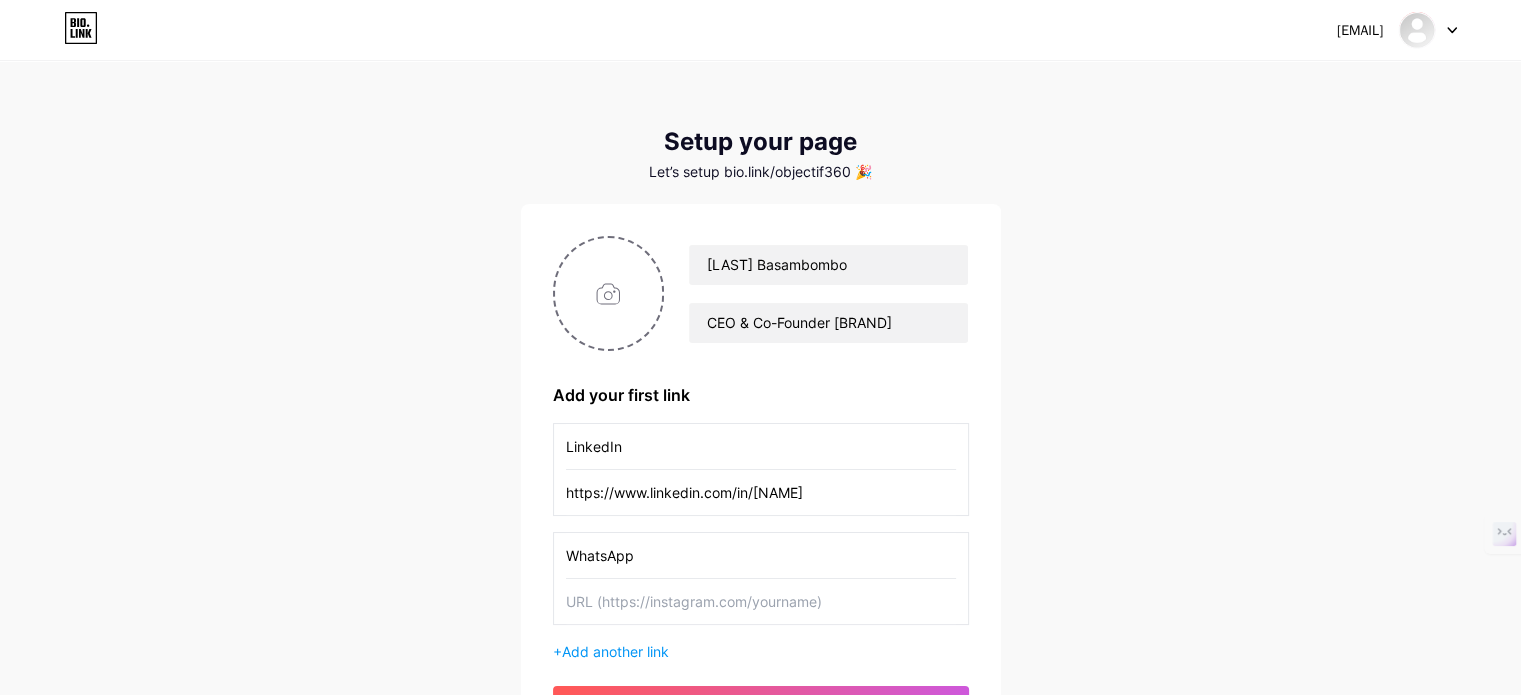 type on "WhatsApp" 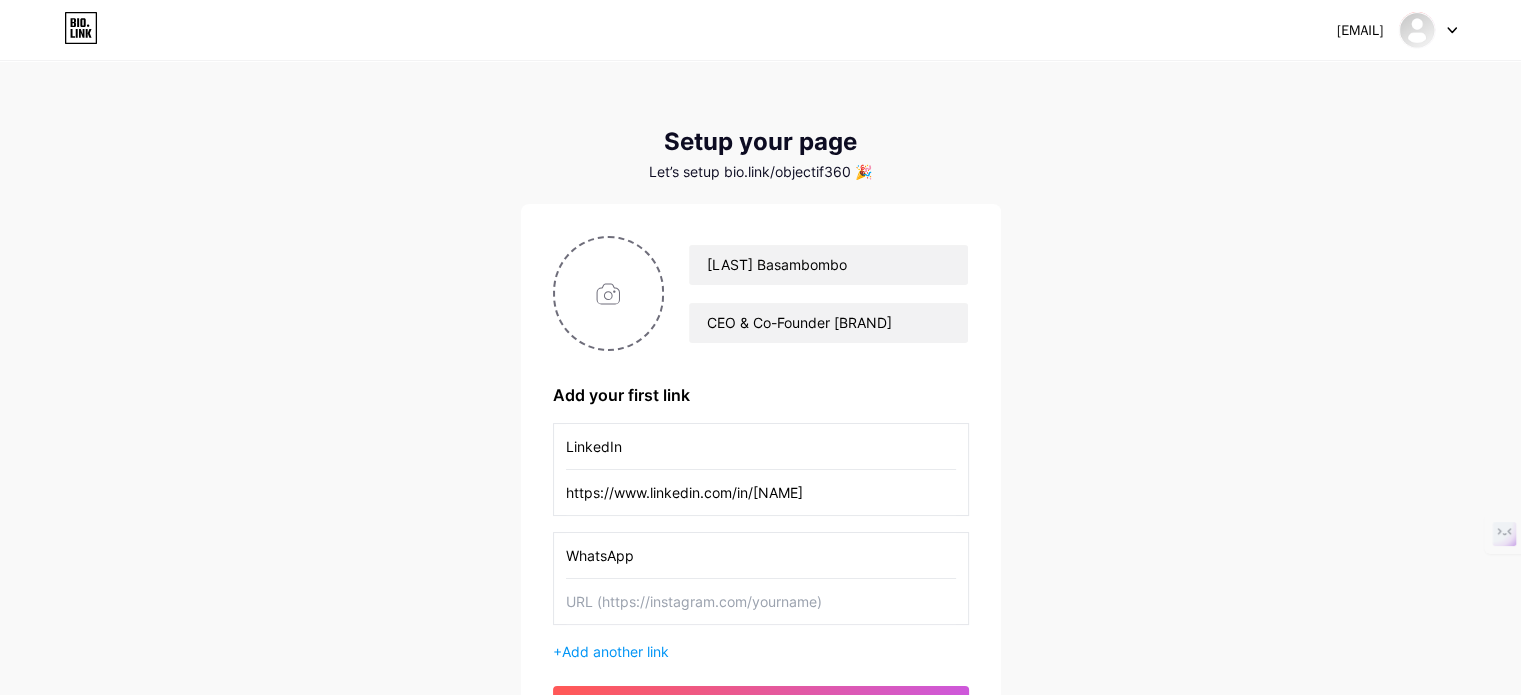 paste on "https://wa.me/[PHONE]" 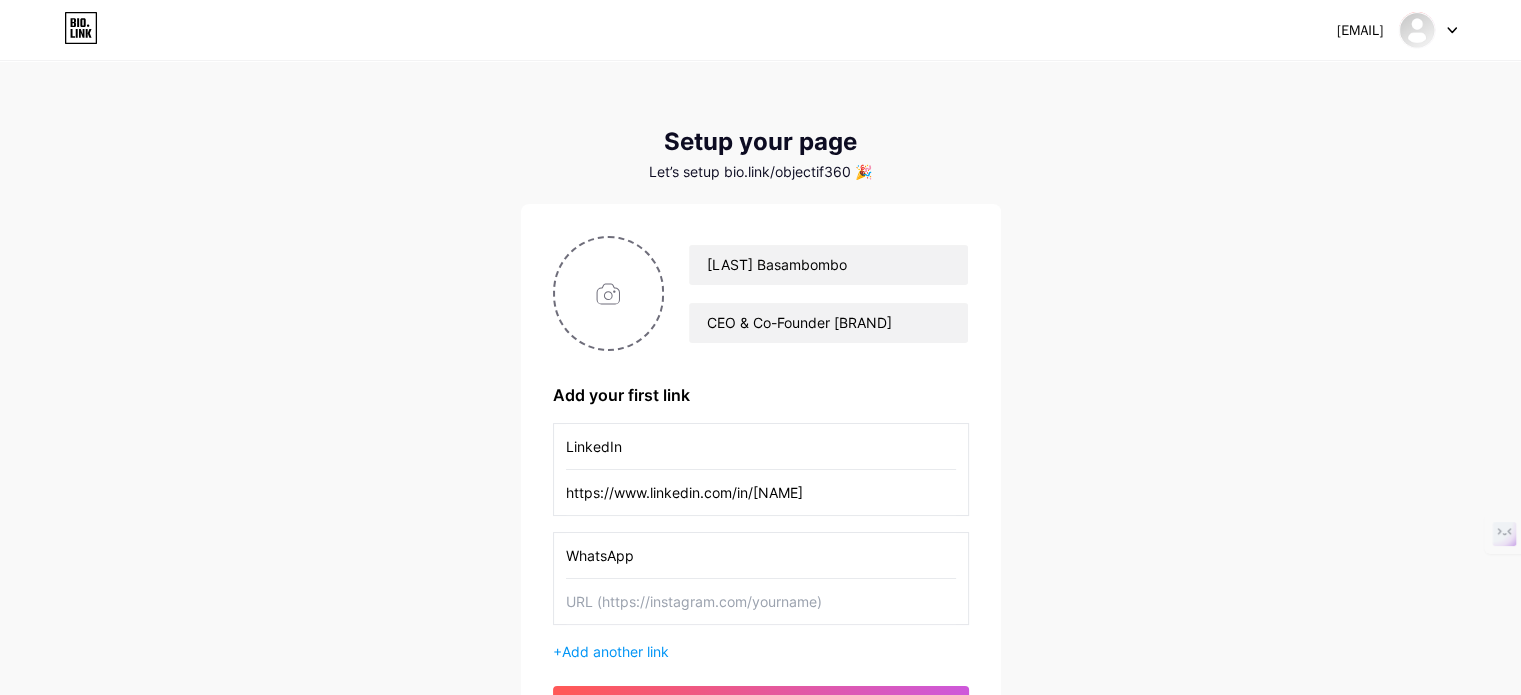 type on "https://wa.me/[PHONE]" 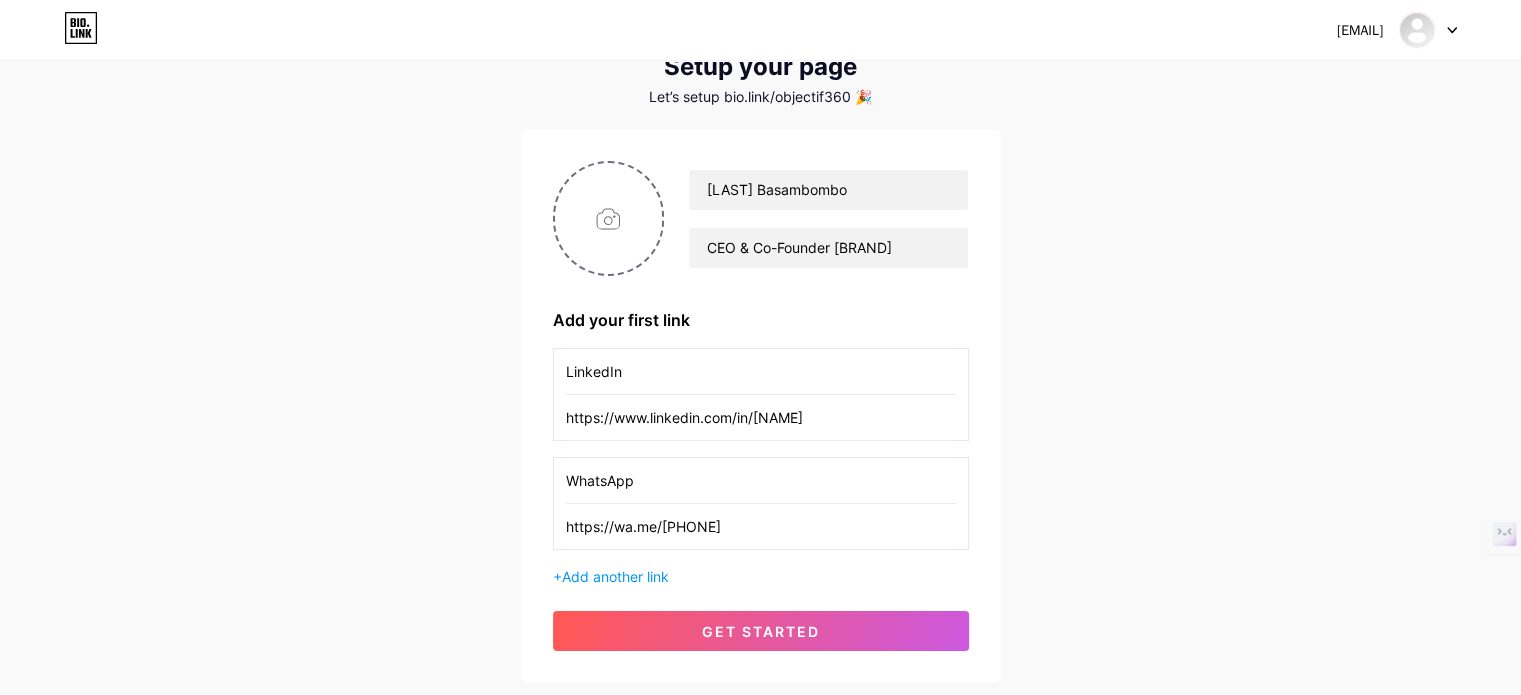 scroll, scrollTop: 76, scrollLeft: 0, axis: vertical 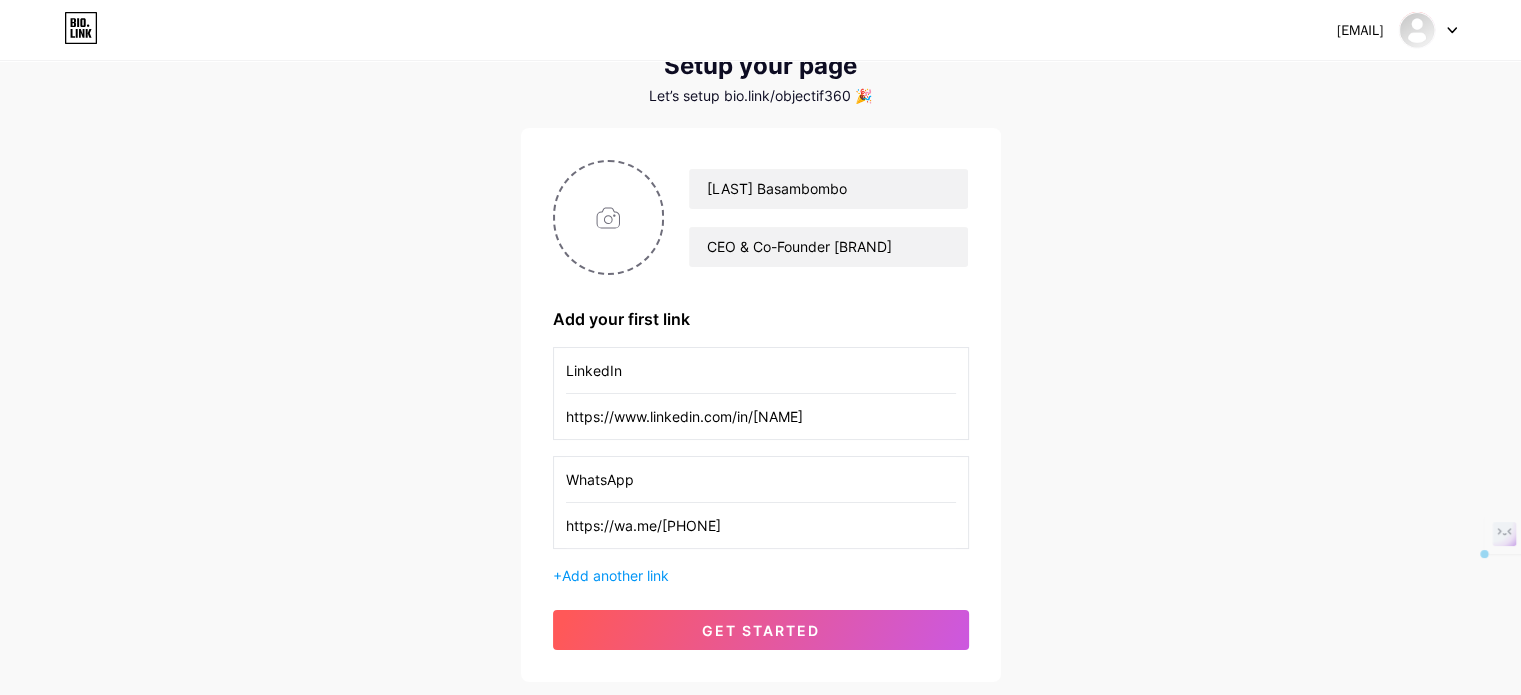 drag, startPoint x: 768, startPoint y: 527, endPoint x: 531, endPoint y: 529, distance: 237.00844 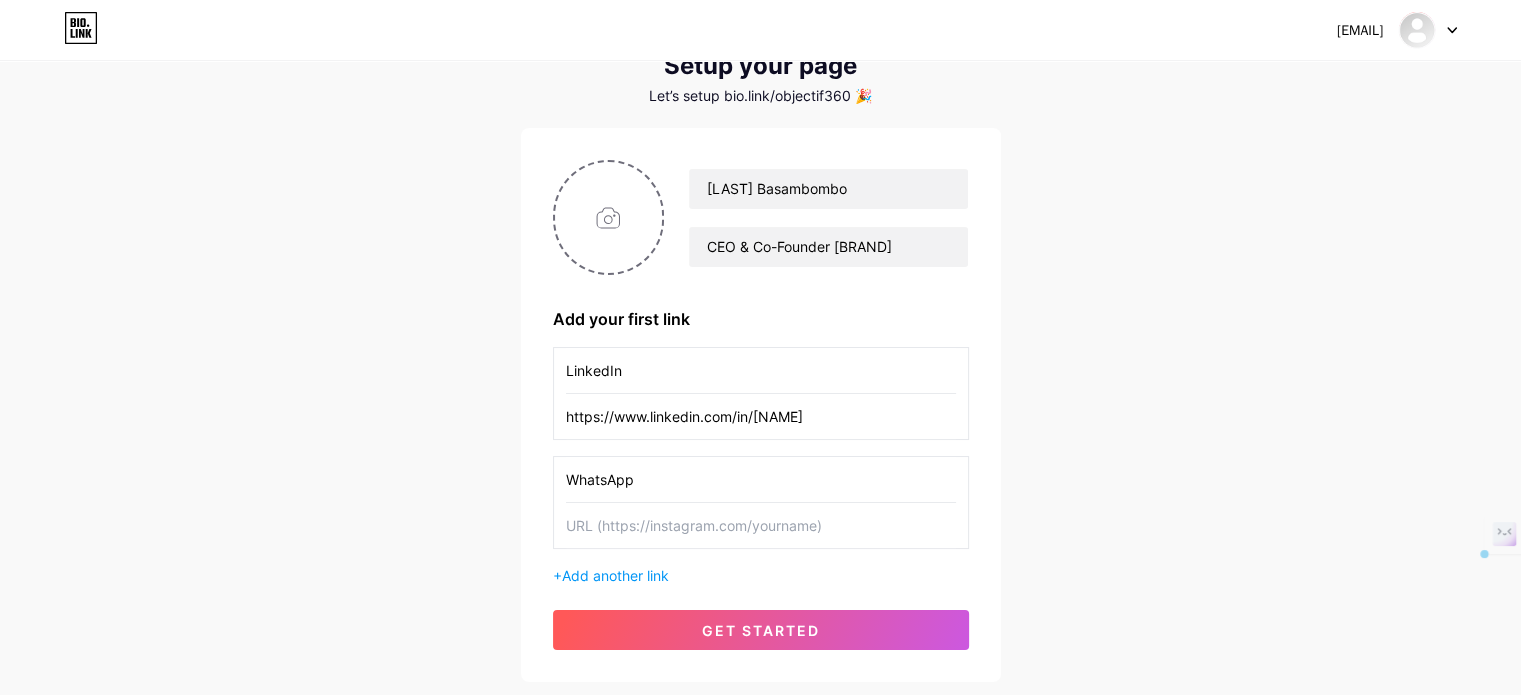 drag, startPoint x: 667, startPoint y: 479, endPoint x: 470, endPoint y: 483, distance: 197.0406 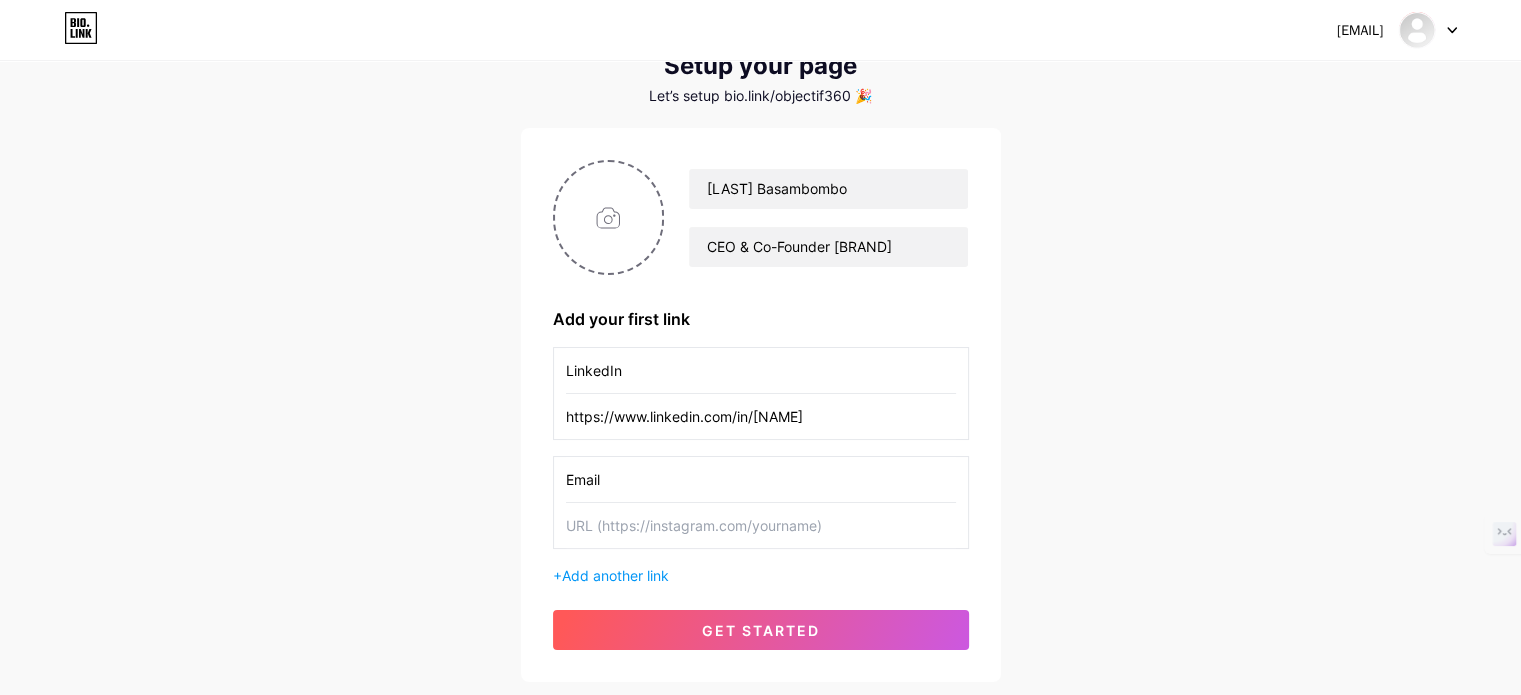 type on "Email" 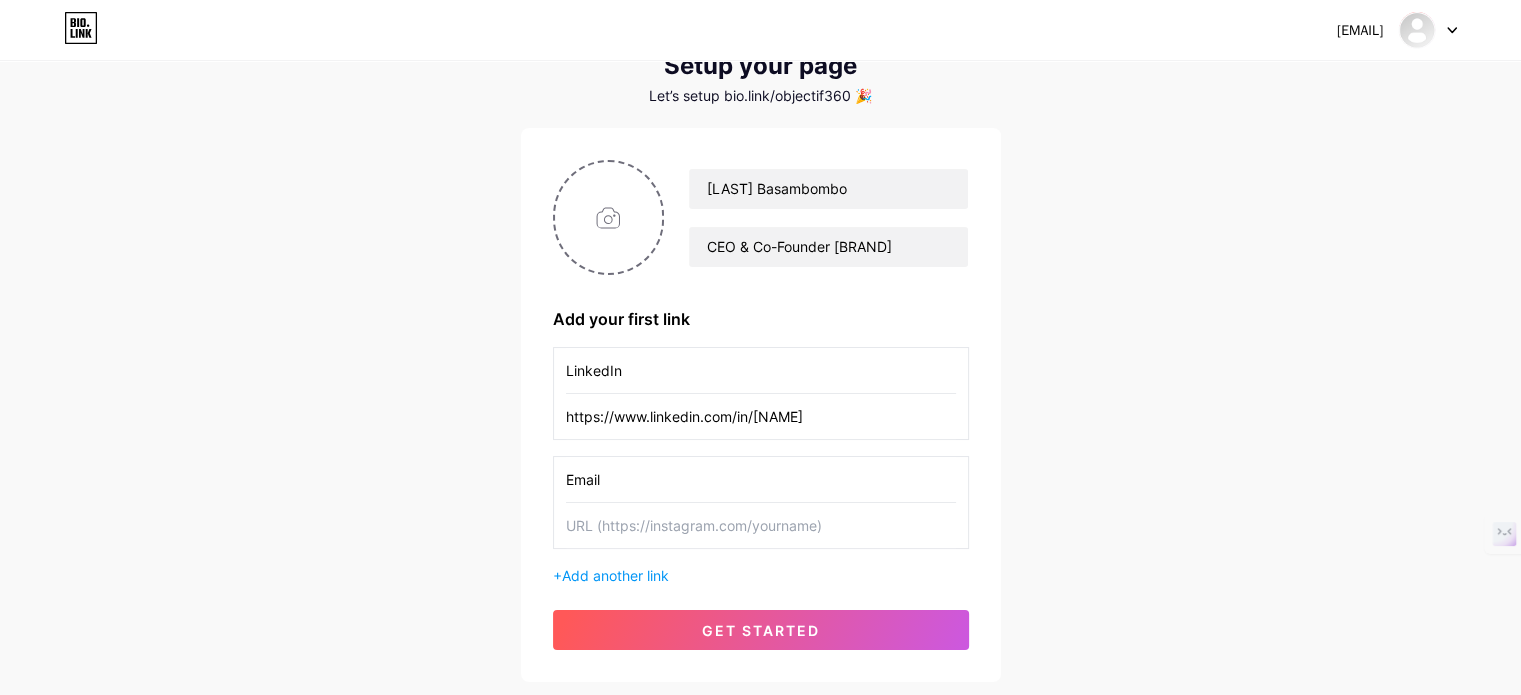 click at bounding box center [761, 525] 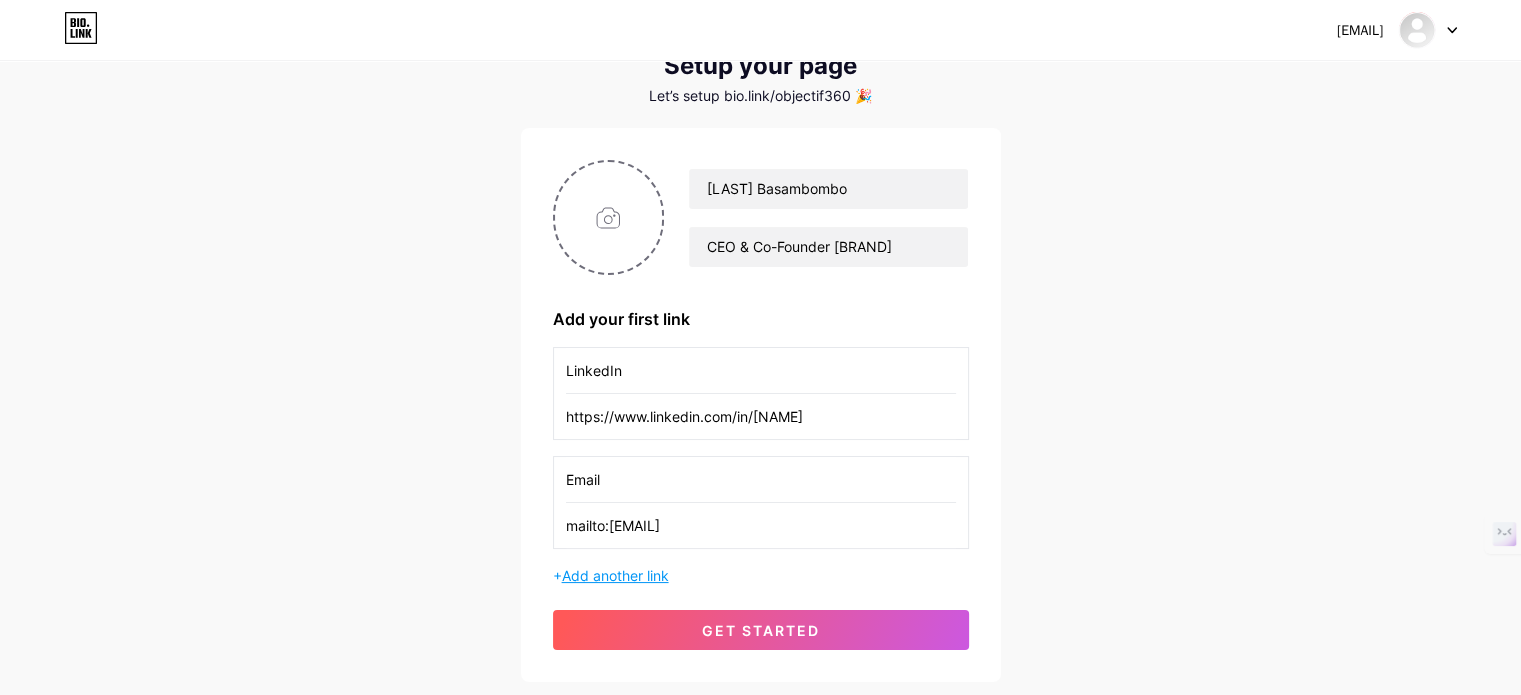 type on "mailto:[EMAIL]" 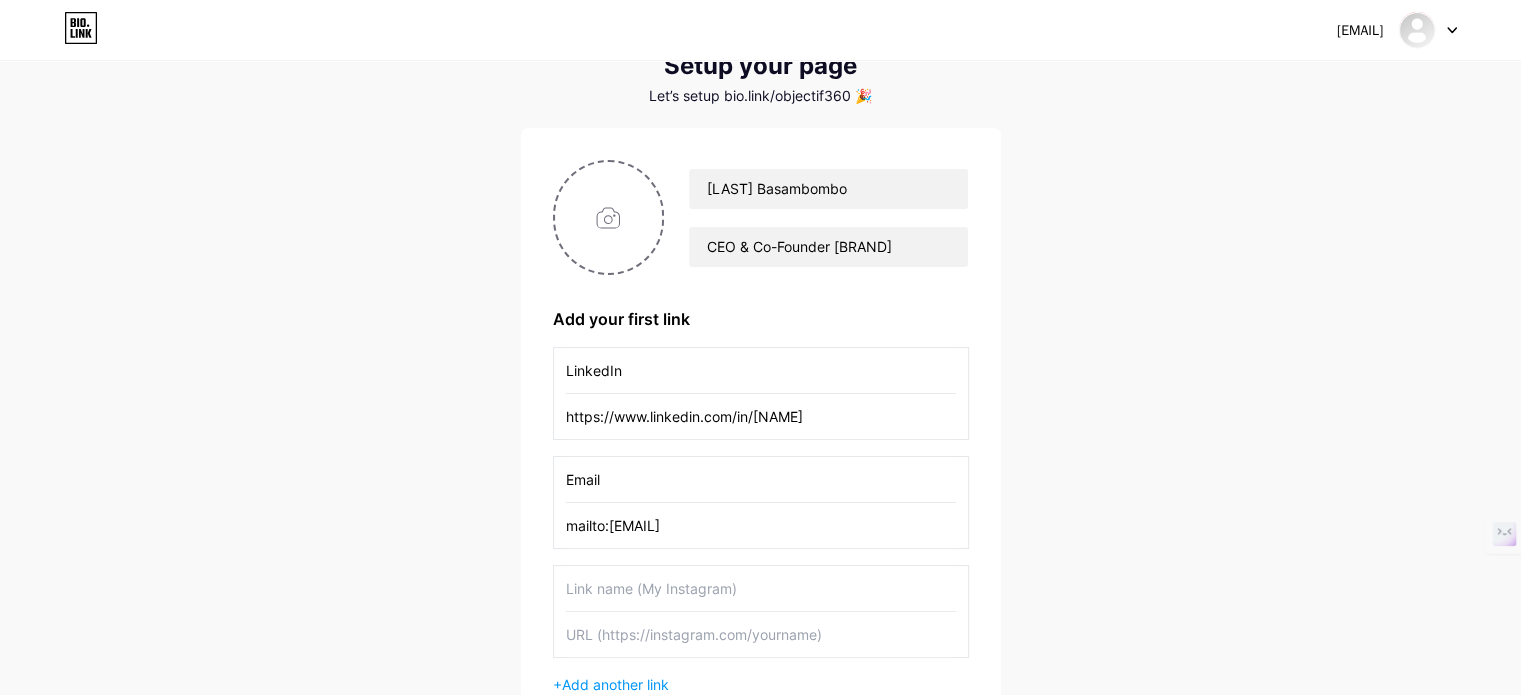 click at bounding box center (761, 588) 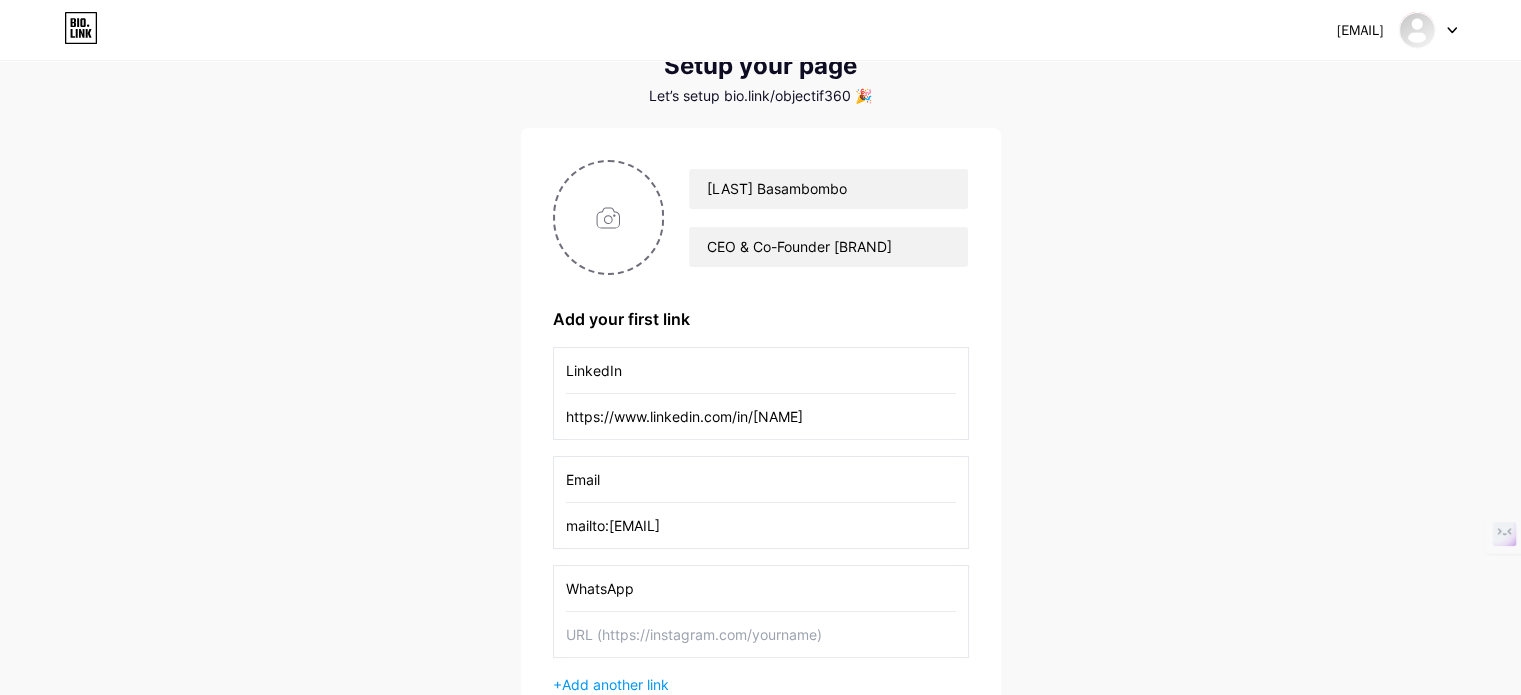 type on "WhatsApp" 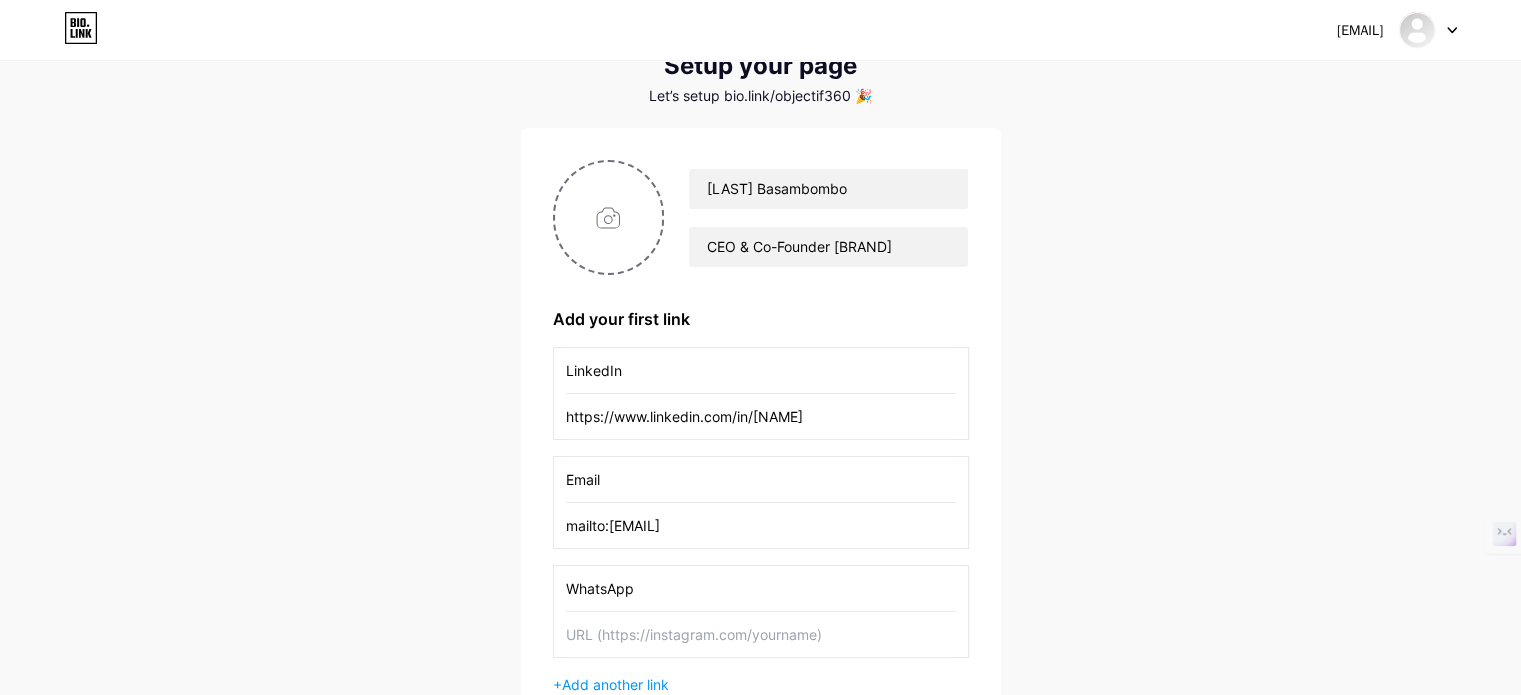 paste on "https://wa.me/[PHONE]" 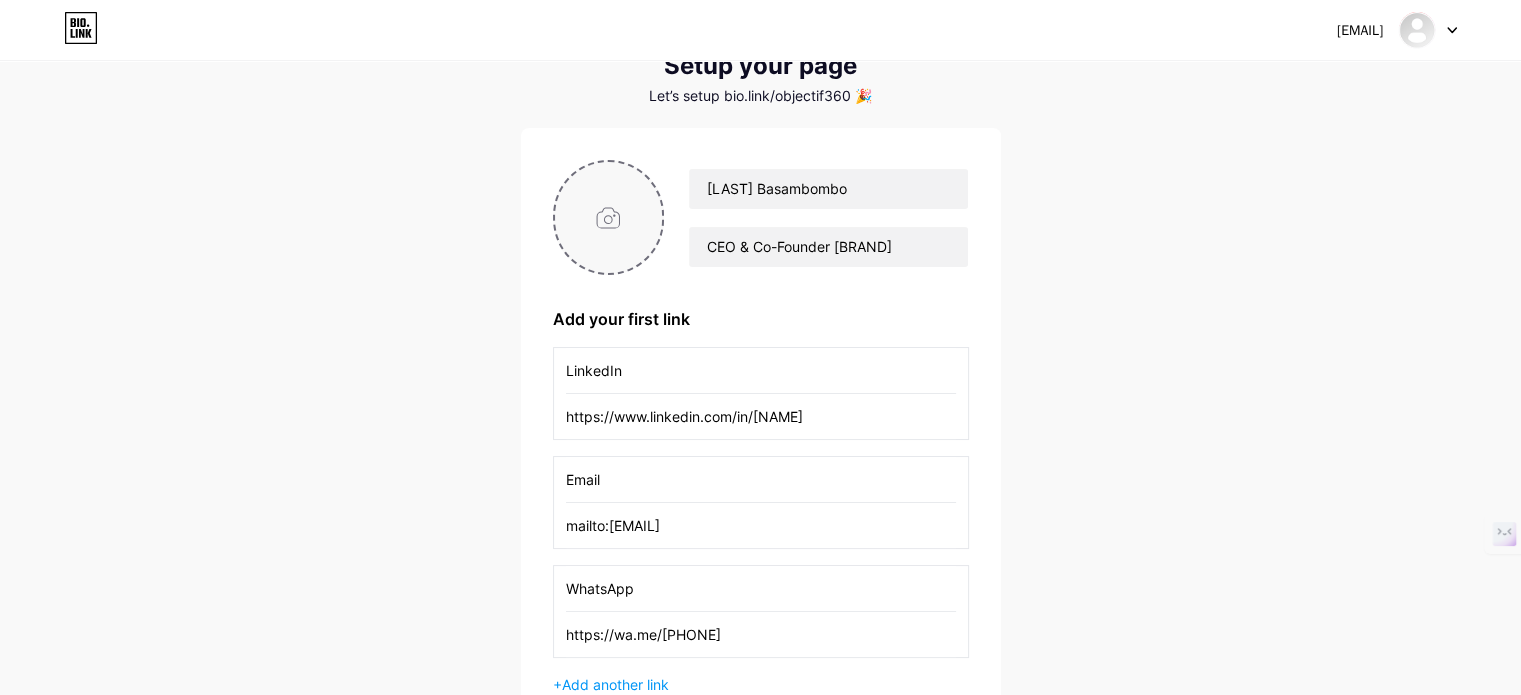 type on "https://wa.me/[PHONE]" 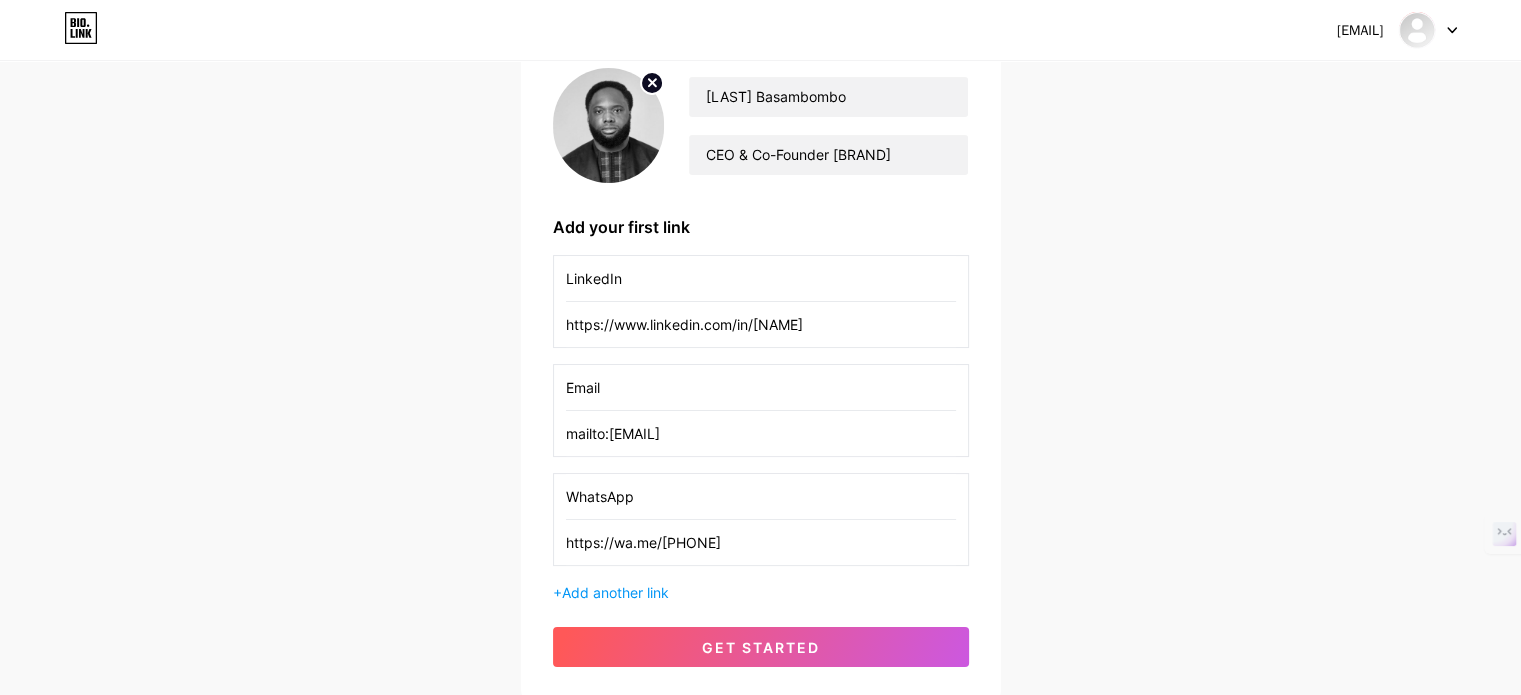 scroll, scrollTop: 168, scrollLeft: 0, axis: vertical 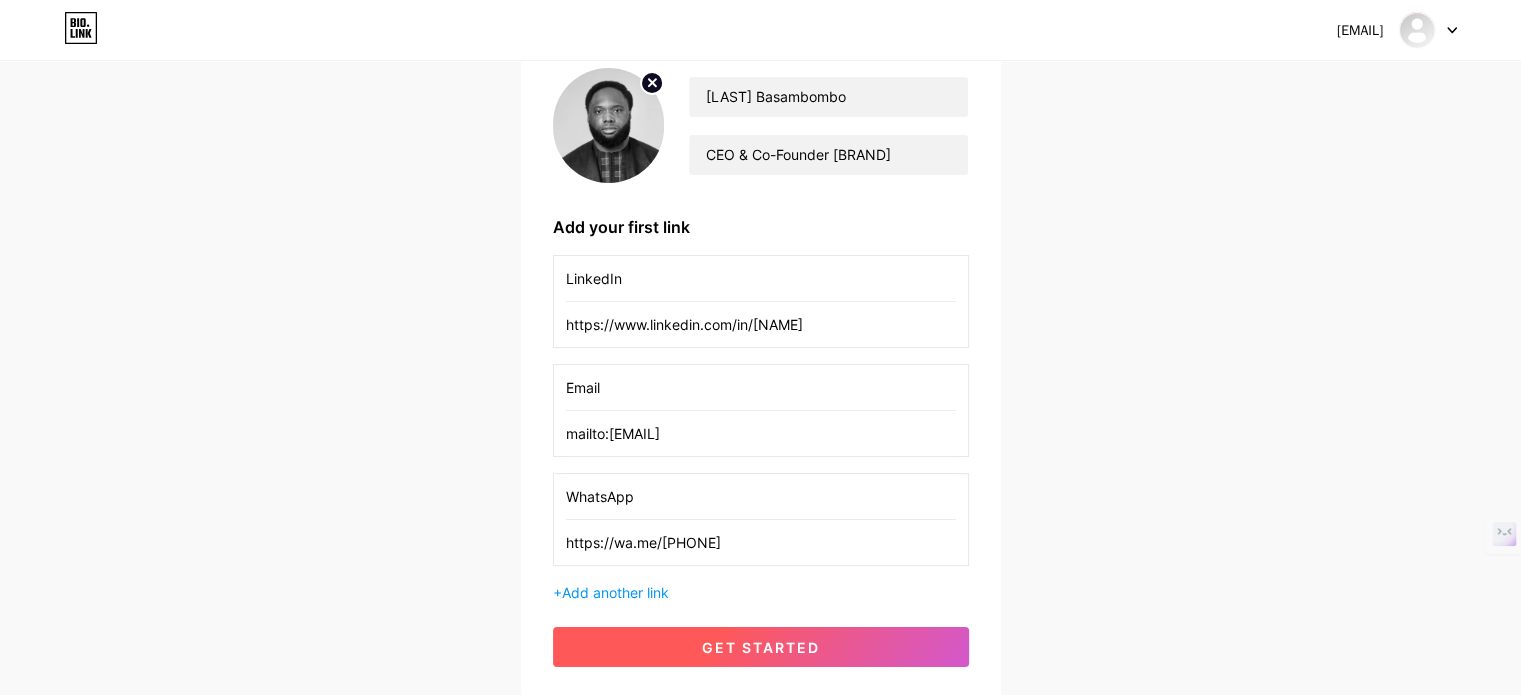 click on "get started" at bounding box center [761, 647] 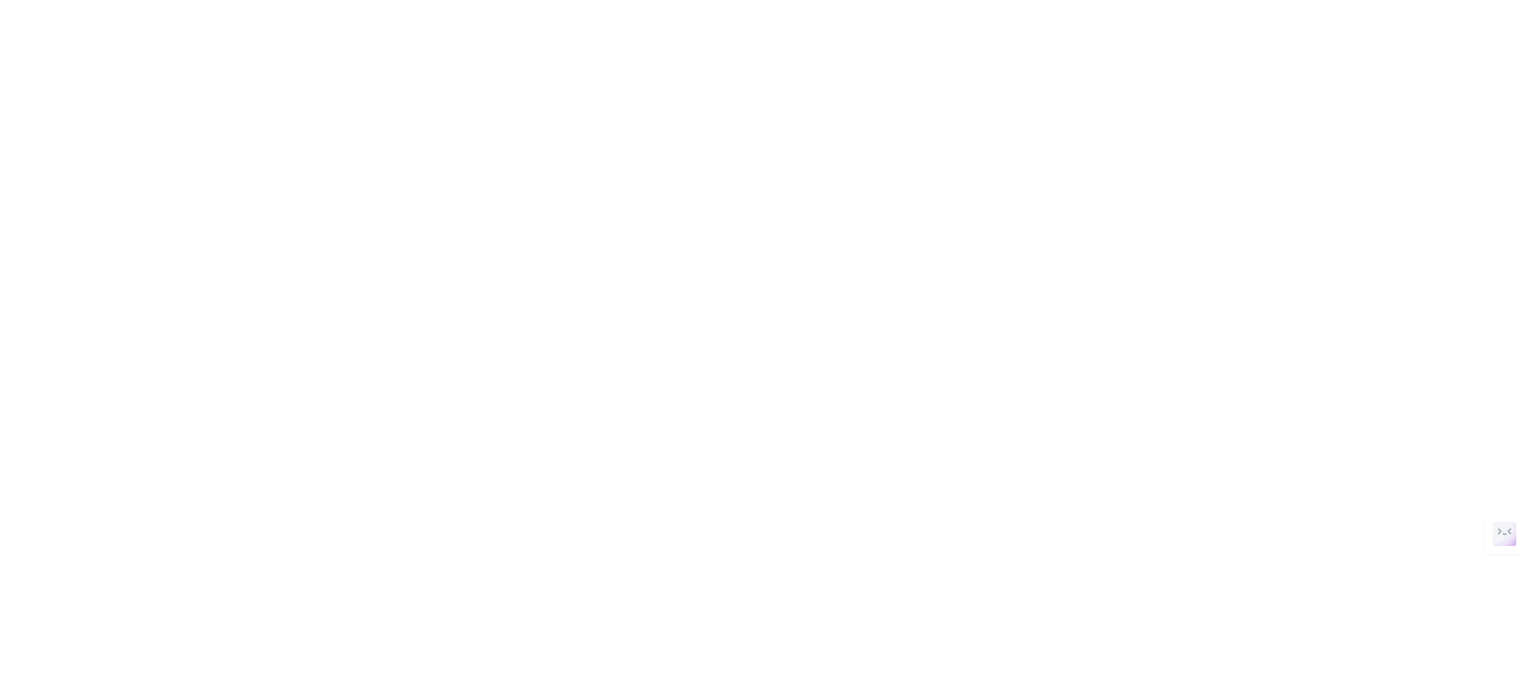 scroll, scrollTop: 0, scrollLeft: 0, axis: both 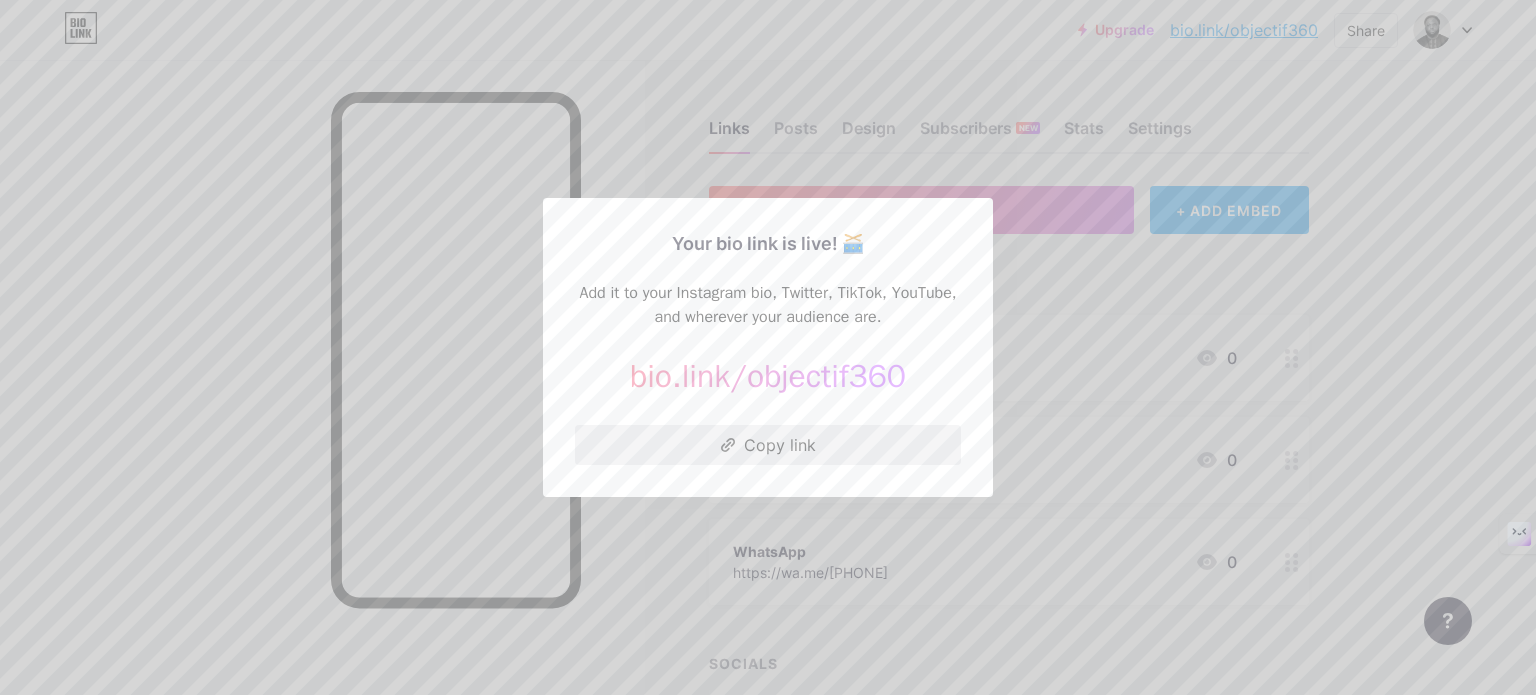 click on "Copy link" at bounding box center [768, 445] 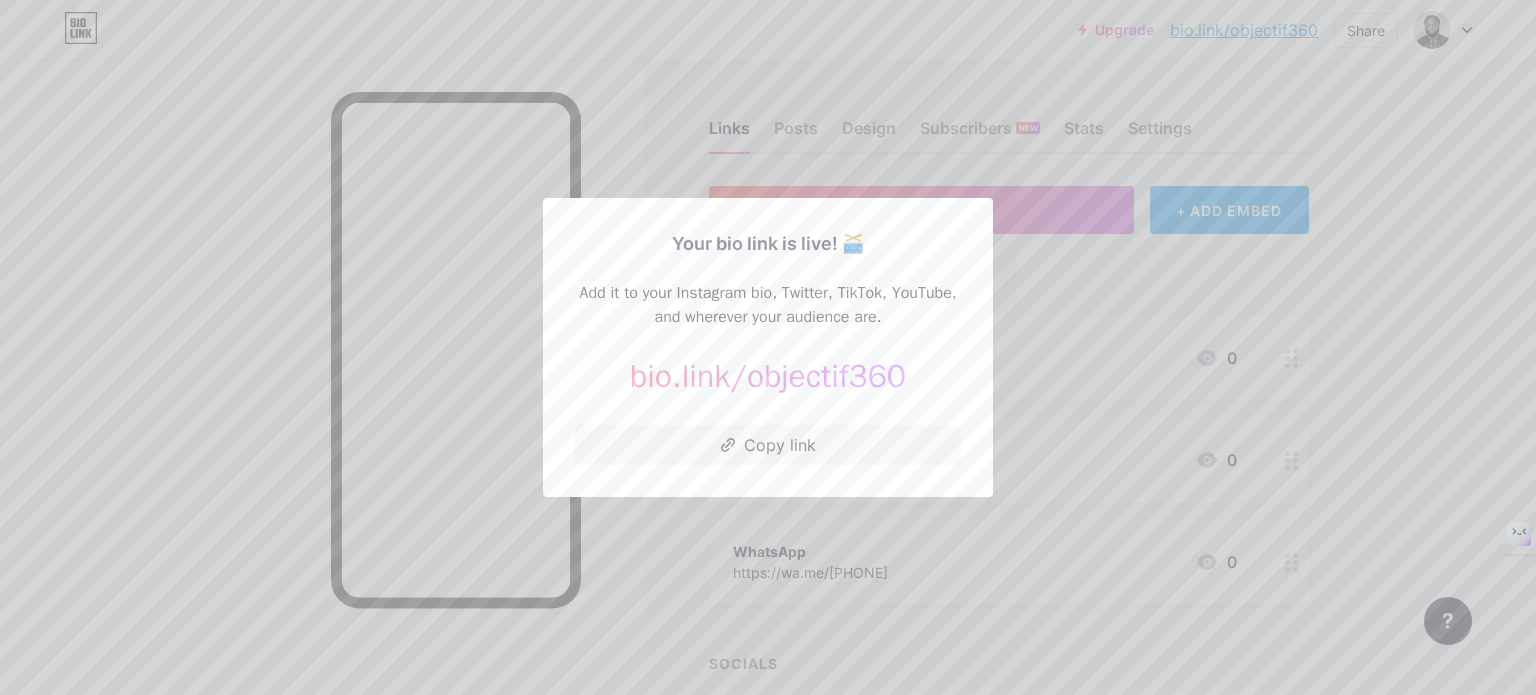 click at bounding box center [768, 347] 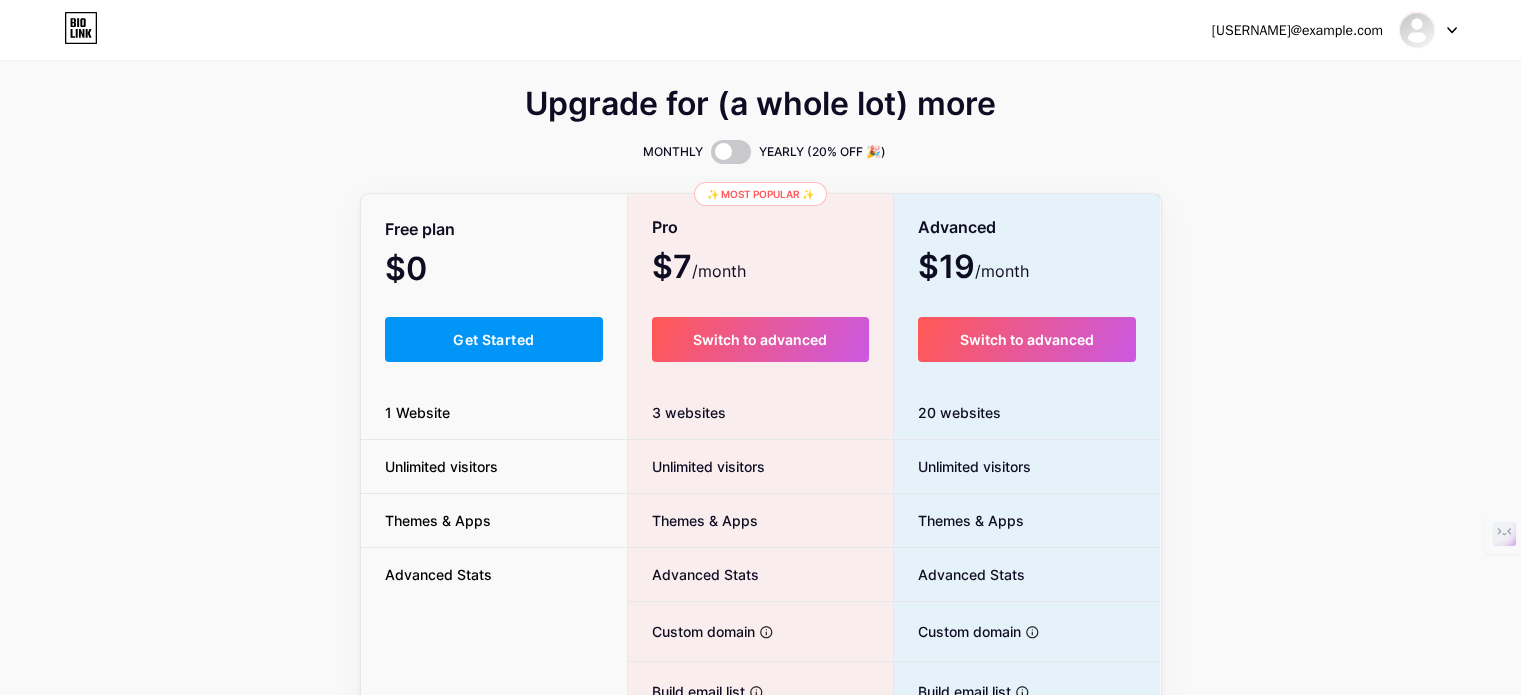 scroll, scrollTop: 0, scrollLeft: 0, axis: both 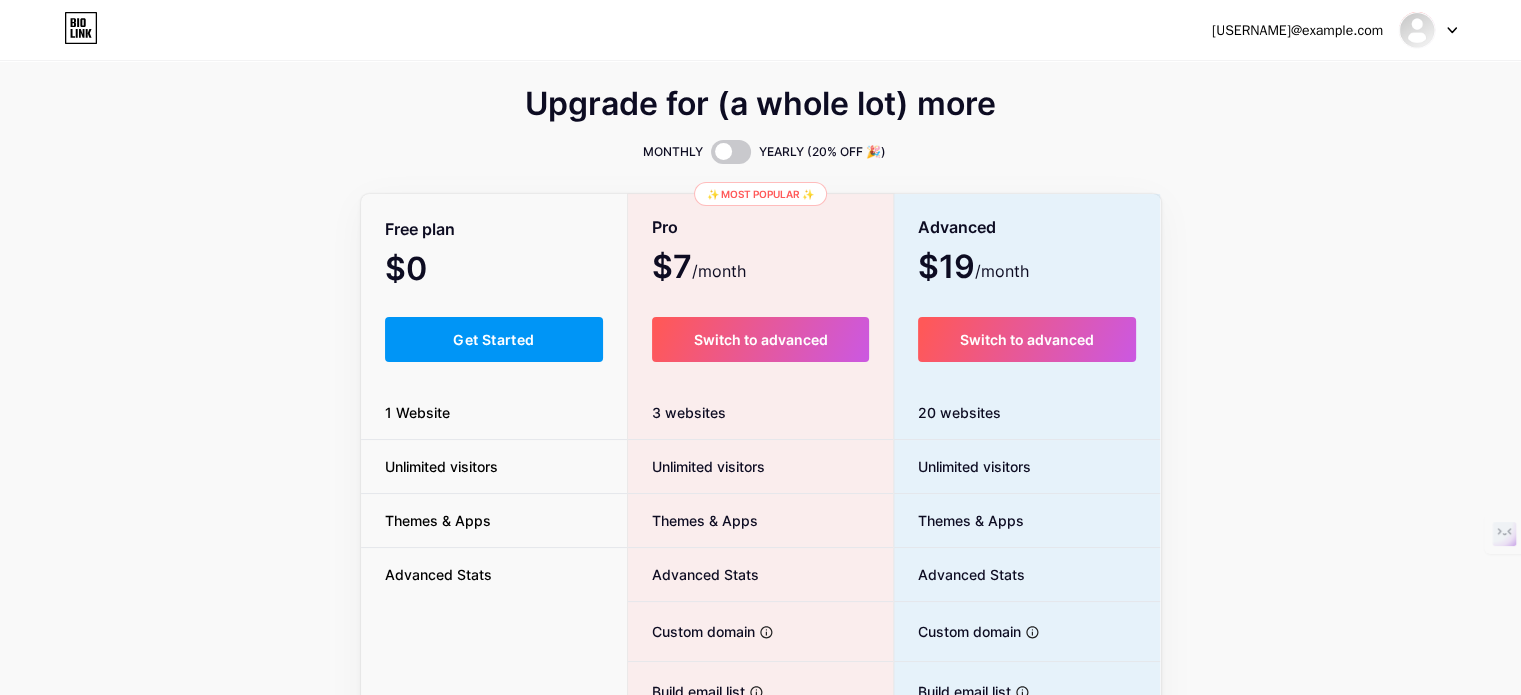 click at bounding box center (1428, 30) 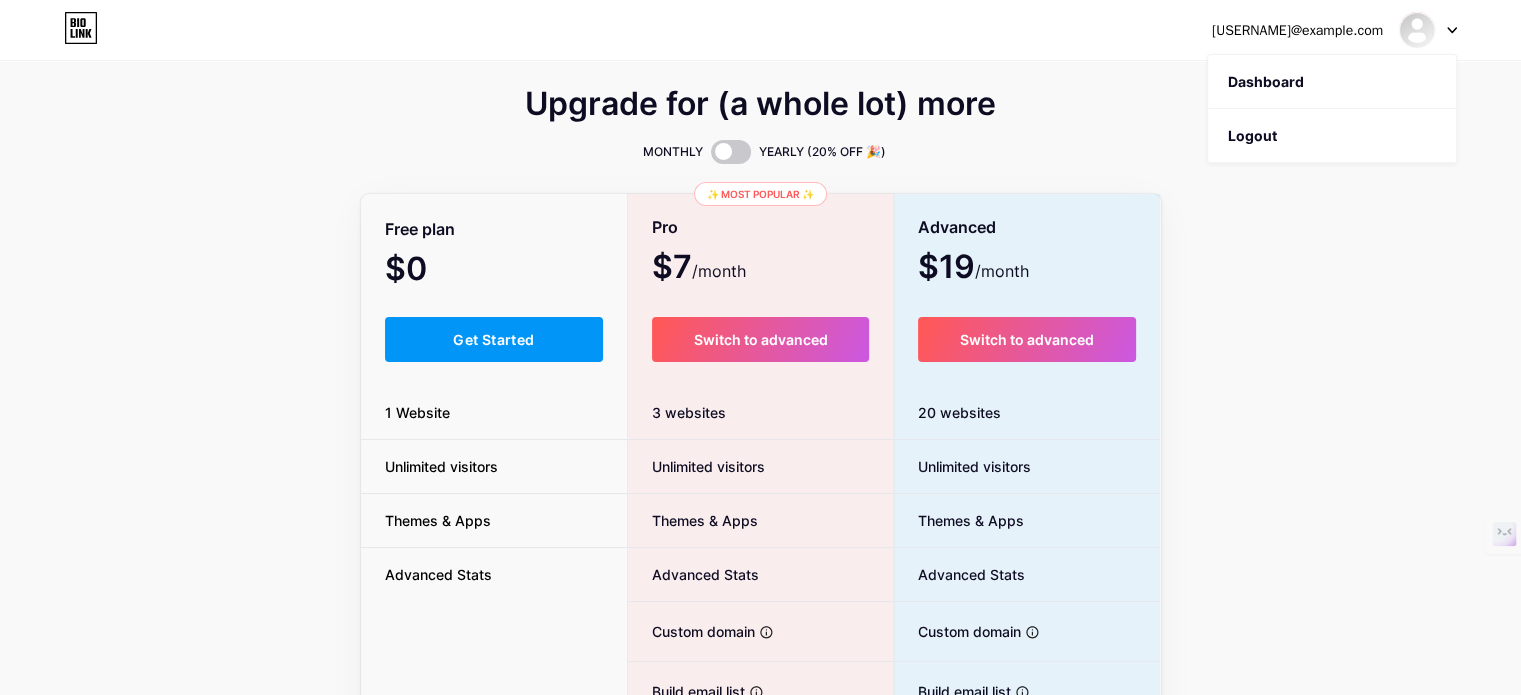 click at bounding box center [1428, 30] 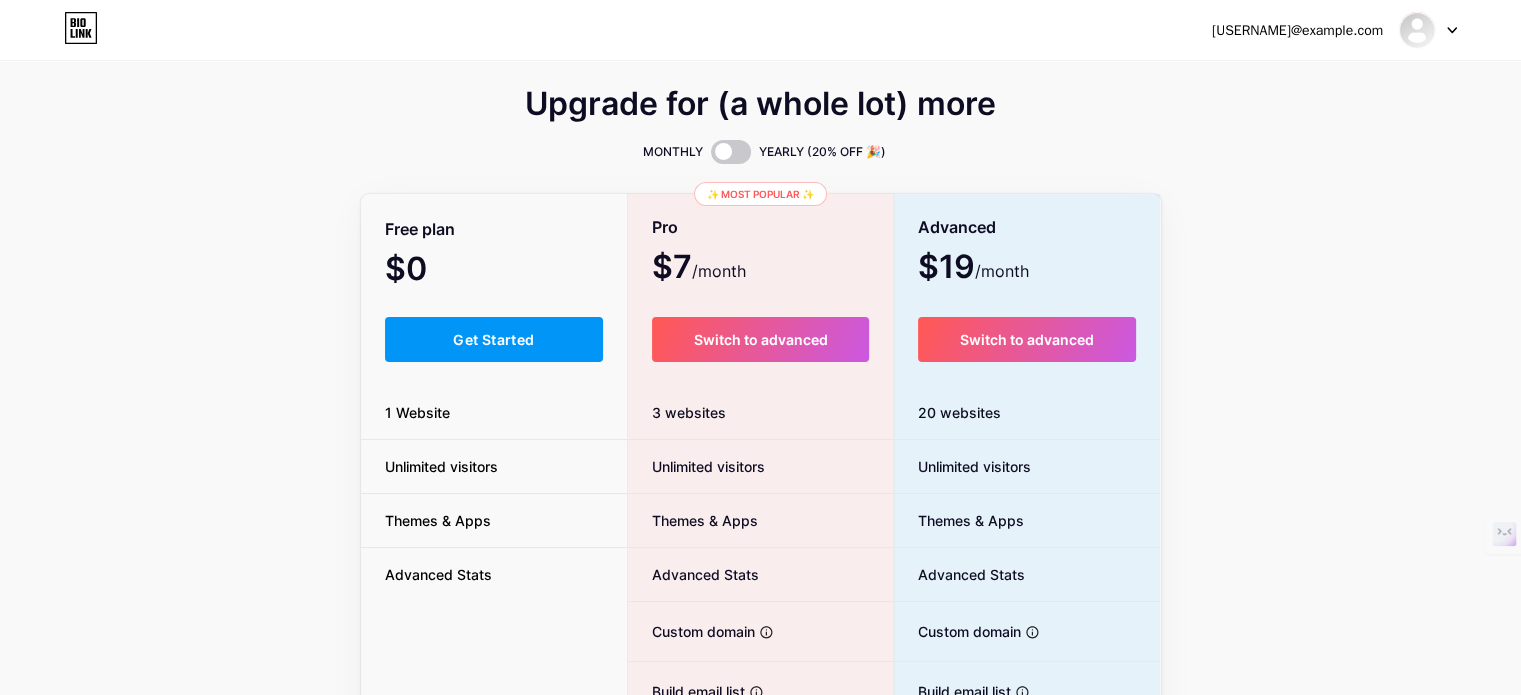 click at bounding box center (1428, 30) 